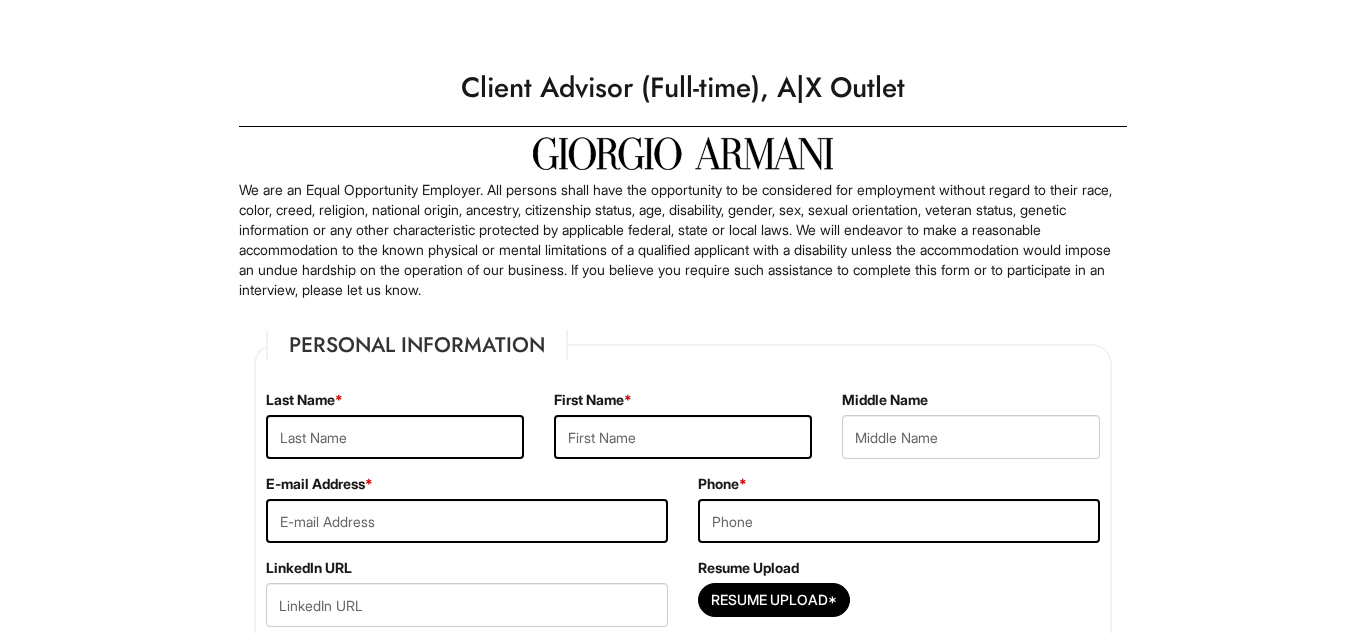scroll, scrollTop: 0, scrollLeft: 0, axis: both 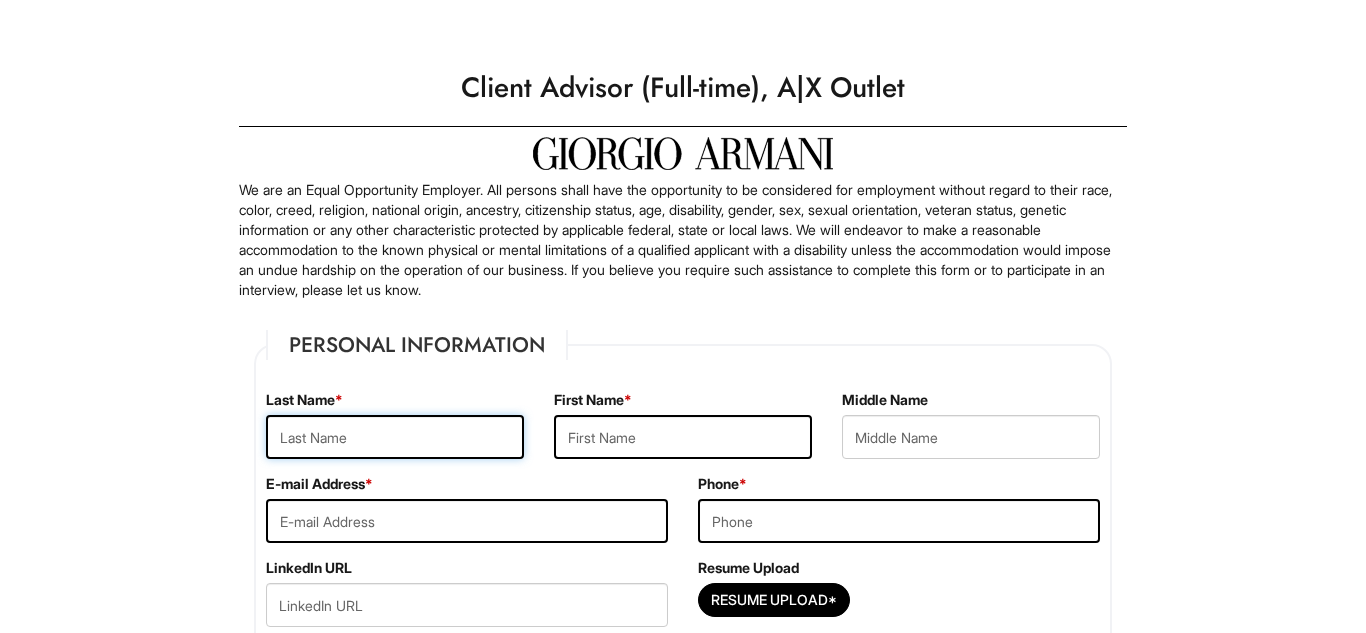 click at bounding box center (395, 437) 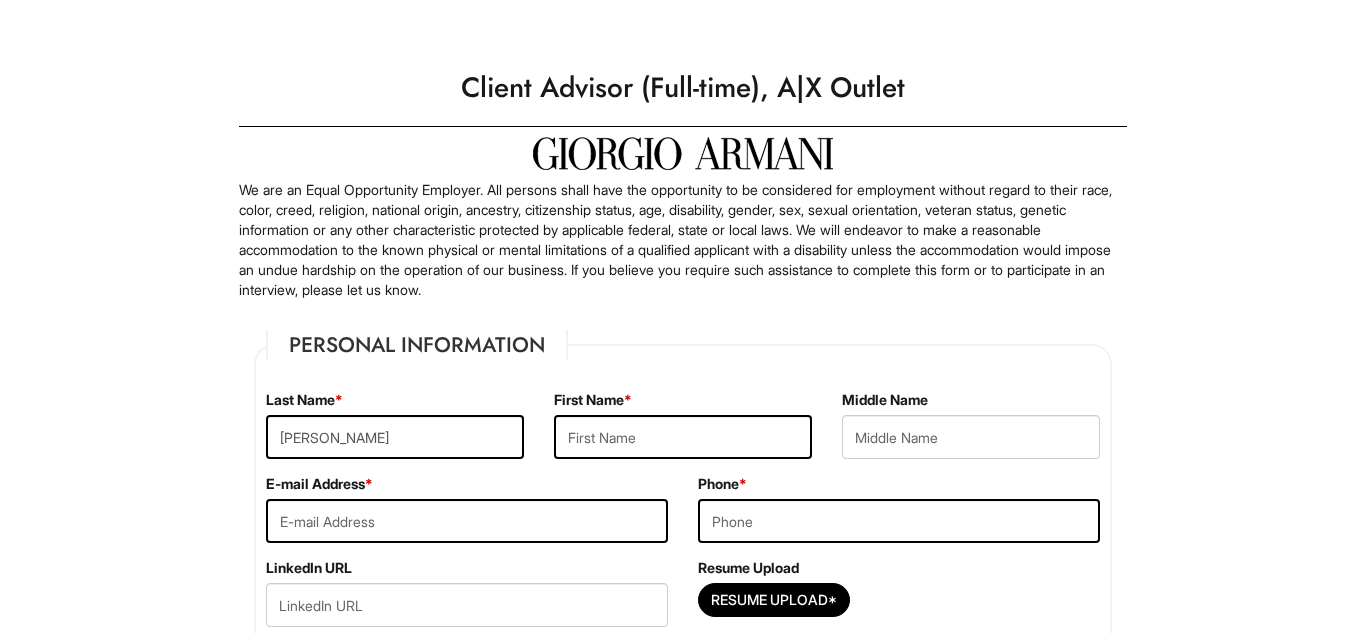 type on "Ayani" 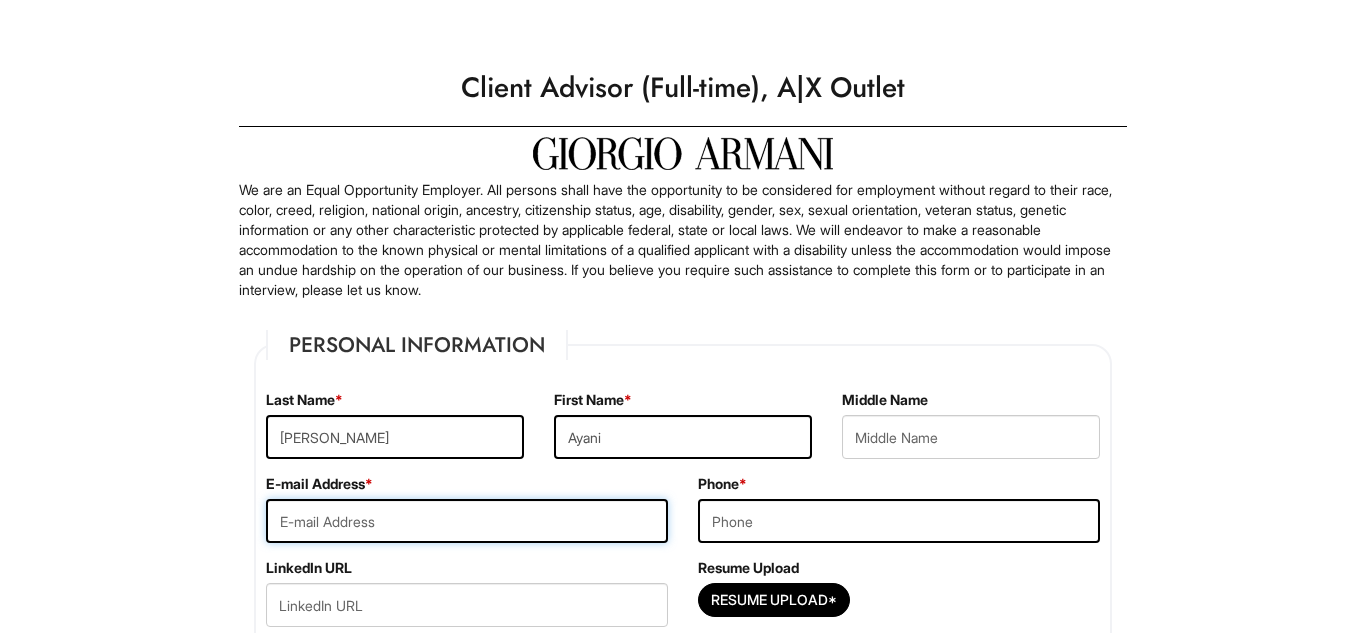 type on "[EMAIL_ADDRESS][DOMAIN_NAME]" 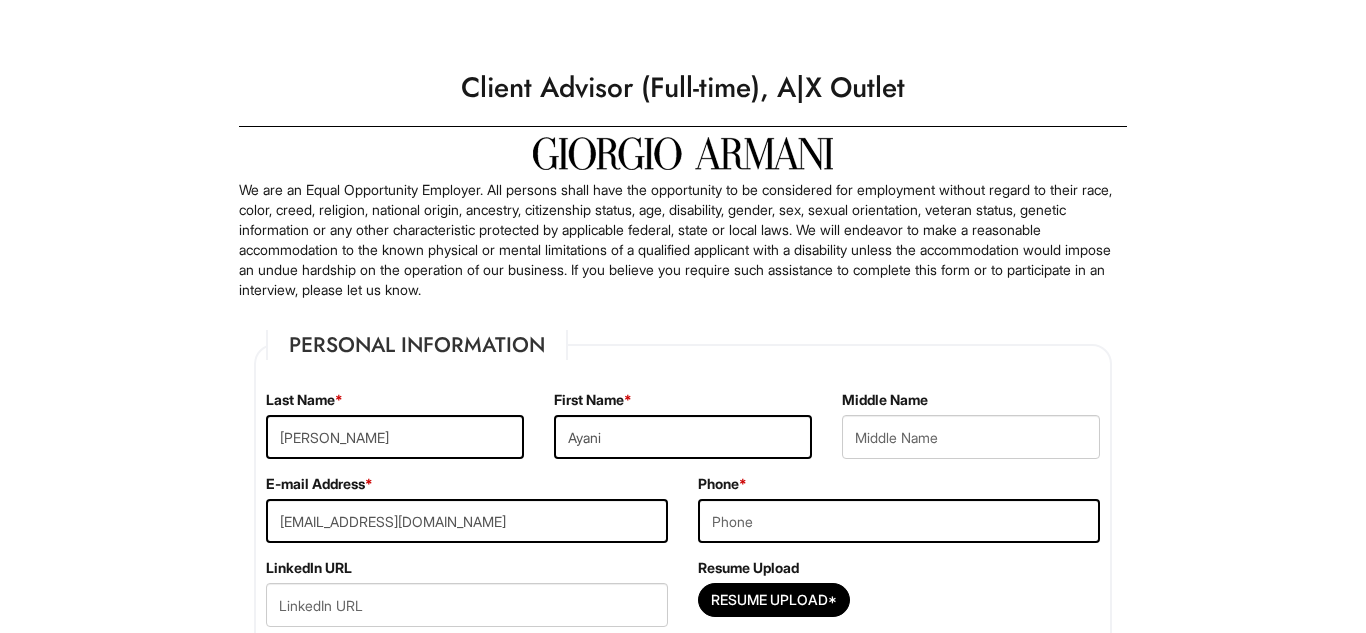 type on "4704294488" 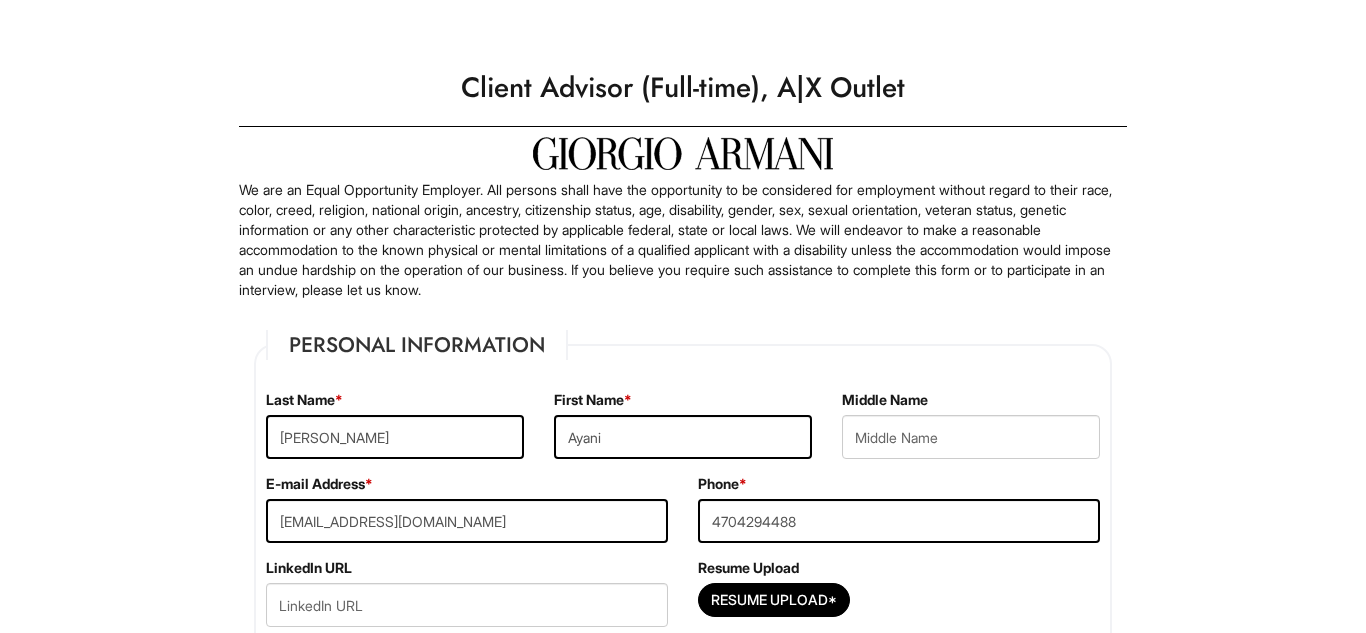 type on "81b" 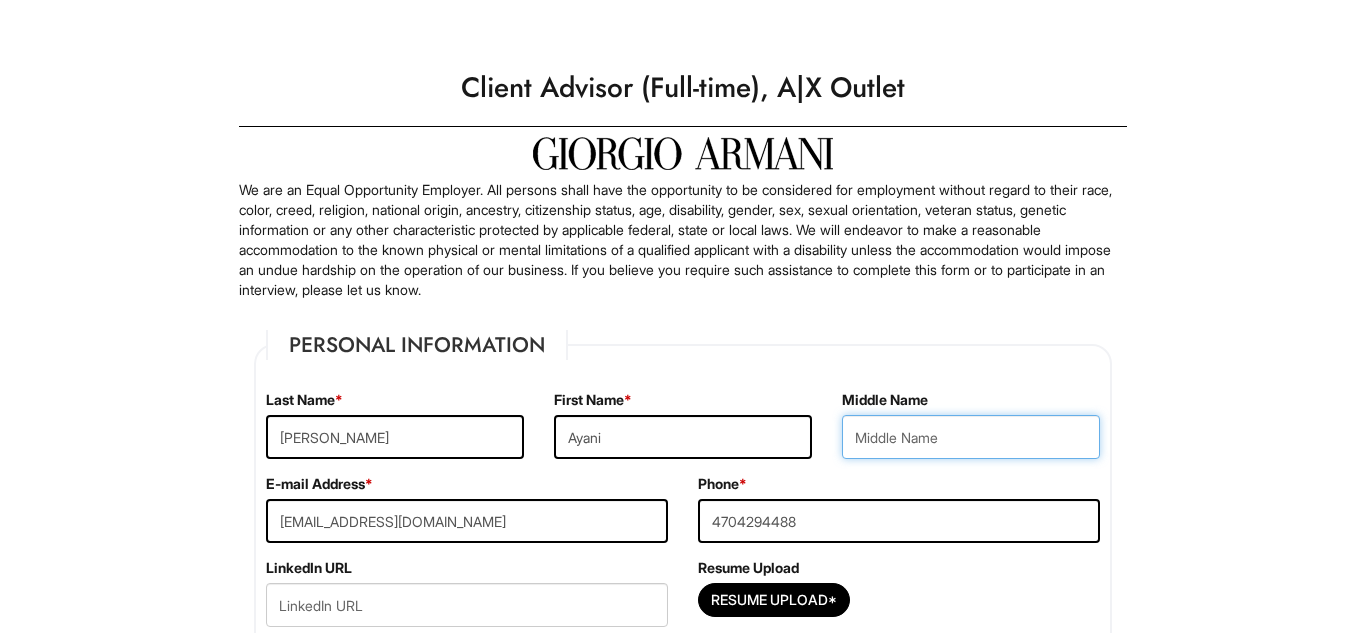 click at bounding box center (971, 437) 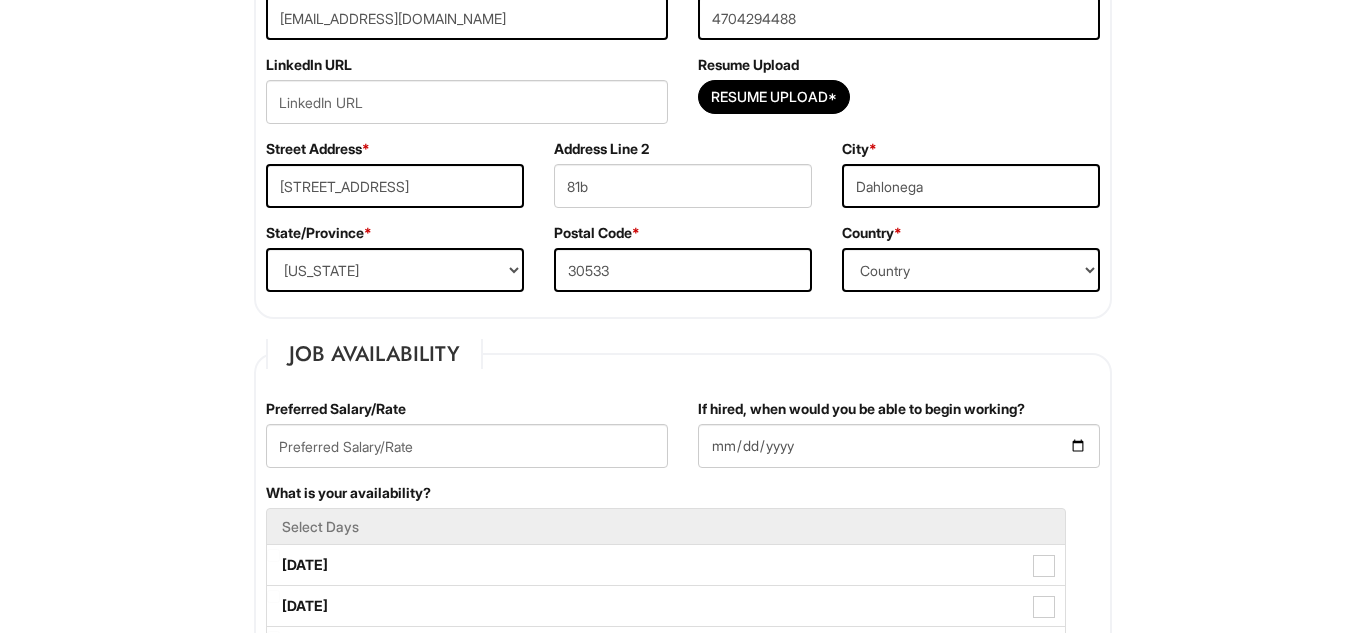 scroll, scrollTop: 478, scrollLeft: 0, axis: vertical 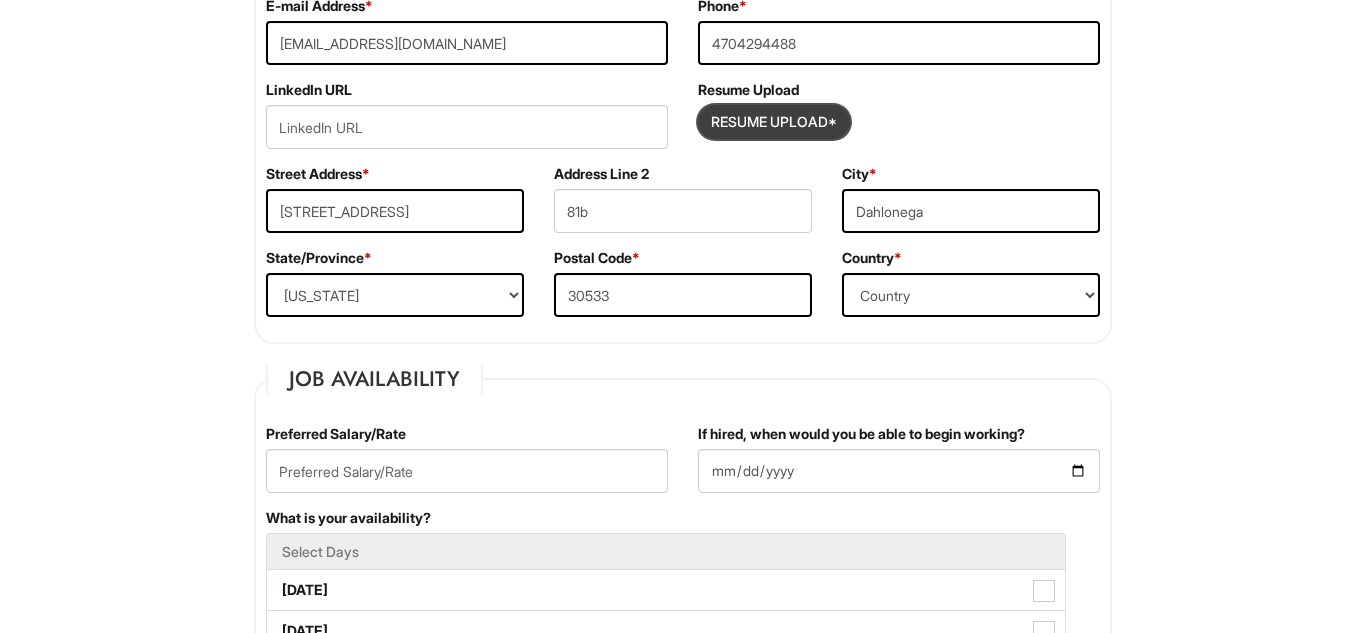 click at bounding box center [774, 122] 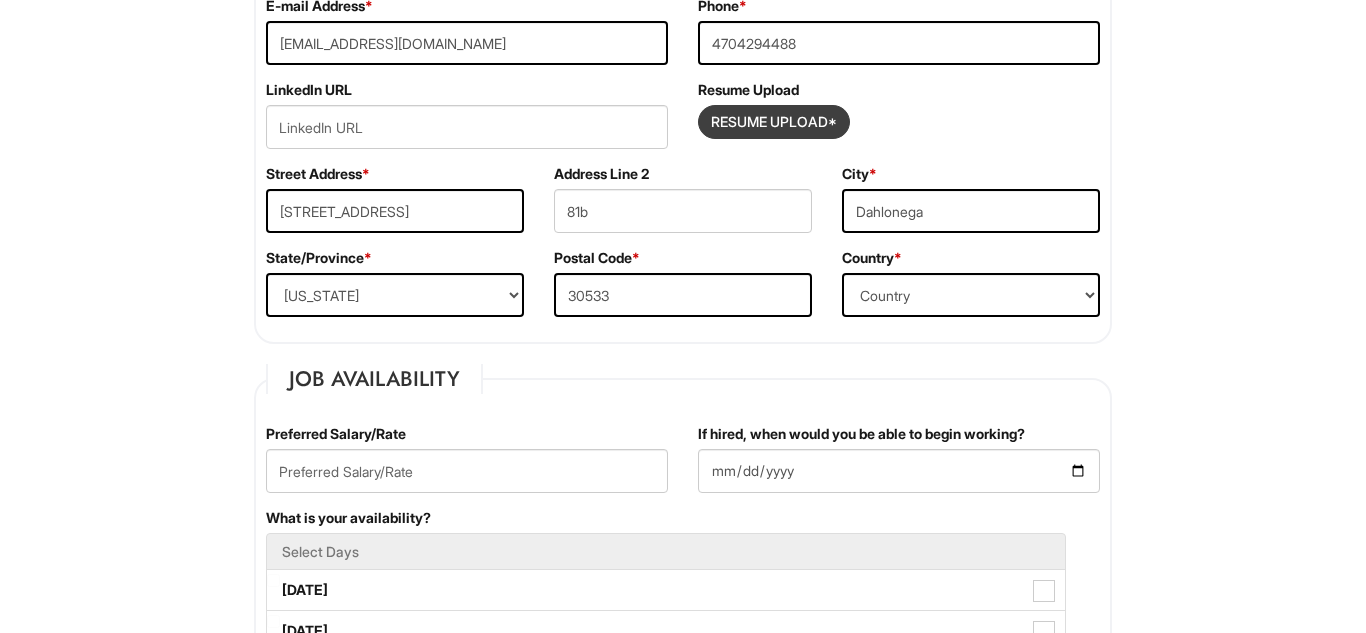 type on "C:\fakepath\Untitled document (1).docx" 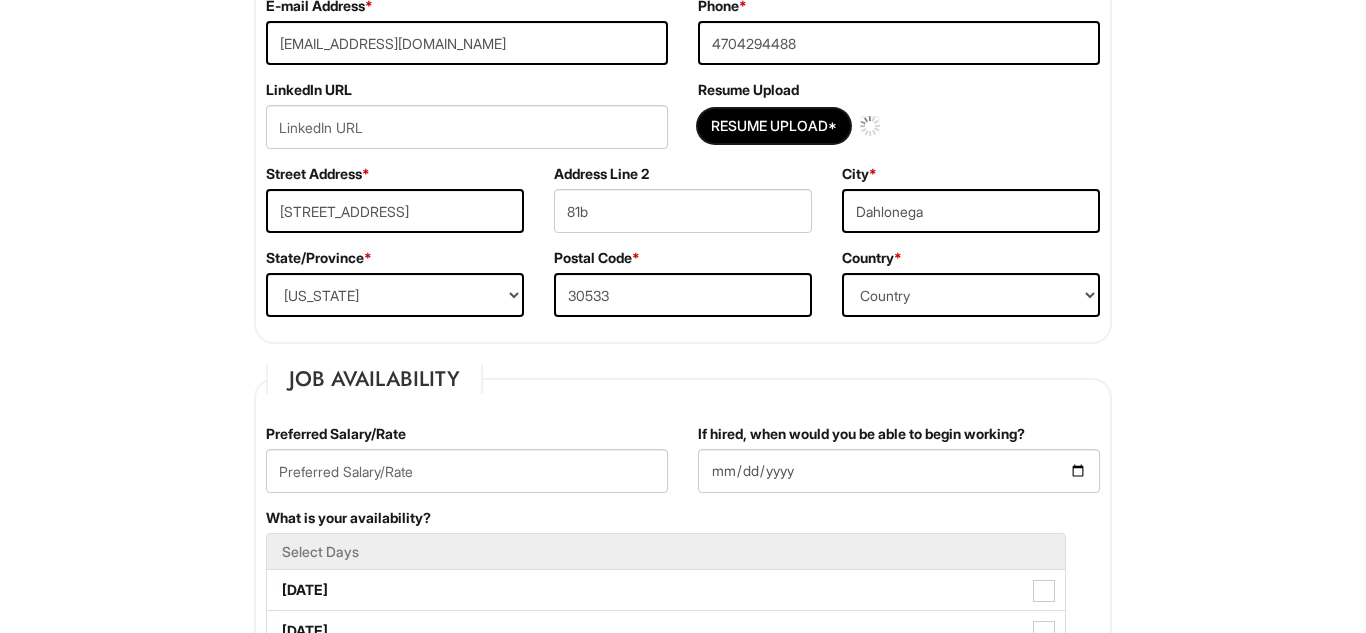 type 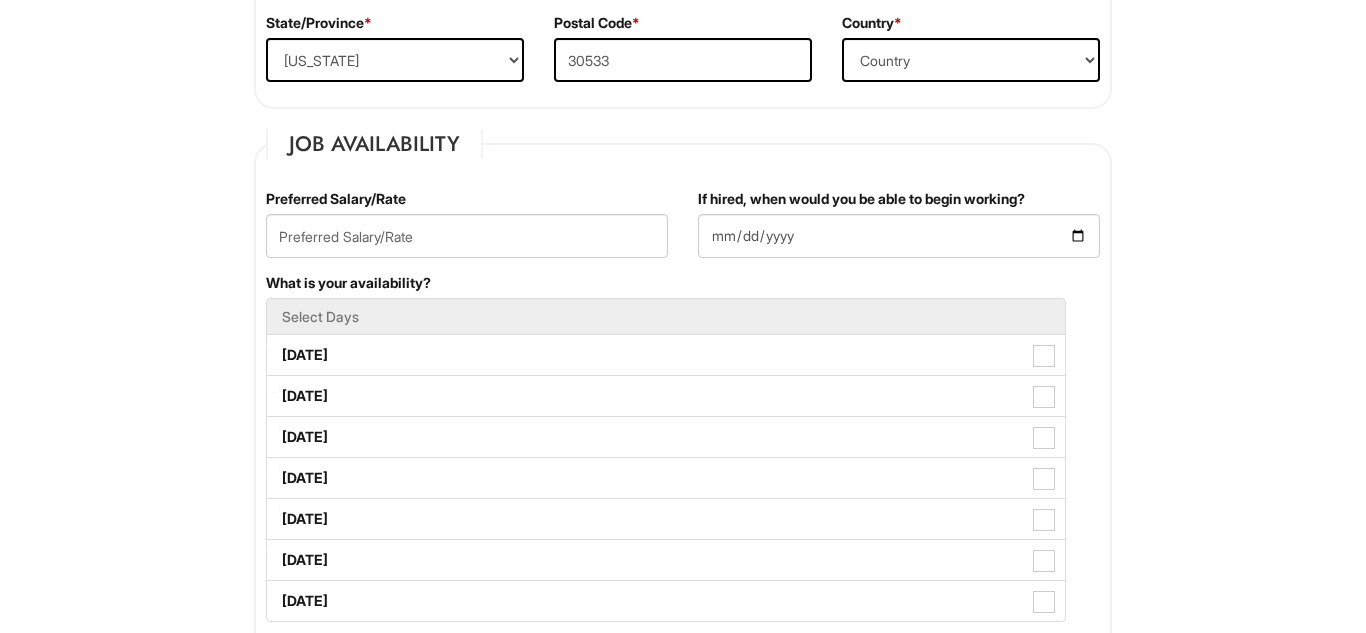 scroll, scrollTop: 719, scrollLeft: 0, axis: vertical 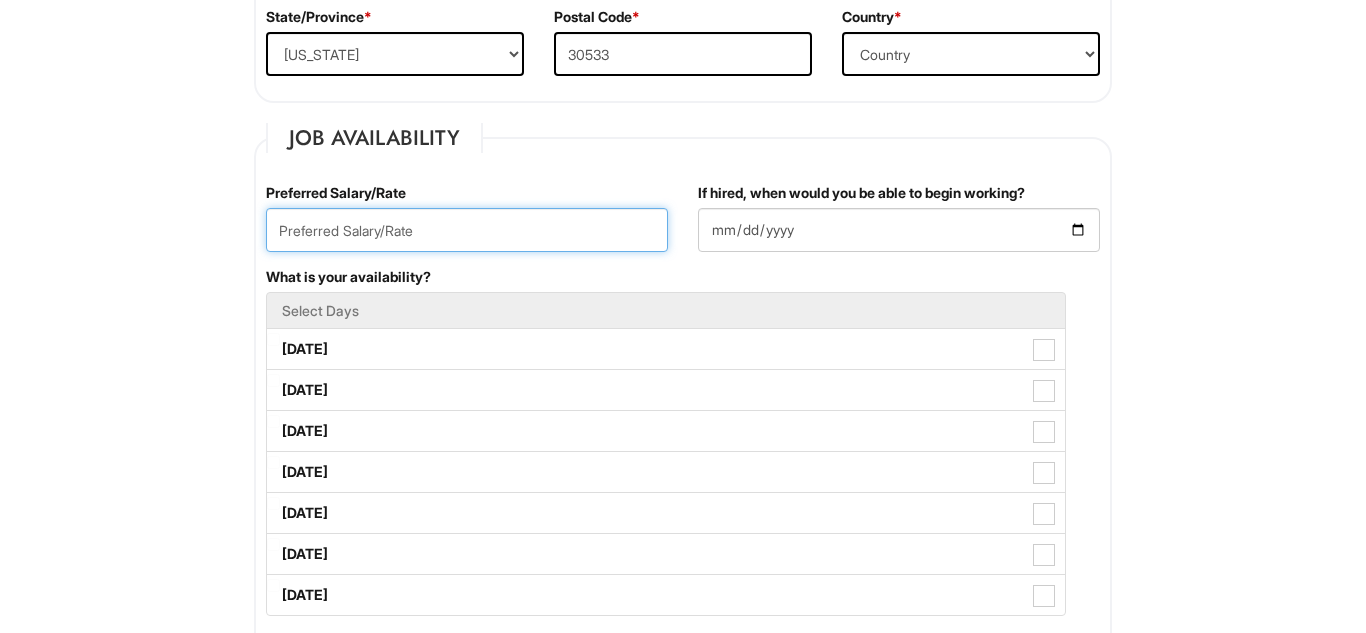 click at bounding box center (467, 230) 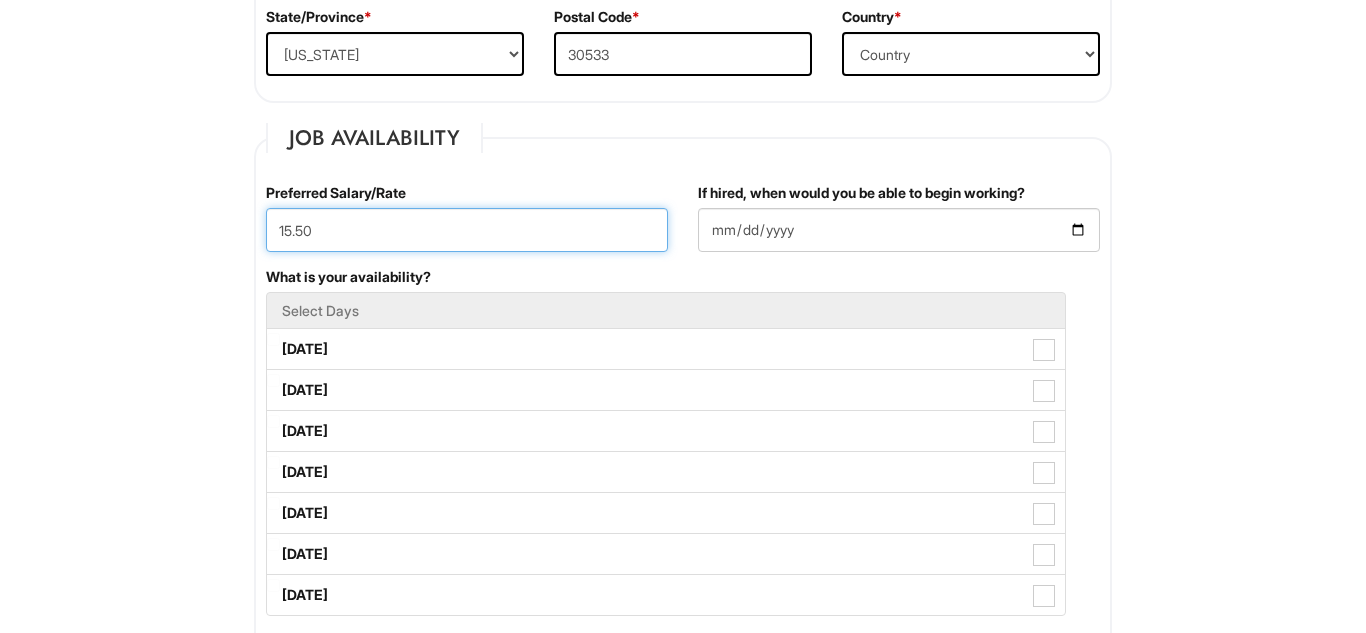 type on "15.50" 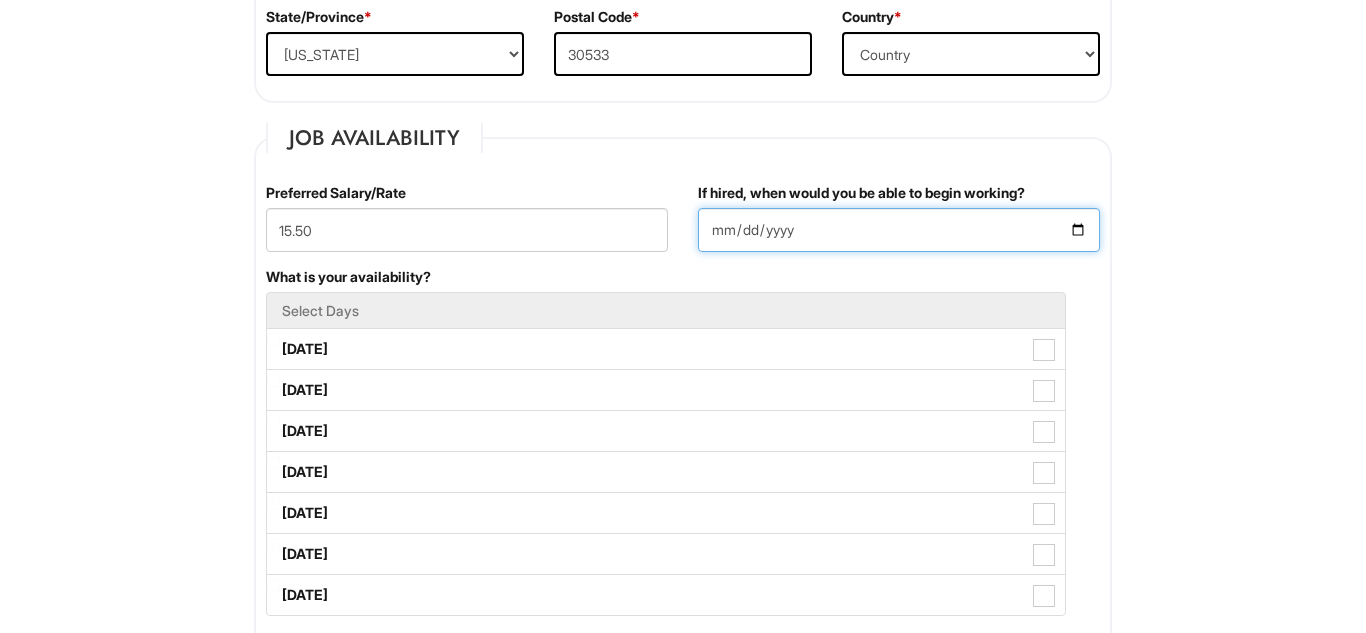 click on "If hired, when would you be able to begin working?" at bounding box center [899, 230] 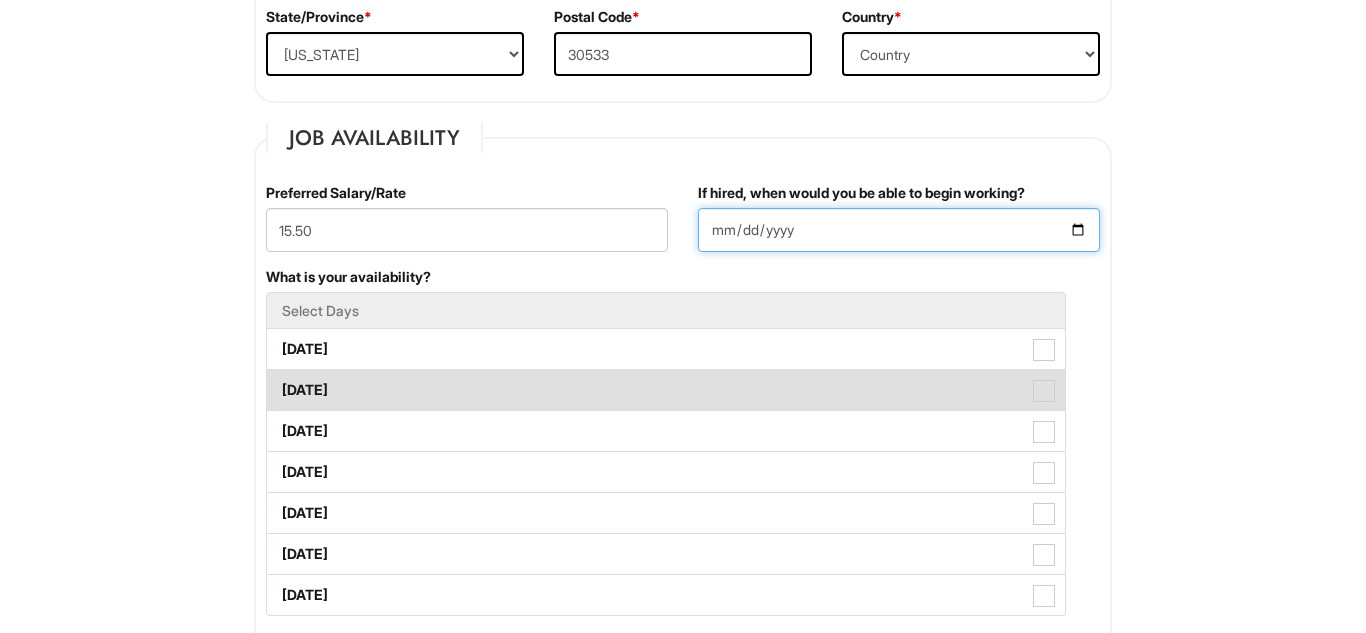 type on "2025-07-17" 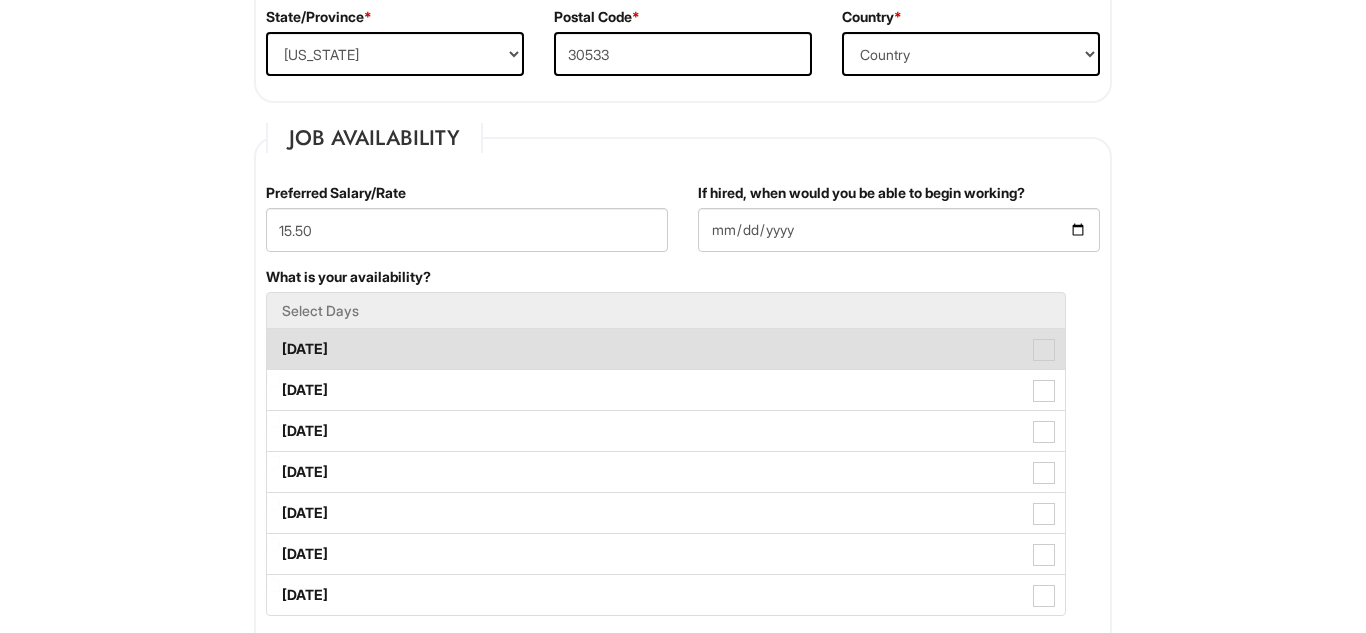 click on "Monday" at bounding box center [666, 349] 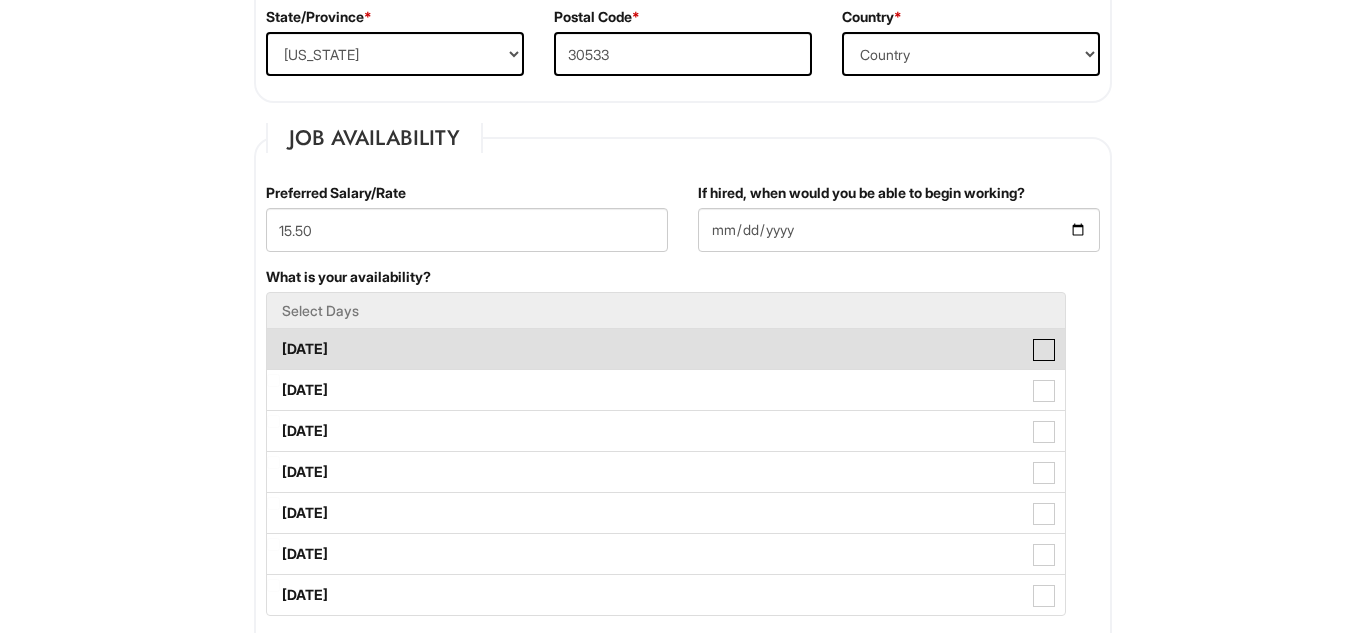 click on "Monday" at bounding box center (273, 339) 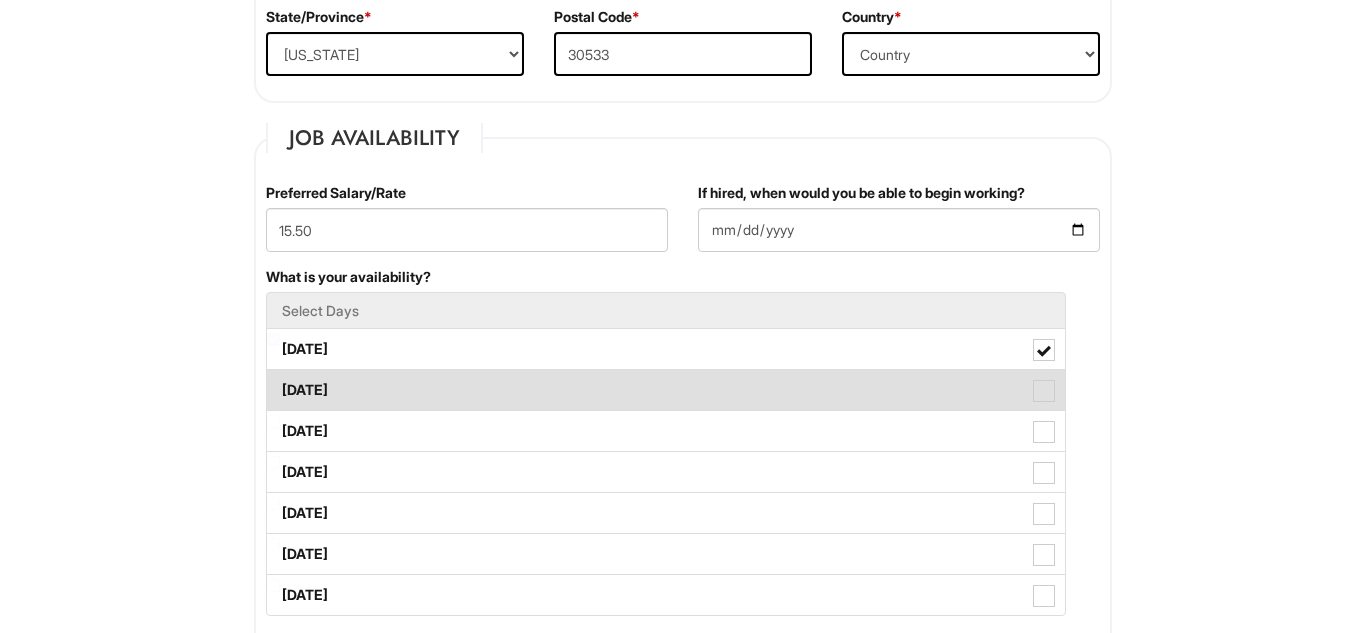 click on "Tuesday" at bounding box center (666, 390) 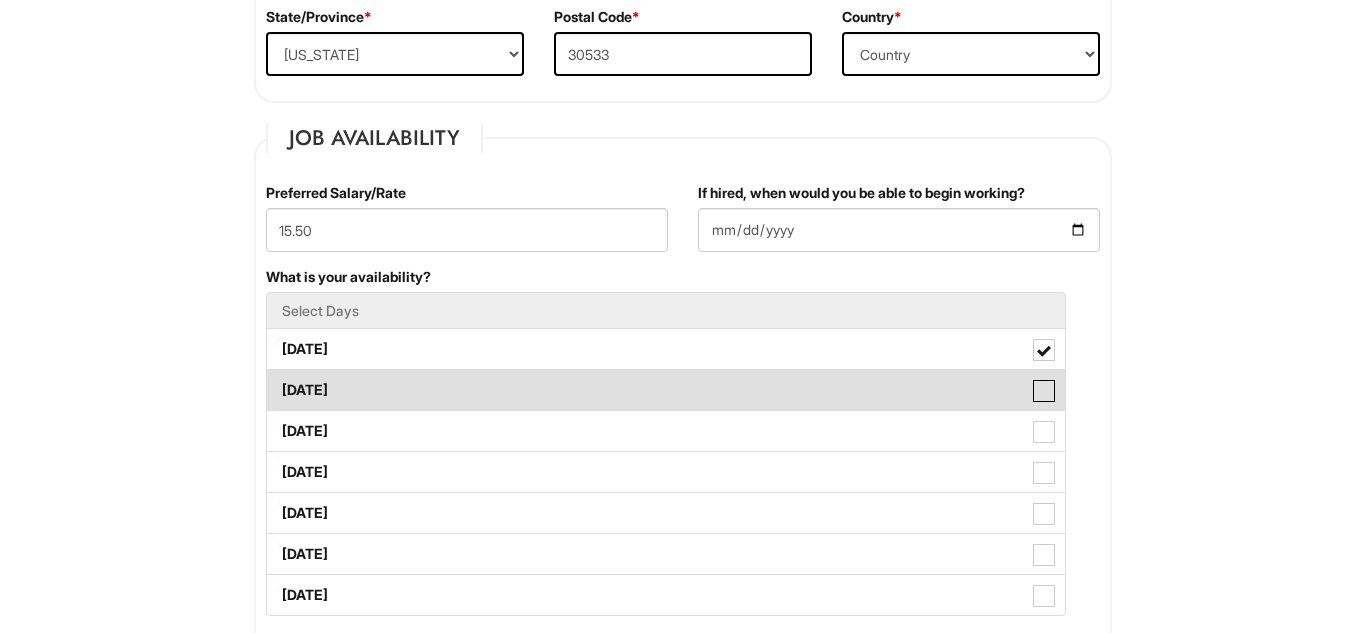 click on "Tuesday" at bounding box center (273, 380) 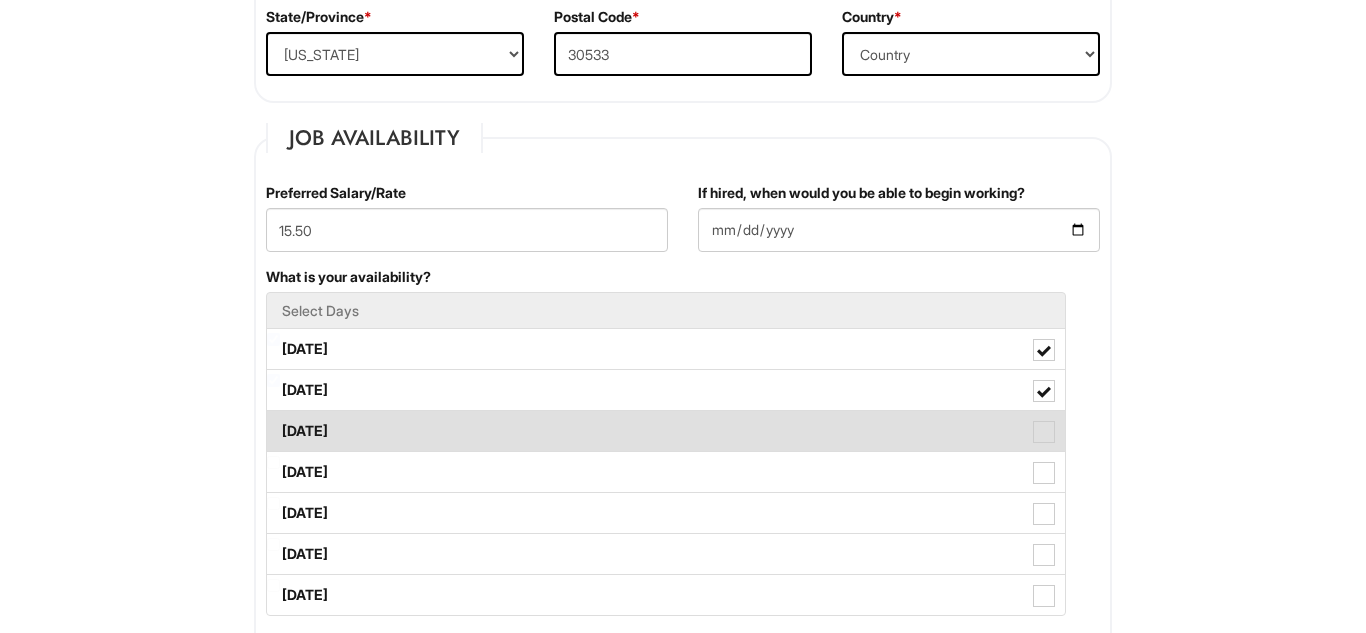 click on "Wednesday" at bounding box center [666, 431] 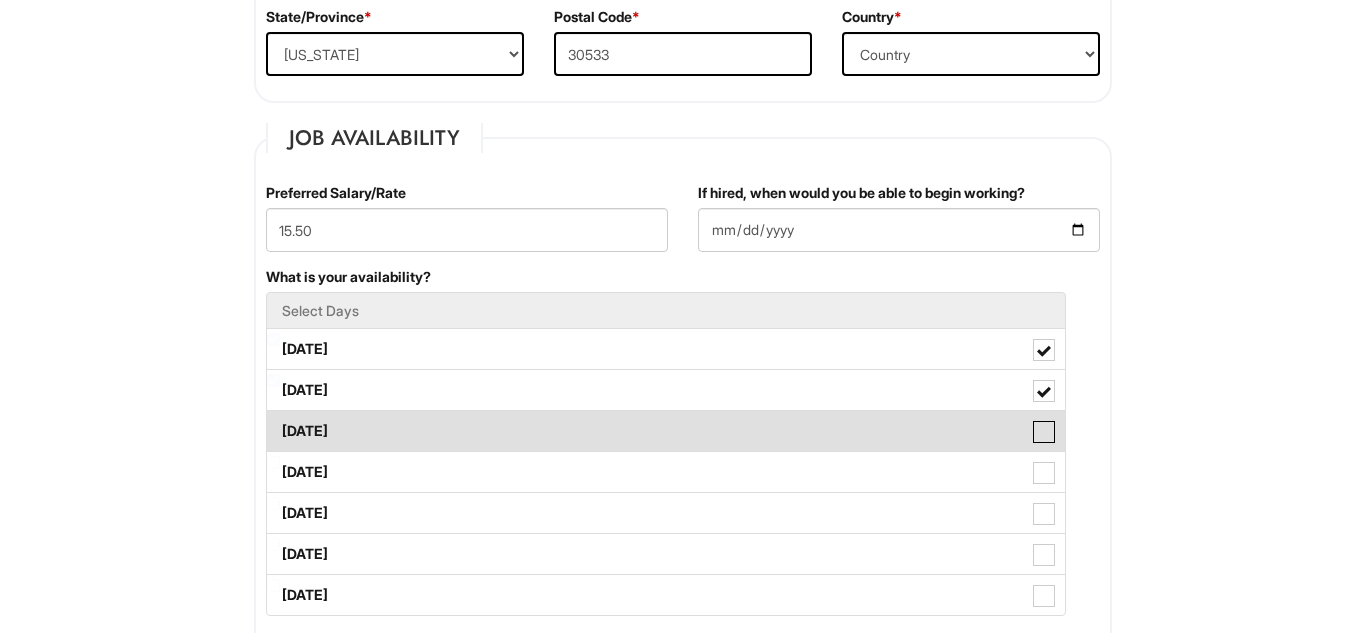 click on "Wednesday" at bounding box center (273, 421) 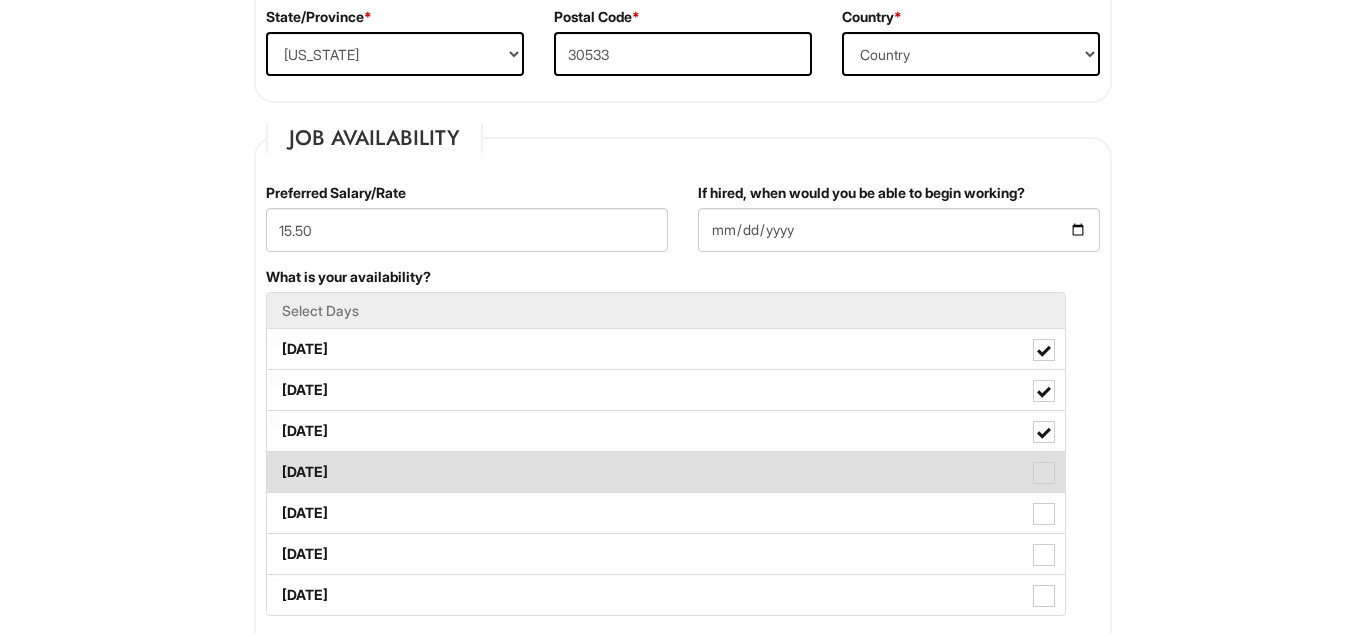 click on "Thursday" at bounding box center [666, 472] 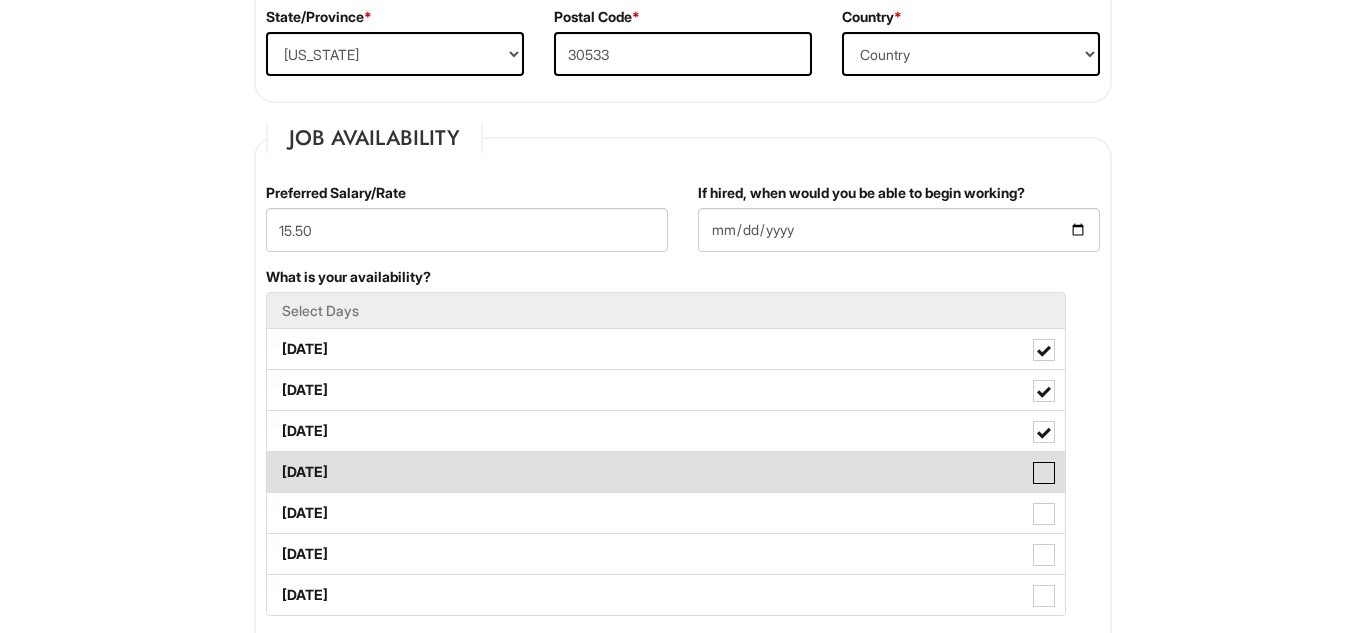 click on "Thursday" at bounding box center [273, 462] 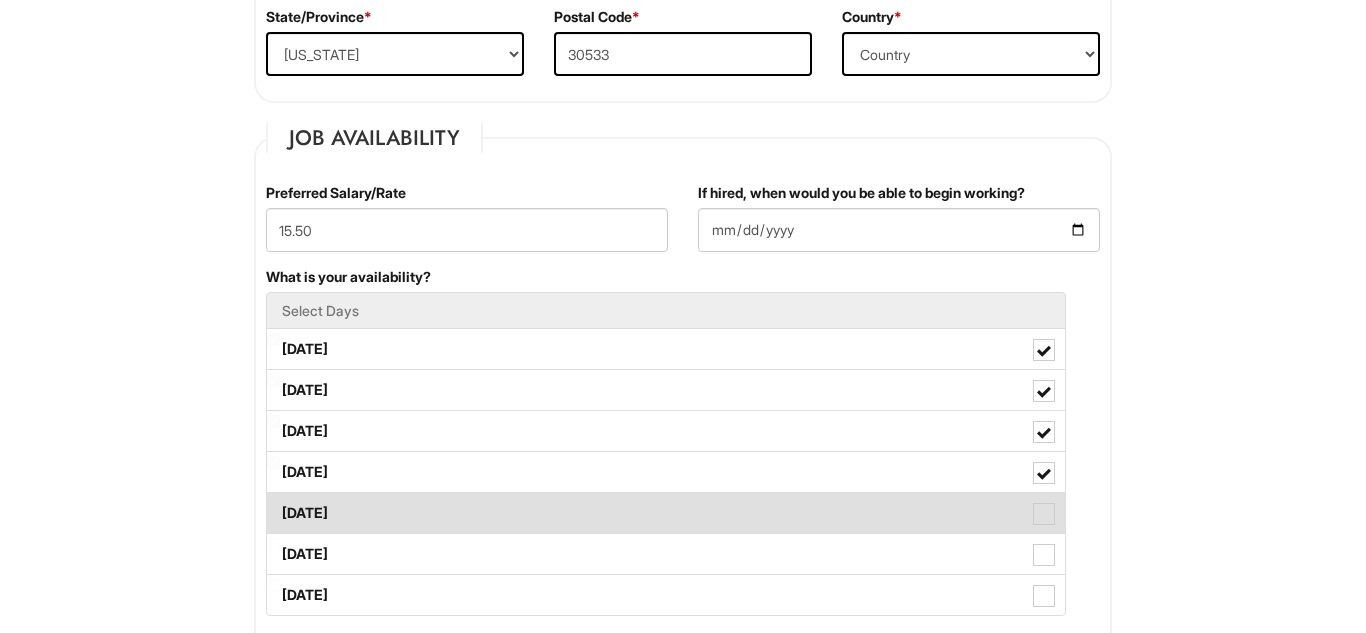 click on "Friday" at bounding box center (666, 513) 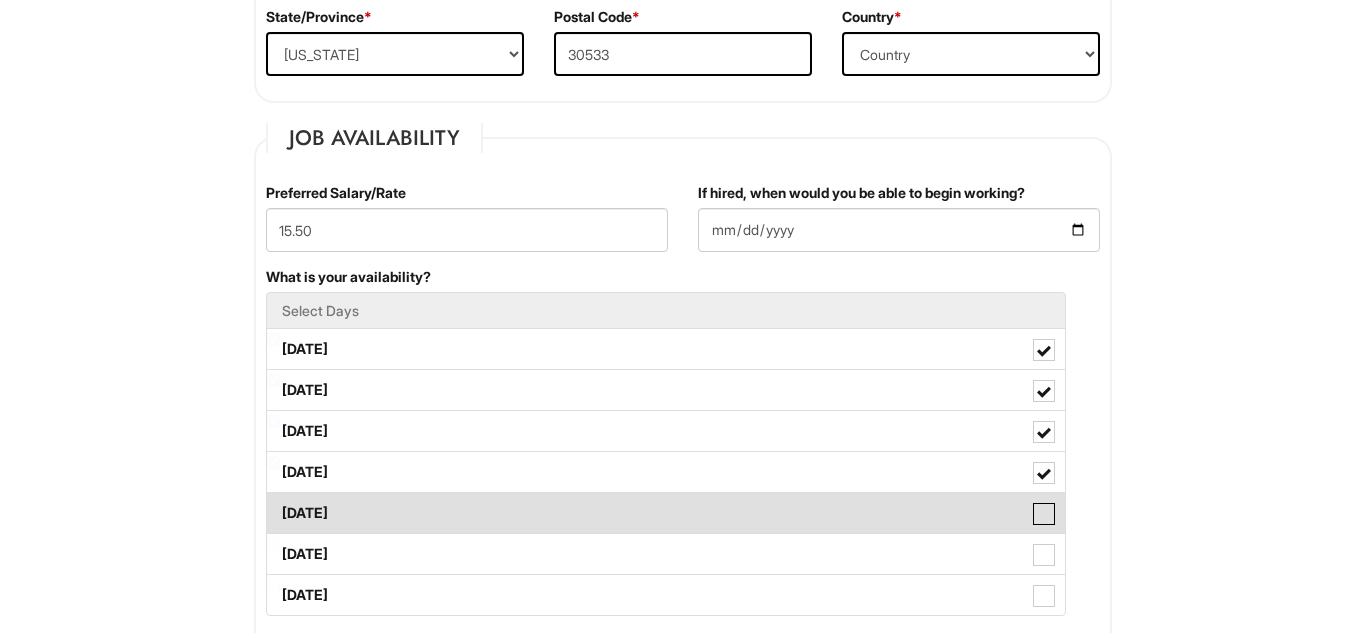click on "Friday" at bounding box center (273, 503) 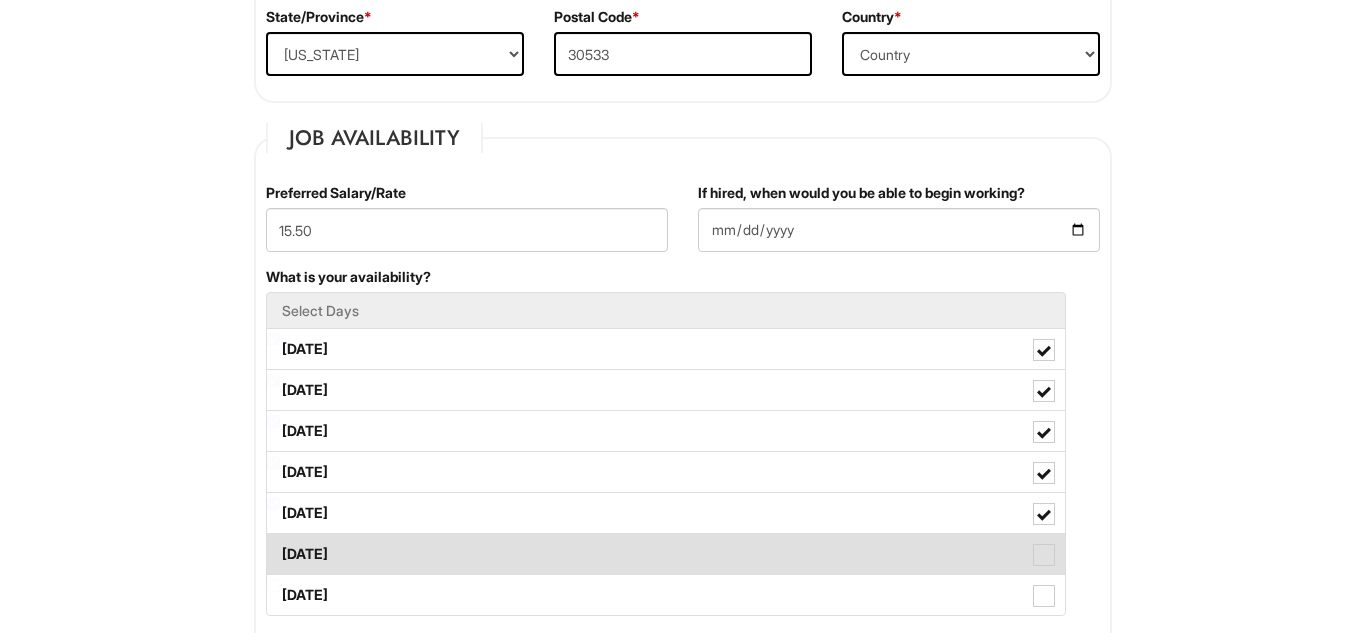 click on "Saturday" at bounding box center (666, 554) 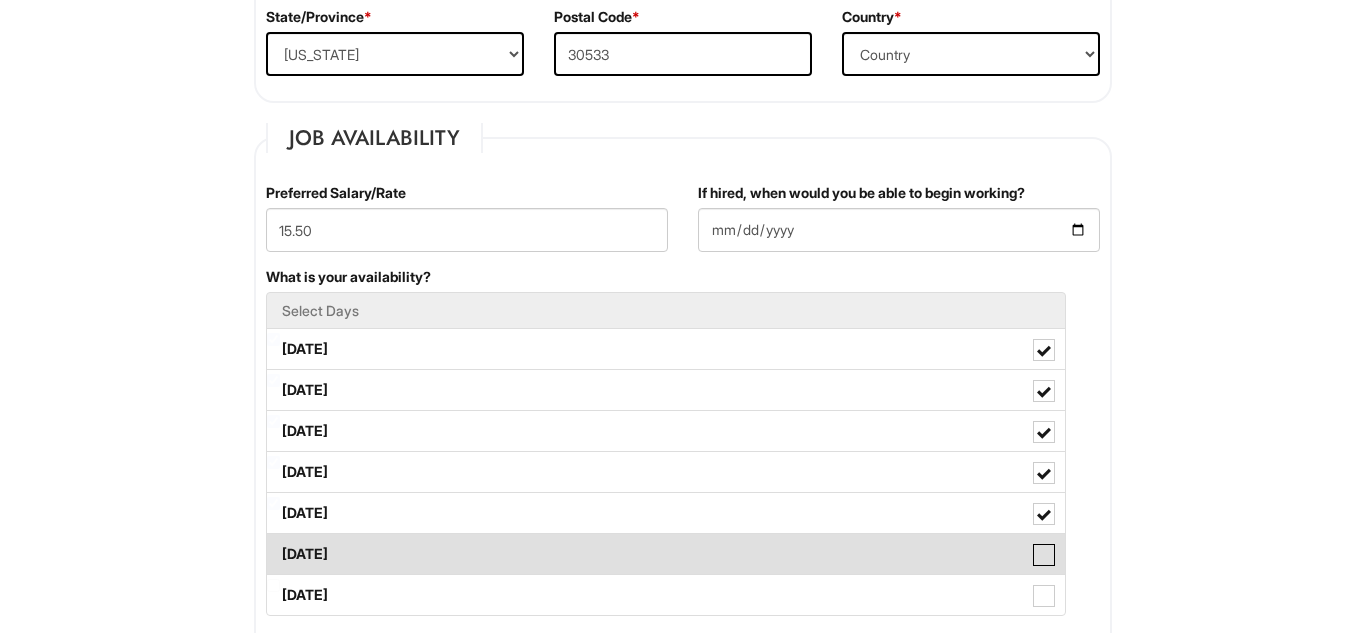 click on "Saturday" at bounding box center (273, 544) 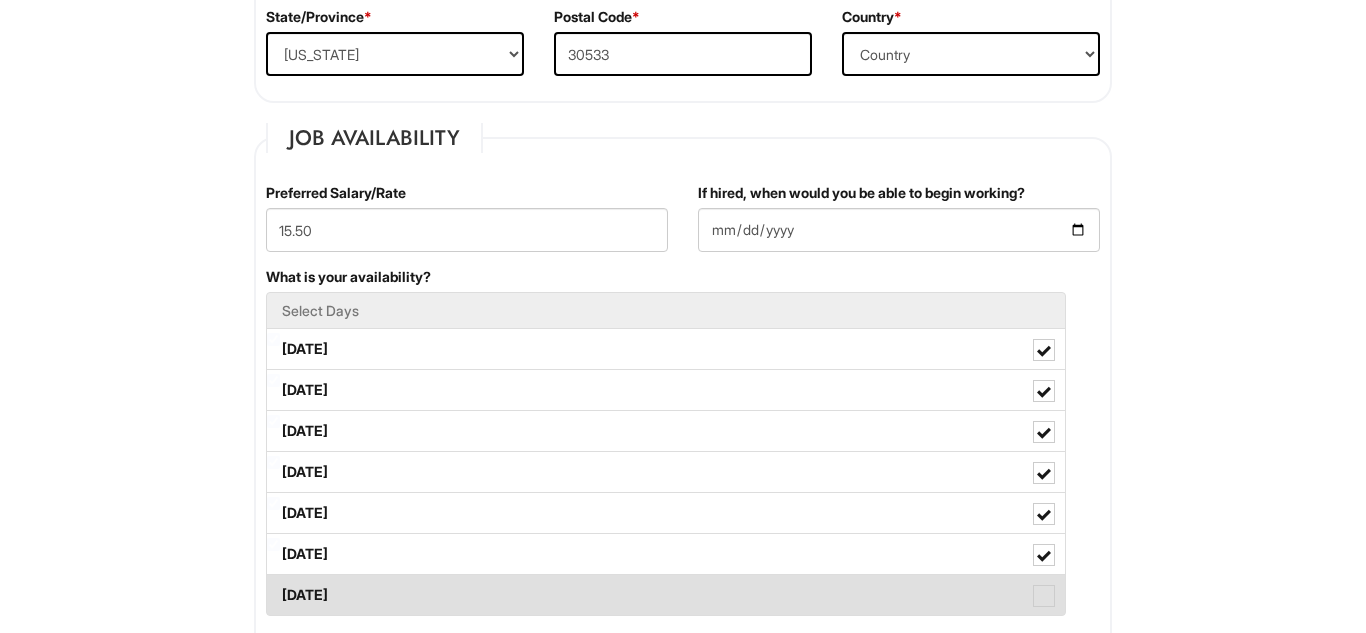 click on "Sunday" at bounding box center [666, 595] 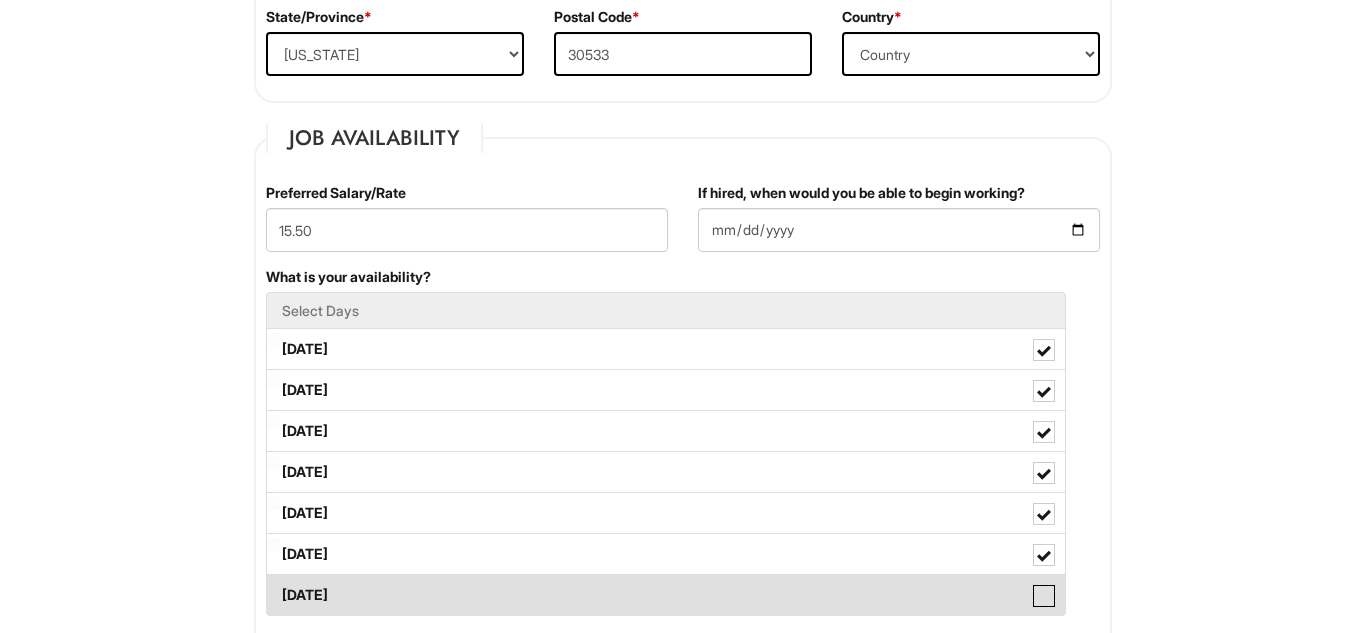 click on "Sunday" at bounding box center [273, 585] 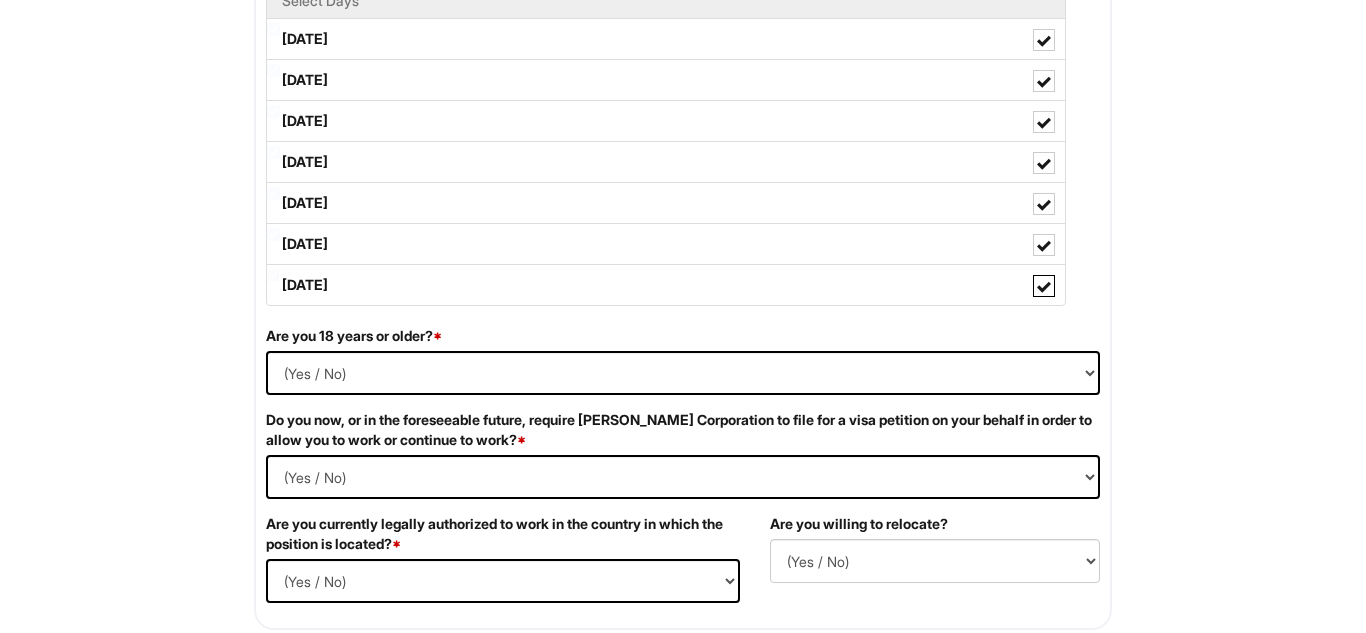 scroll, scrollTop: 1067, scrollLeft: 0, axis: vertical 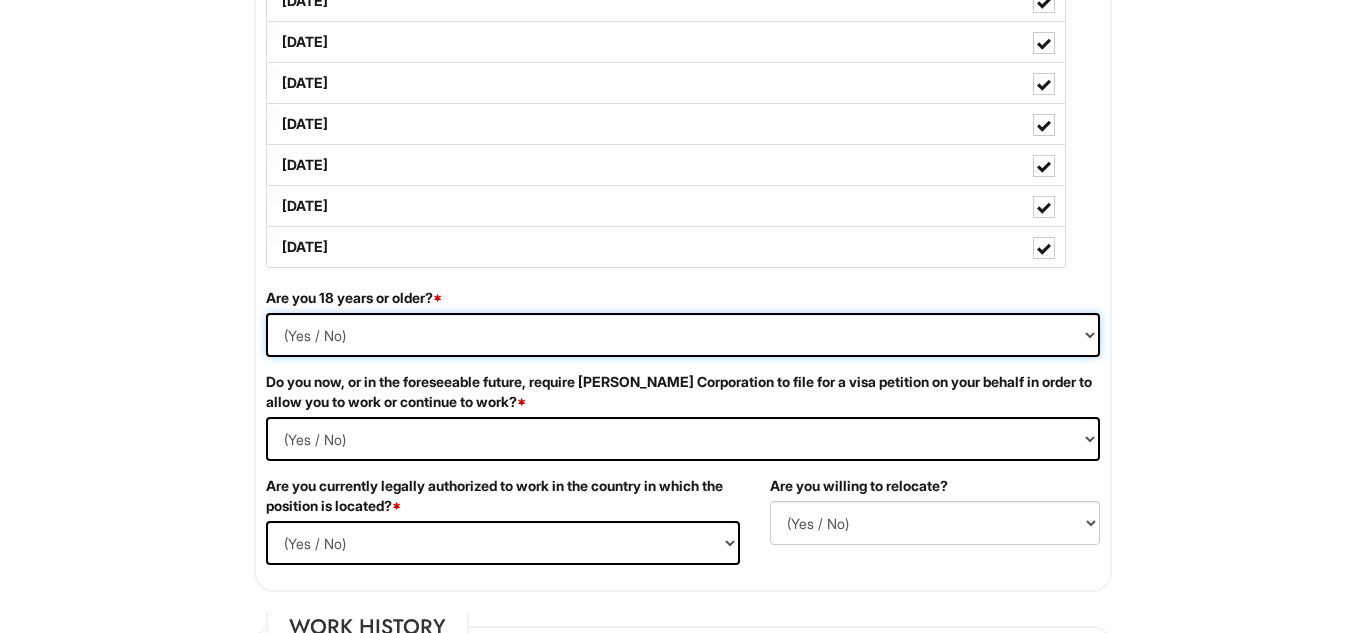 click on "(Yes / No) Yes No" at bounding box center [683, 335] 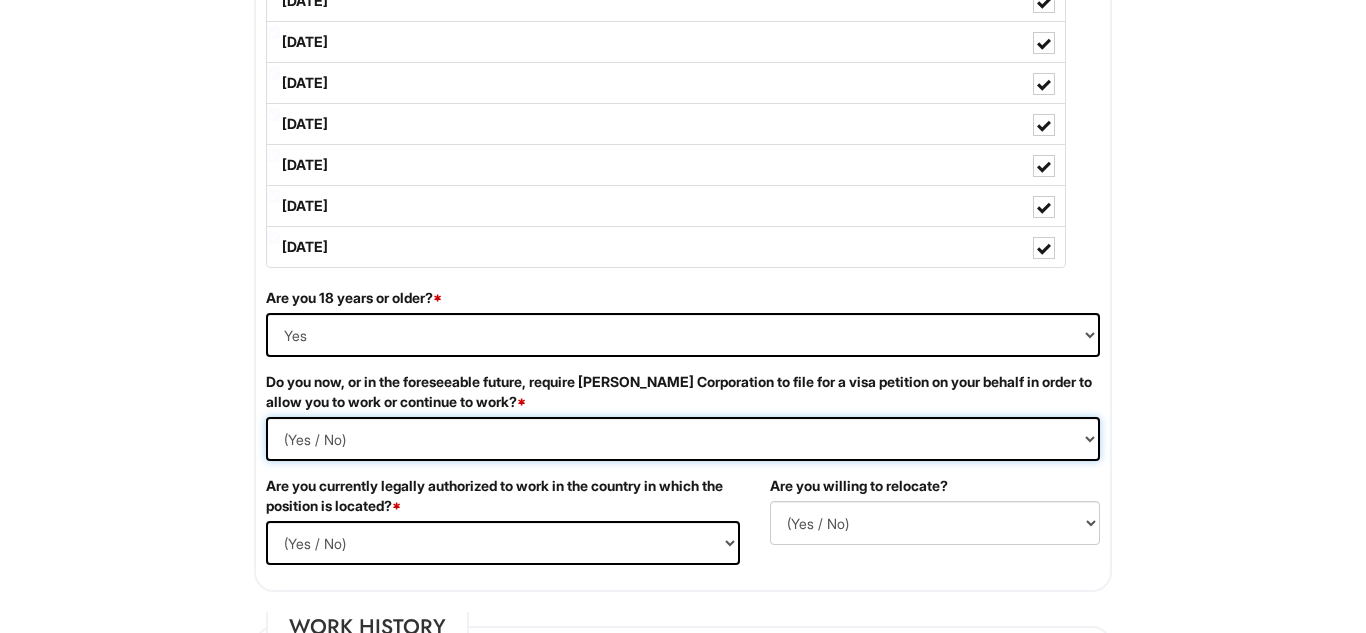 click on "(Yes / No) Yes No" at bounding box center (683, 439) 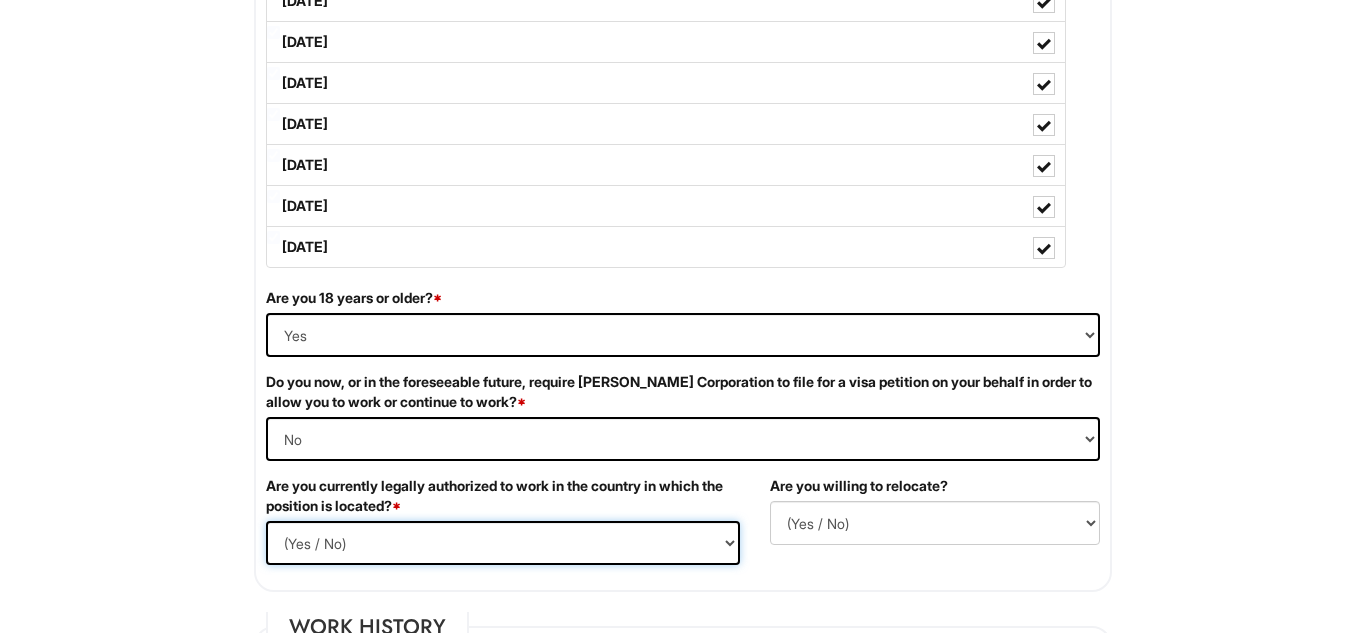 click on "(Yes / No) Yes No" at bounding box center (503, 543) 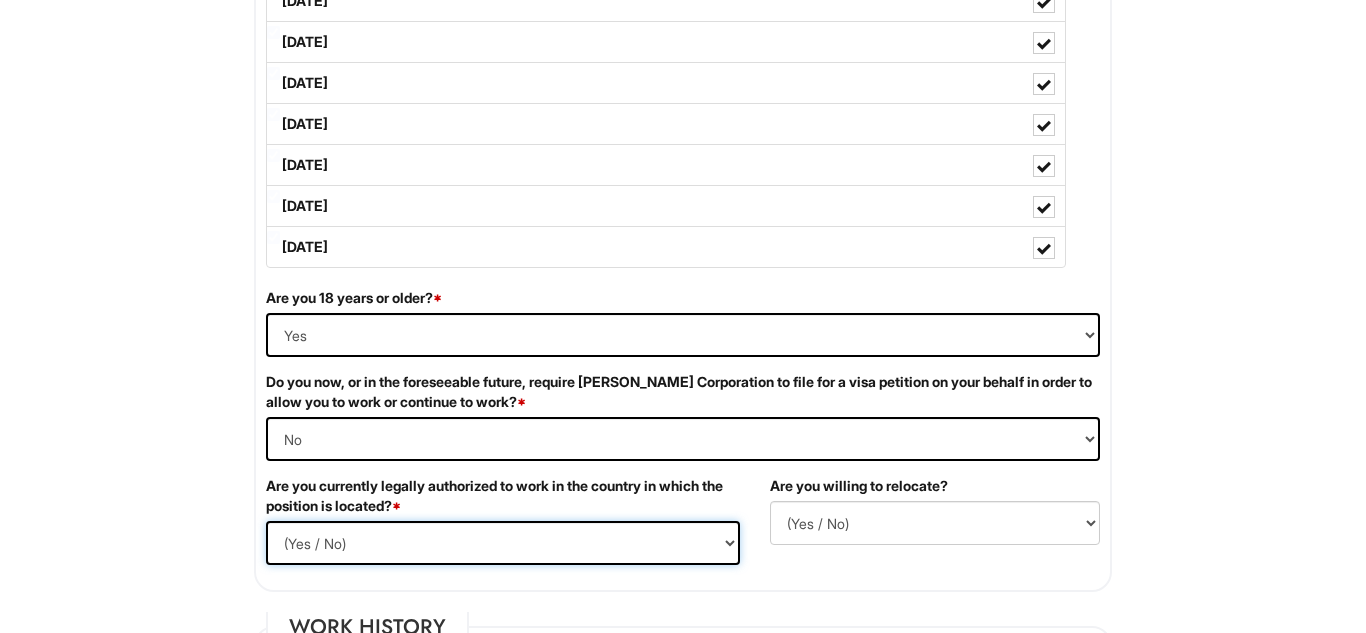 select on "Yes" 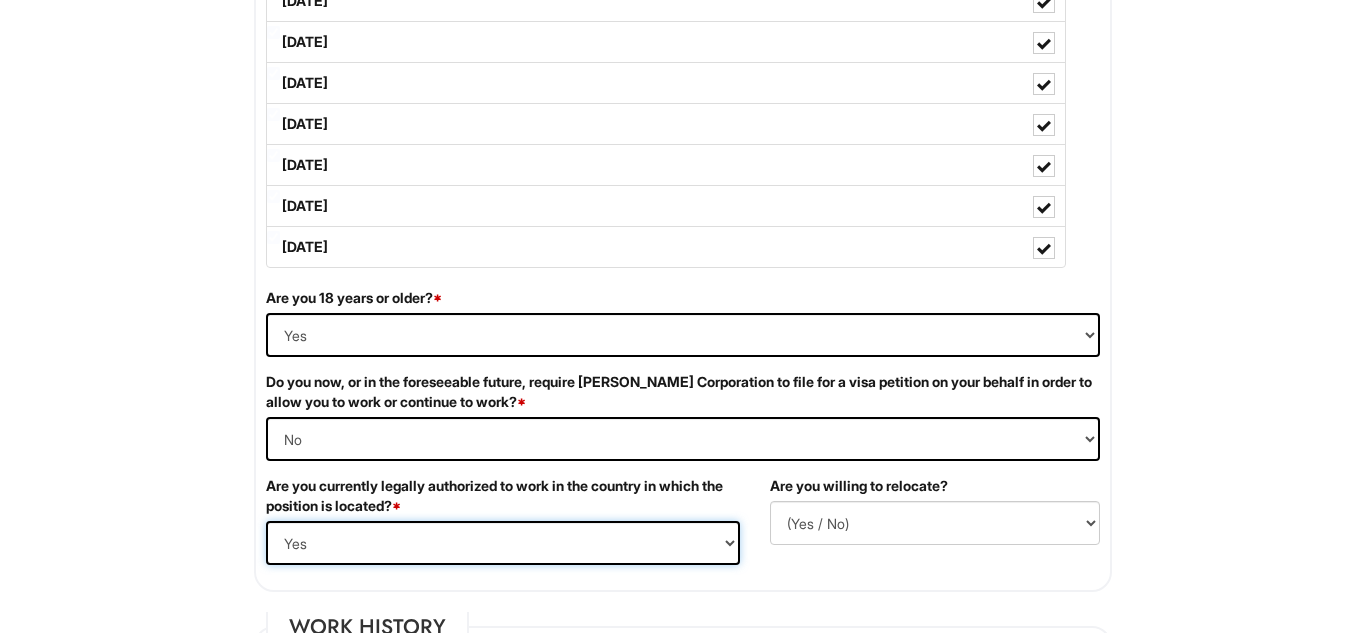 click on "(Yes / No) Yes No" at bounding box center [503, 543] 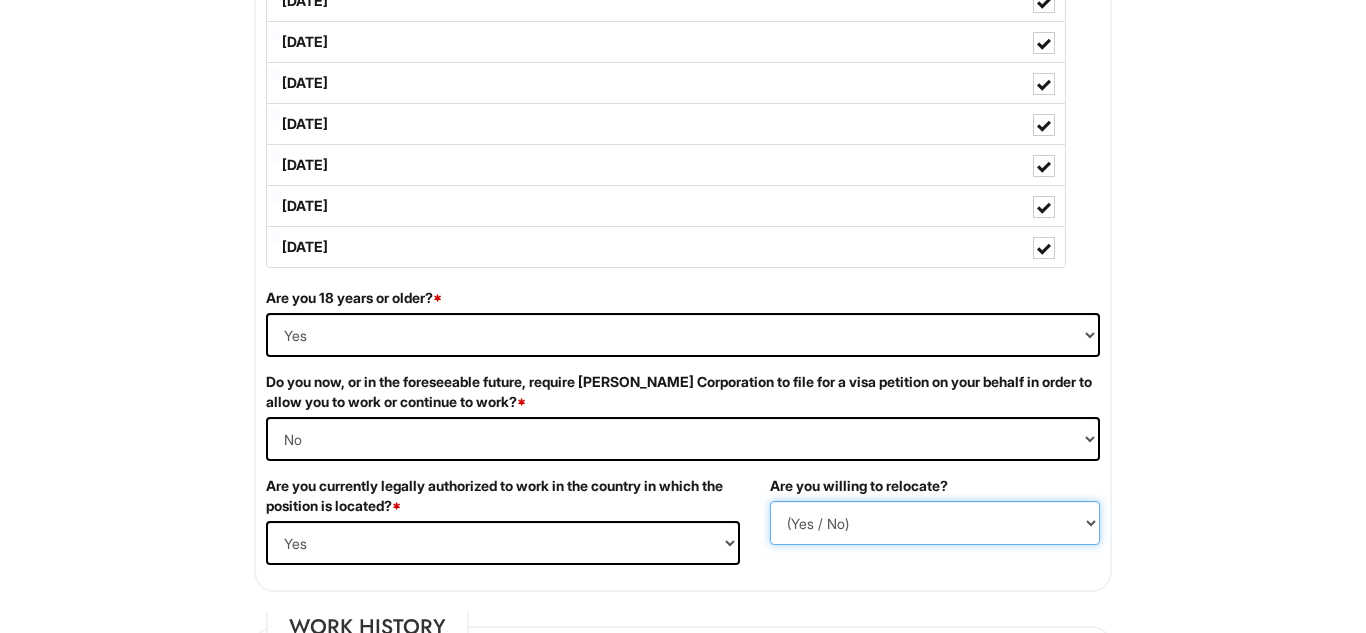 click on "(Yes / No) No Yes" at bounding box center (935, 523) 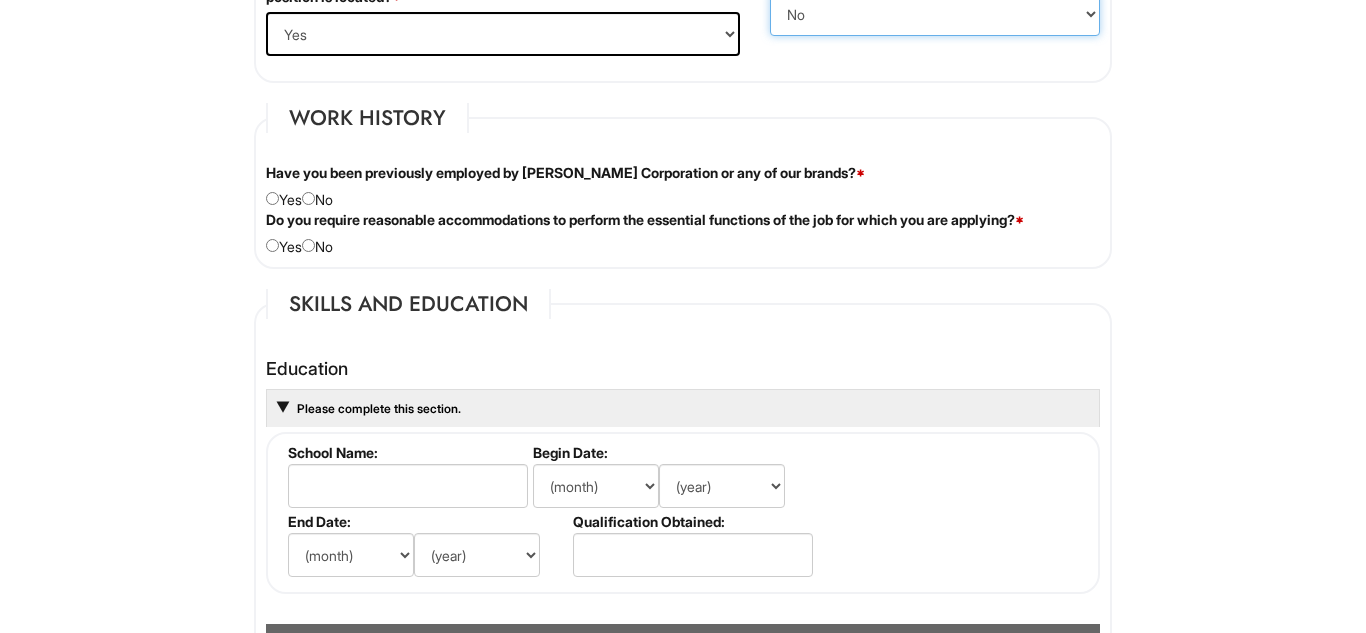 scroll, scrollTop: 1569, scrollLeft: 0, axis: vertical 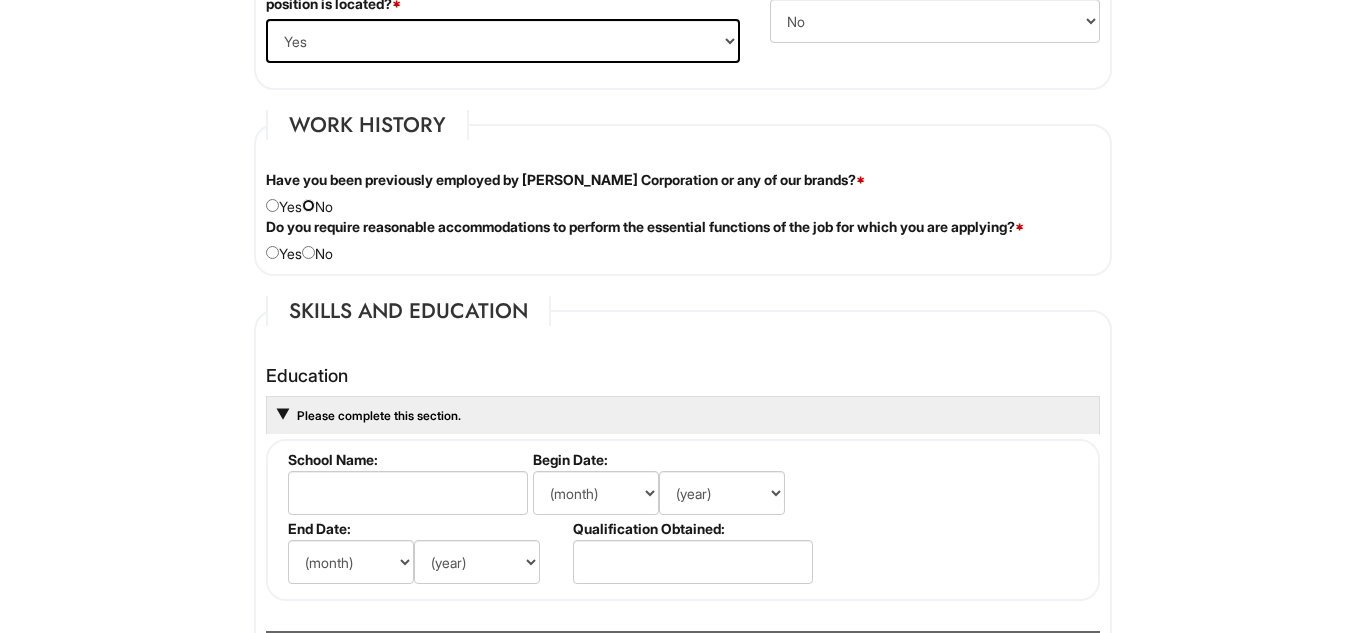 click at bounding box center [308, 205] 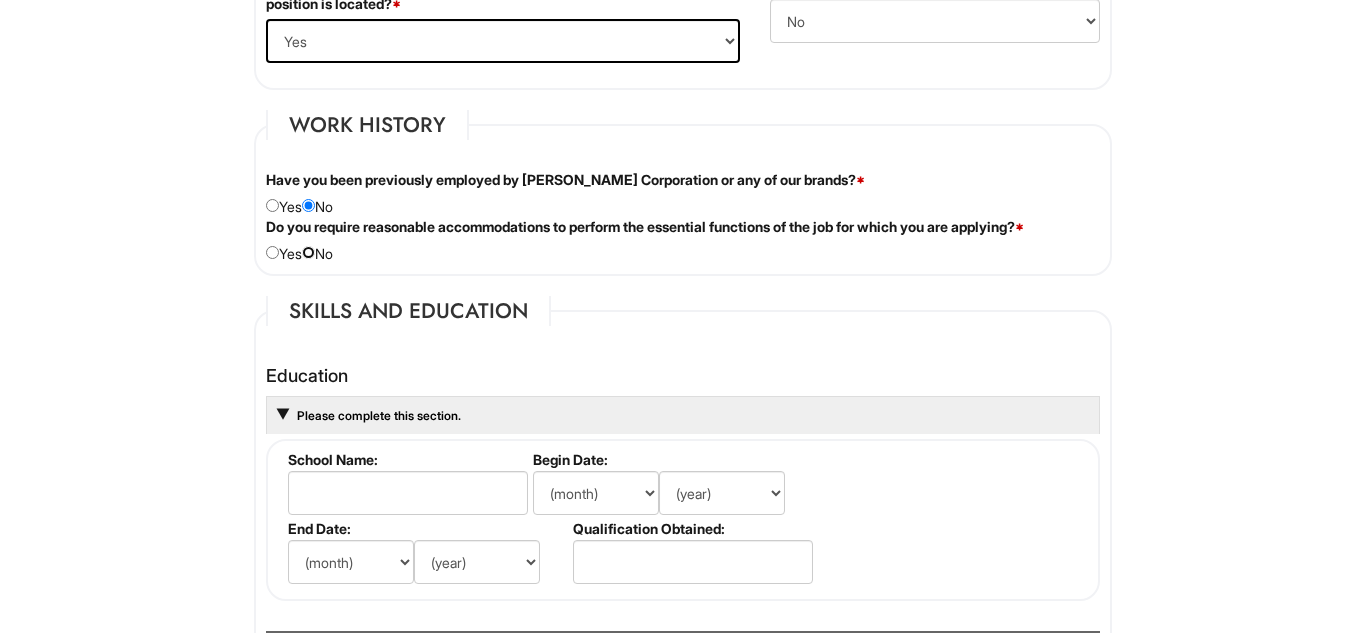 click at bounding box center [308, 252] 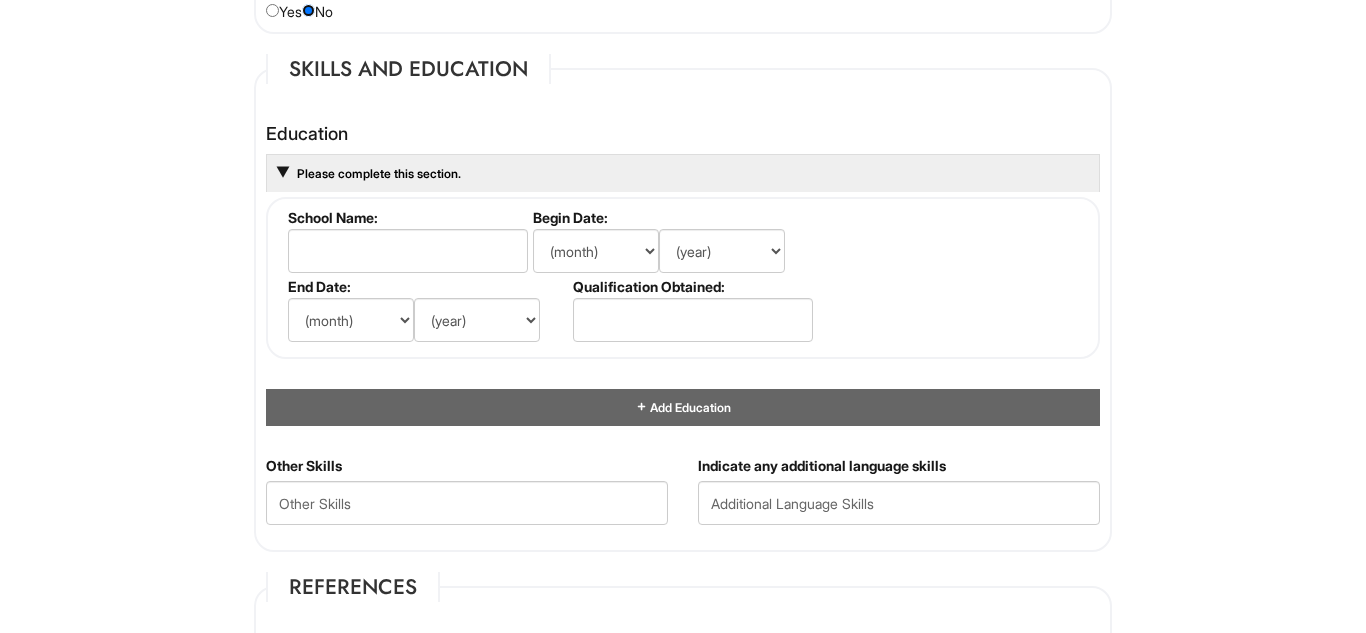 scroll, scrollTop: 1824, scrollLeft: 0, axis: vertical 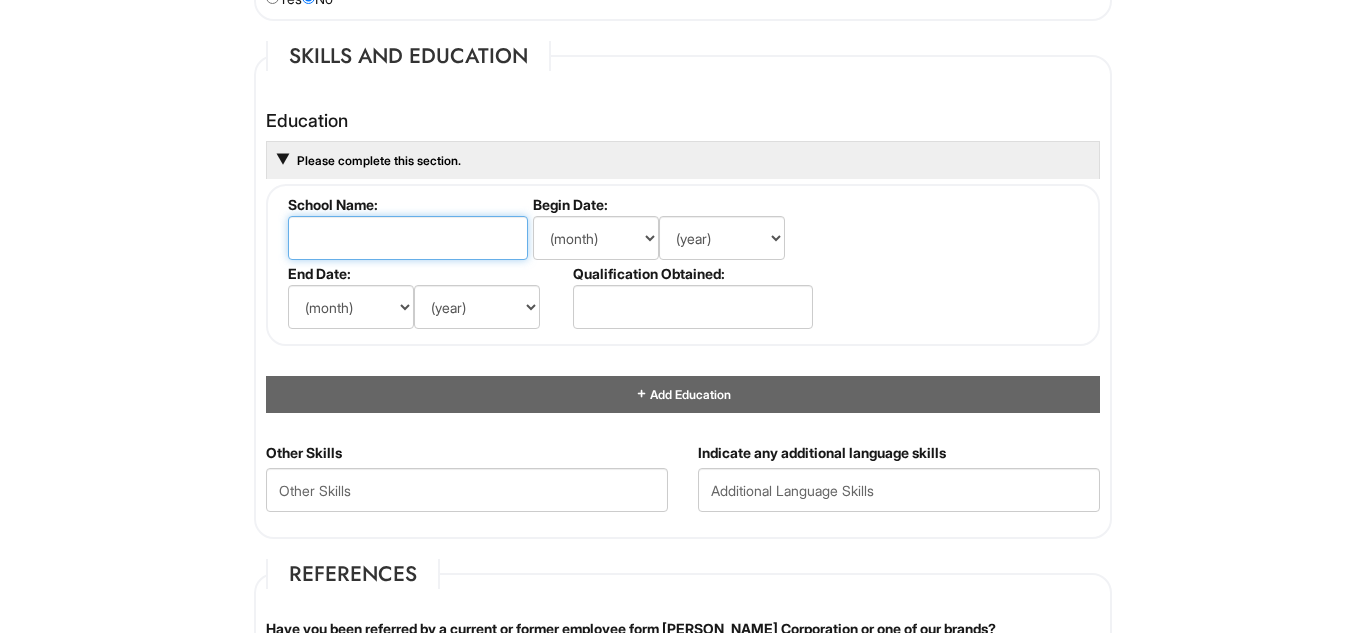 click at bounding box center [408, 238] 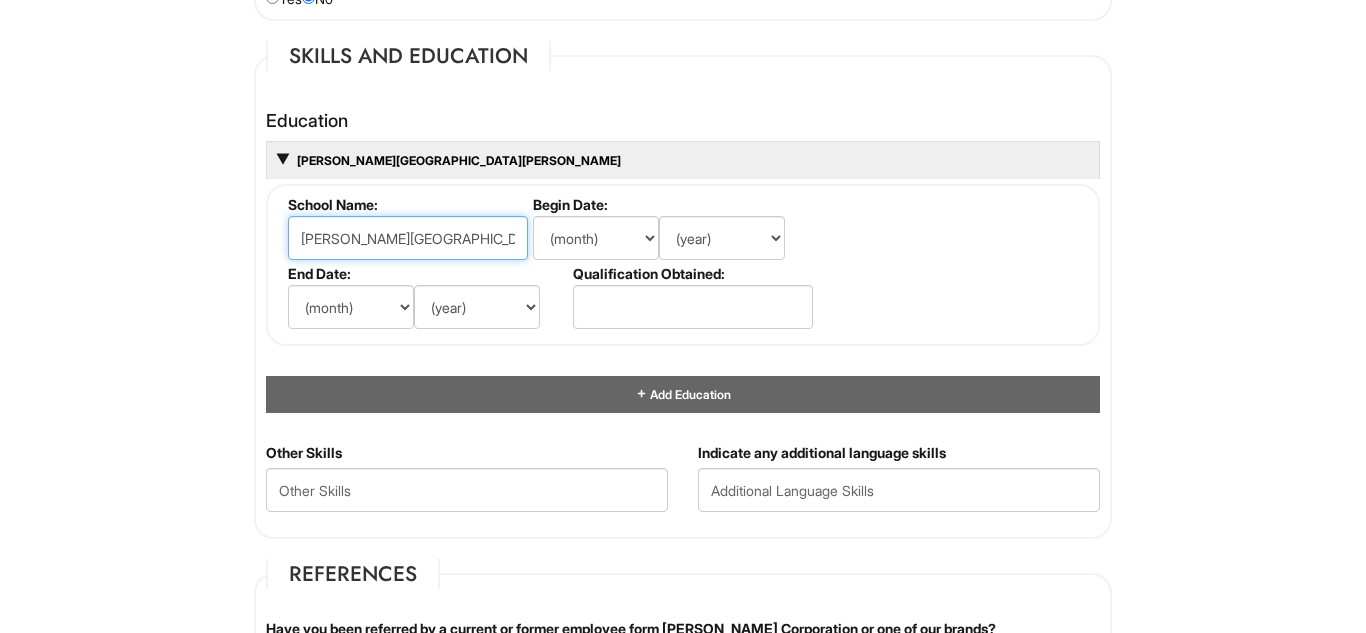type on "COLLINS HILL HIGH SCHOOL" 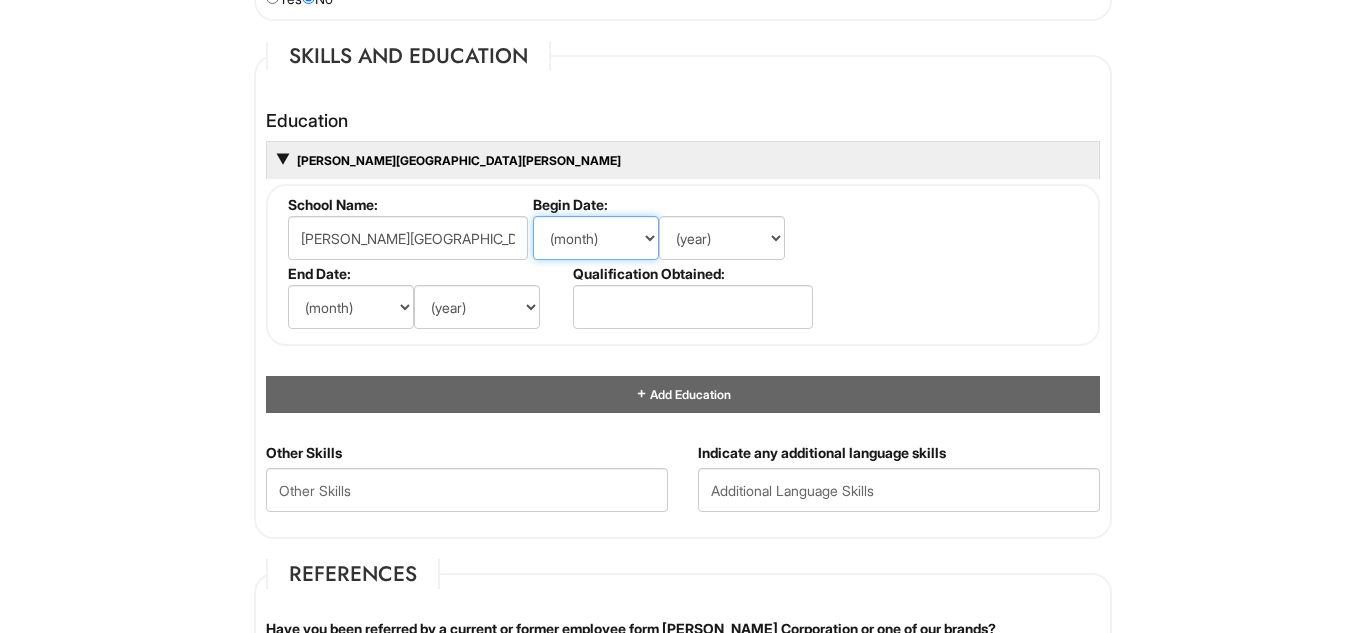click on "(month) Jan Feb Mar Apr May Jun Jul Aug Sep Oct Nov Dec" at bounding box center (596, 238) 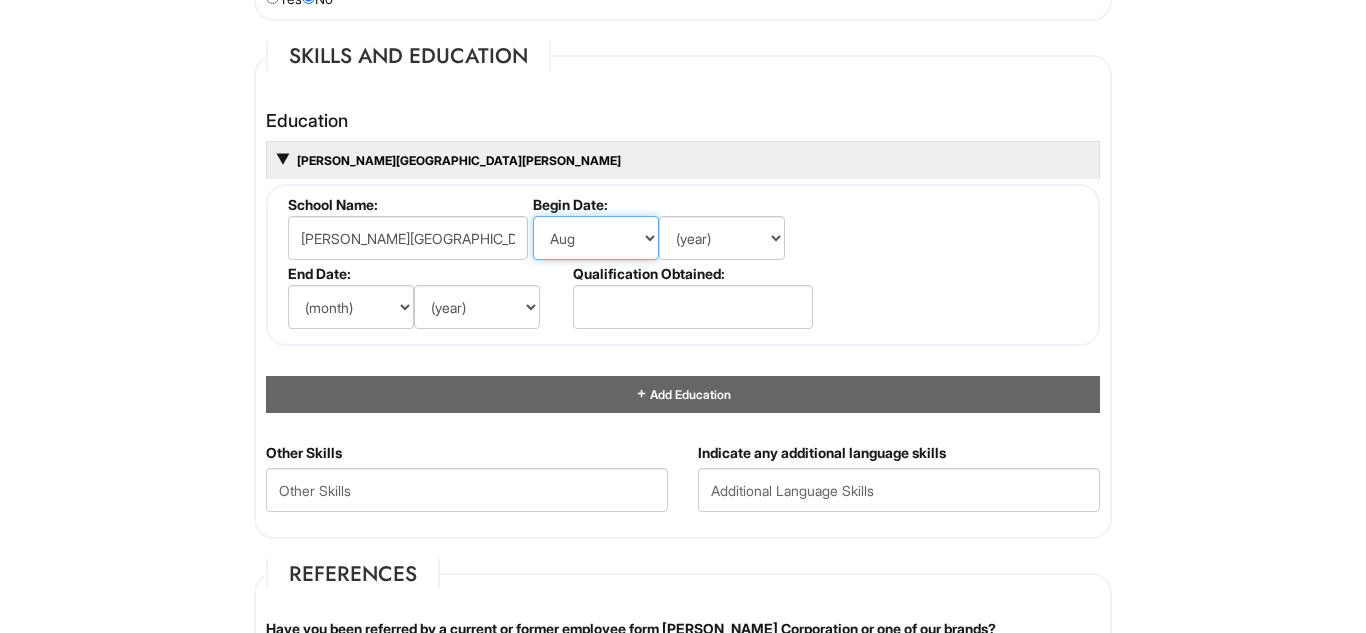 click on "(month) Jan Feb Mar Apr May Jun Jul Aug Sep Oct Nov Dec" at bounding box center [596, 238] 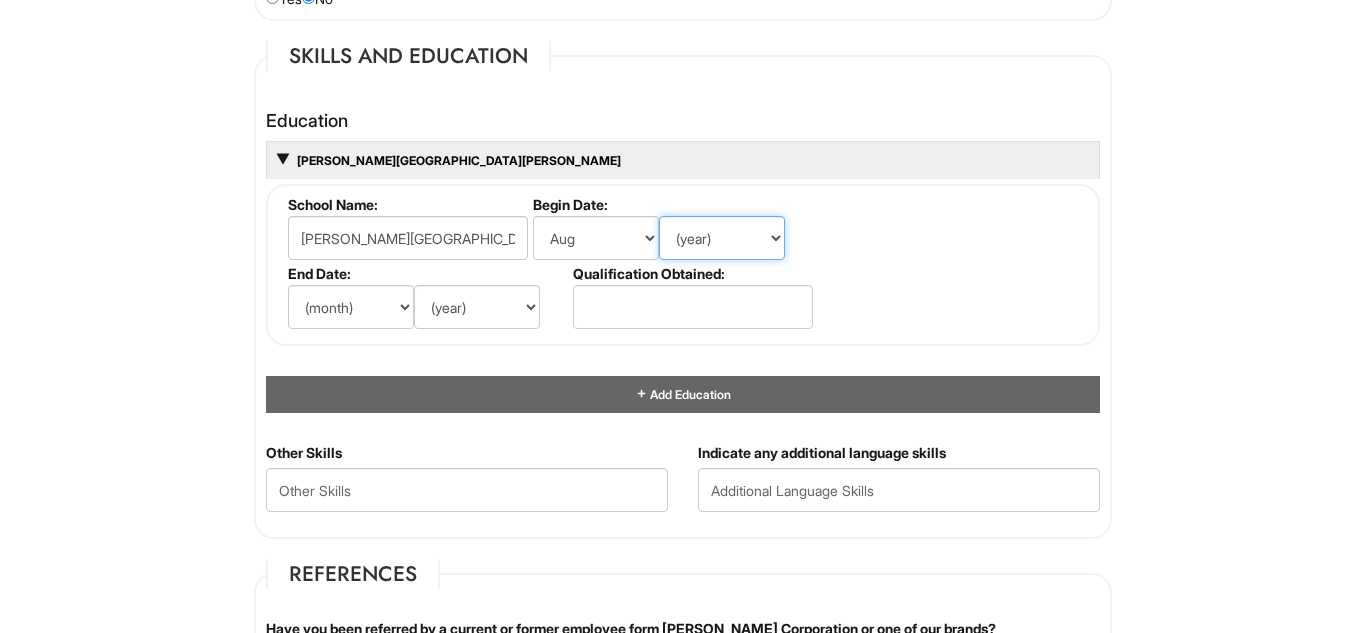 click on "(year) 2029 2028 2027 2026 2025 2024 2023 2022 2021 2020 2019 2018 2017 2016 2015 2014 2013 2012 2011 2010 2009 2008 2007 2006 2005 2004 2003 2002 2001 2000 1999 1998 1997 1996 1995 1994 1993 1992 1991 1990 1989 1988 1987 1986 1985 1984 1983 1982 1981 1980 1979 1978 1977 1976 1975 1974 1973 1972 1971 1970 1969 1968 1967 1966 1965 1964 1963 1962 1961 1960 1959 1958 1957 1956 1955 1954 1953 1952 1951 1950 1949 1948 1947 1946  --  2030 2031 2032 2033 2034 2035 2036 2037 2038 2039 2040 2041 2042 2043 2044 2045 2046 2047 2048 2049 2050 2051 2052 2053 2054 2055 2056 2057 2058 2059 2060 2061 2062 2063 2064" at bounding box center [722, 238] 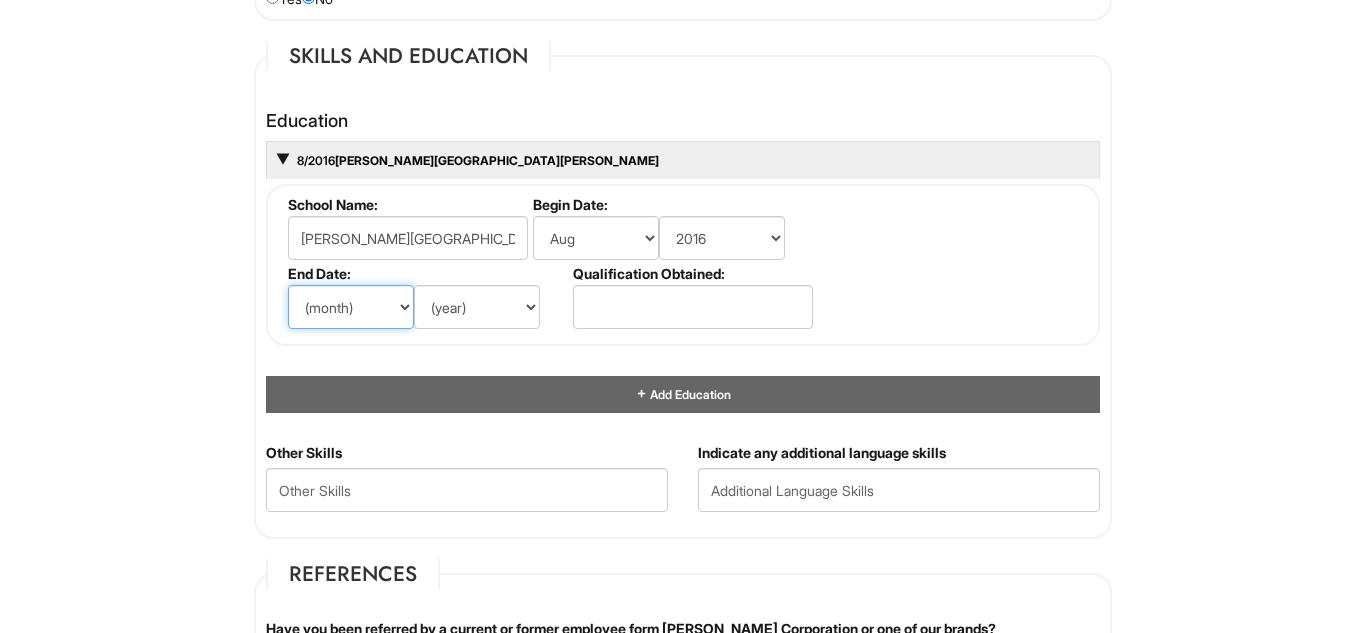 click on "(month) Jan Feb Mar Apr May Jun Jul Aug Sep Oct Nov Dec" at bounding box center [351, 307] 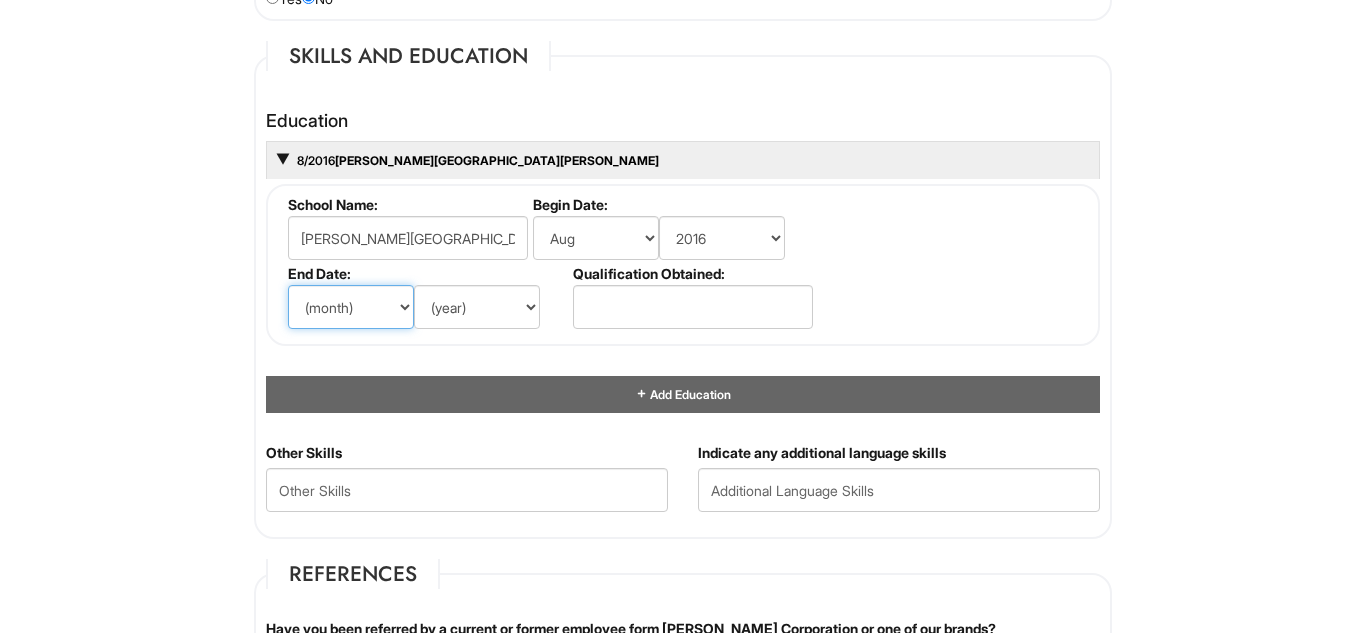 select on "5" 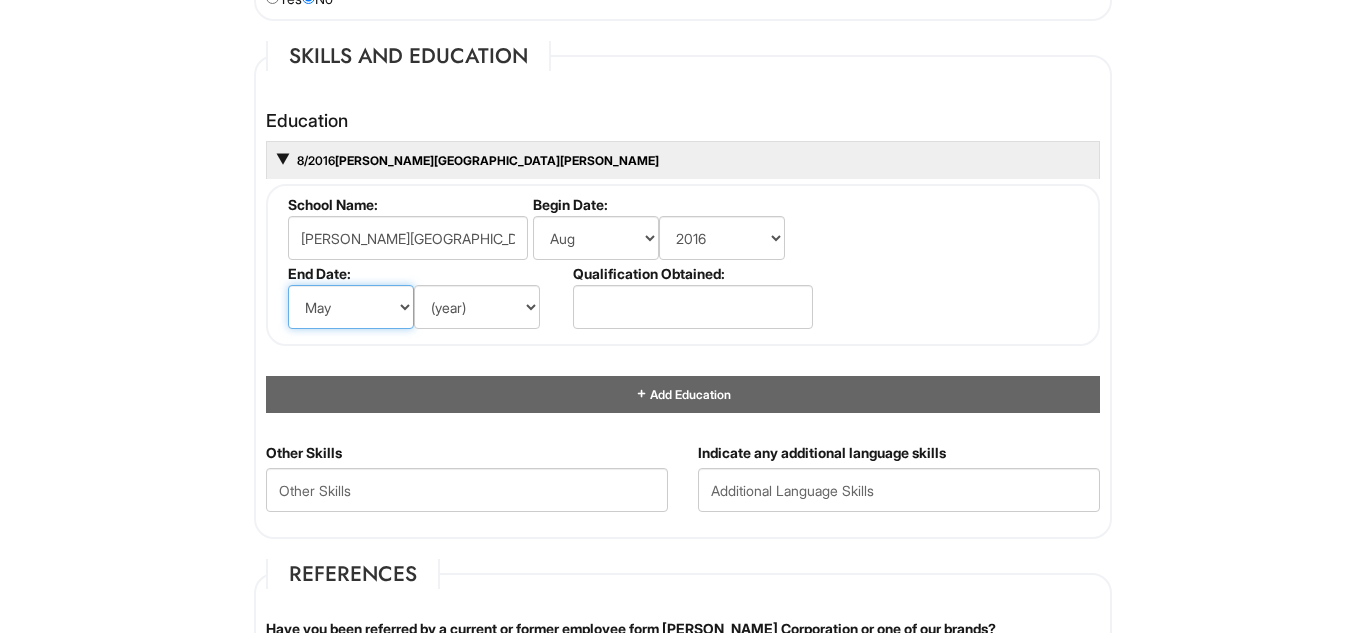 click on "(month) Jan Feb Mar Apr May Jun Jul Aug Sep Oct Nov Dec" at bounding box center (351, 307) 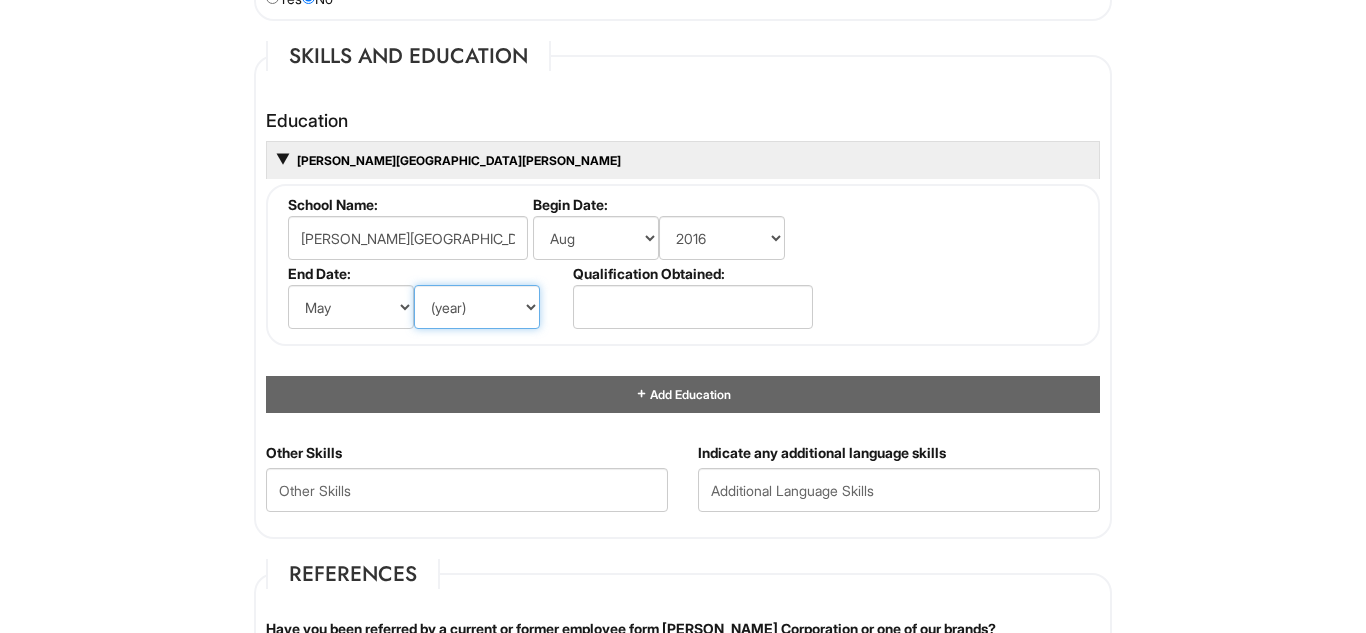 click on "(year) 2029 2028 2027 2026 2025 2024 2023 2022 2021 2020 2019 2018 2017 2016 2015 2014 2013 2012 2011 2010 2009 2008 2007 2006 2005 2004 2003 2002 2001 2000 1999 1998 1997 1996 1995 1994 1993 1992 1991 1990 1989 1988 1987 1986 1985 1984 1983 1982 1981 1980 1979 1978 1977 1976 1975 1974 1973 1972 1971 1970 1969 1968 1967 1966 1965 1964 1963 1962 1961 1960 1959 1958 1957 1956 1955 1954 1953 1952 1951 1950 1949 1948 1947 1946  --  2030 2031 2032 2033 2034 2035 2036 2037 2038 2039 2040 2041 2042 2043 2044 2045 2046 2047 2048 2049 2050 2051 2052 2053 2054 2055 2056 2057 2058 2059 2060 2061 2062 2063 2064" at bounding box center [477, 307] 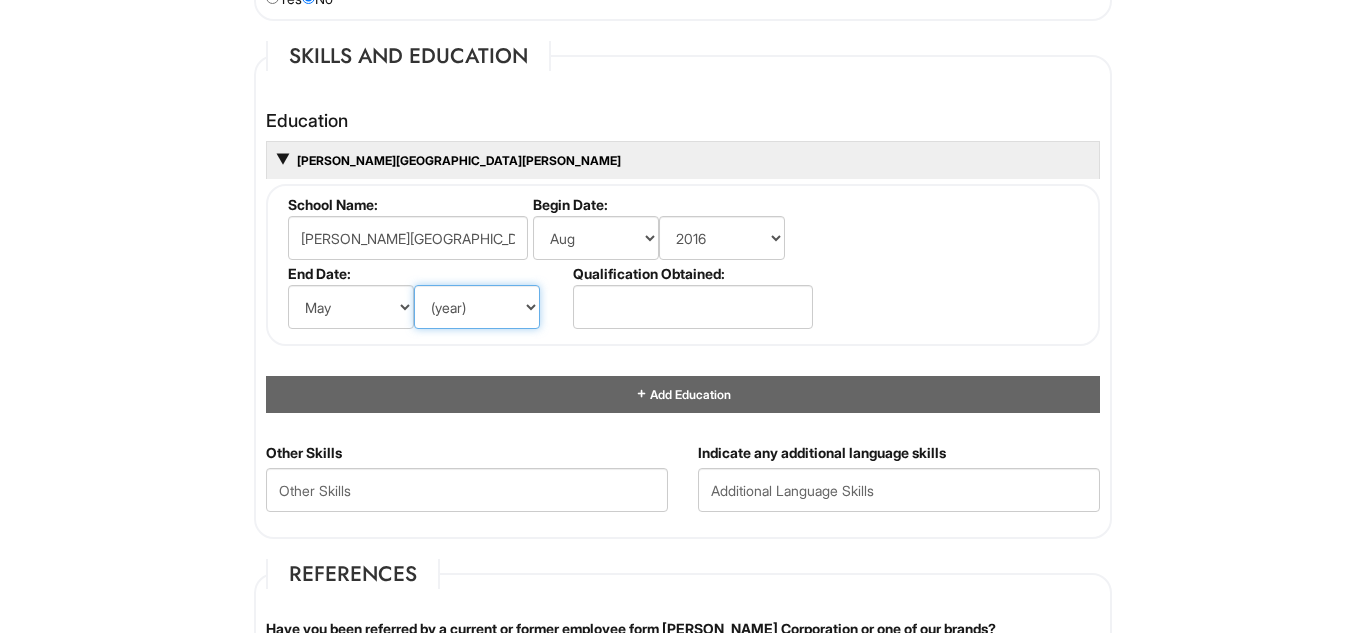 select on "2020" 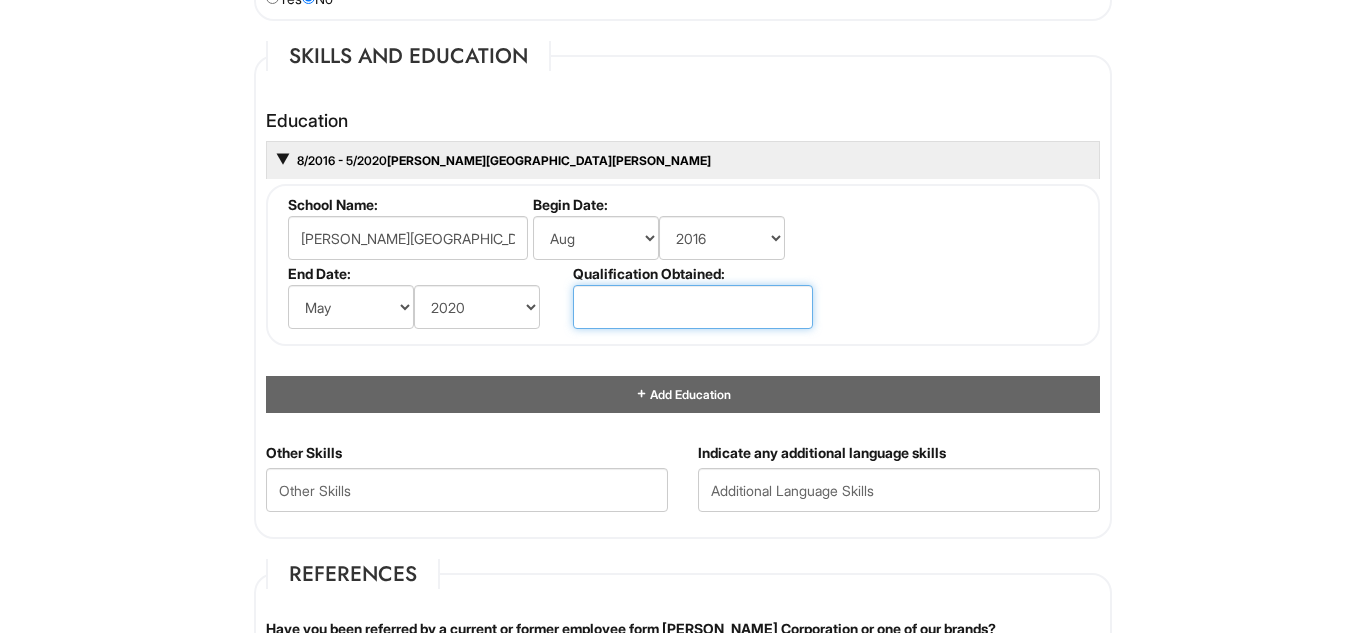click at bounding box center [693, 307] 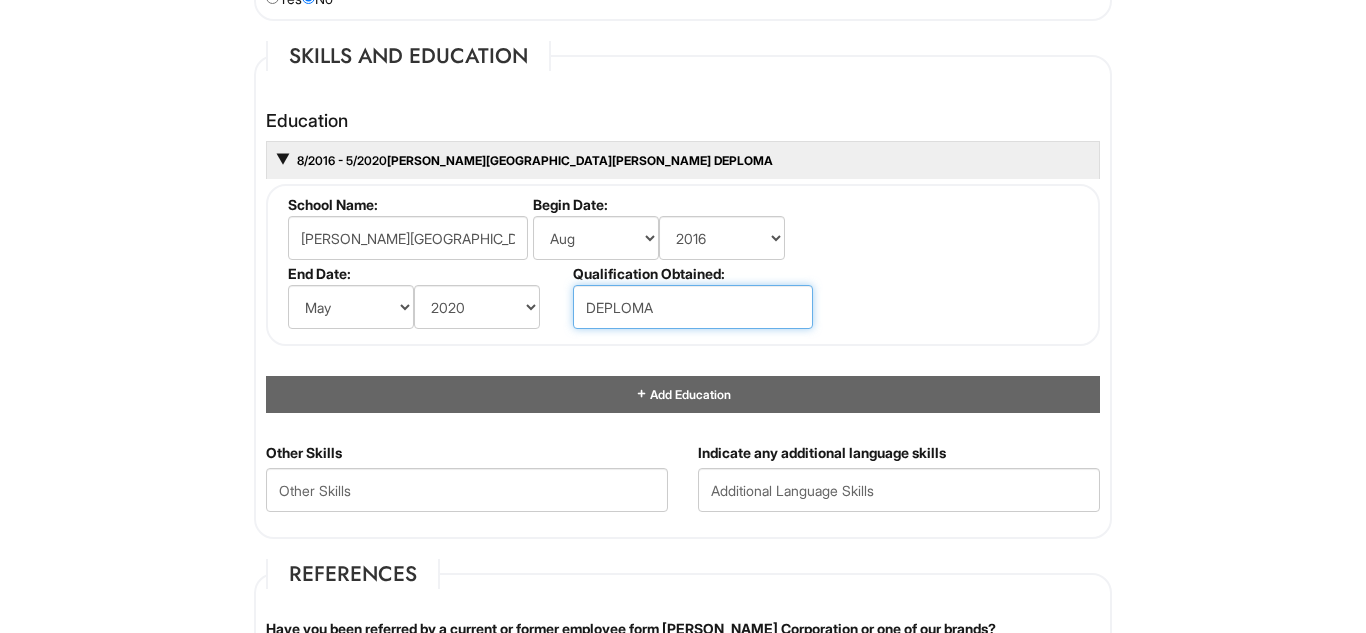 click on "DEPLOMA" at bounding box center (693, 307) 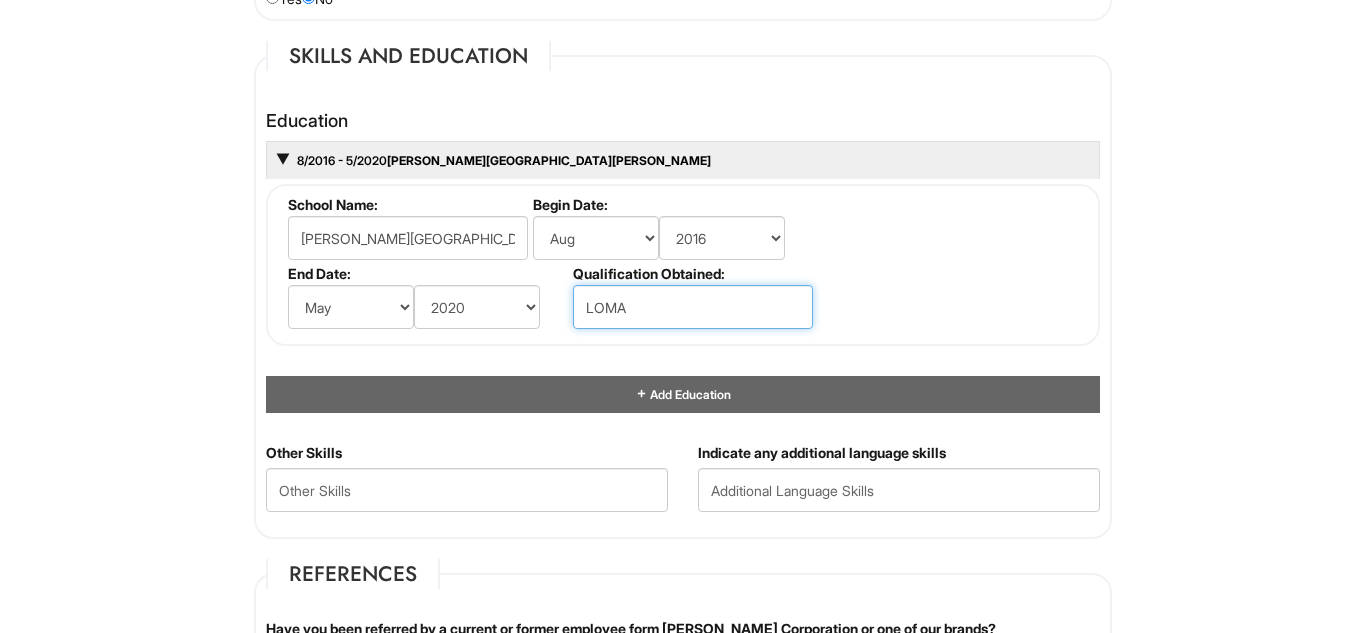 click on "LOMA" at bounding box center [693, 307] 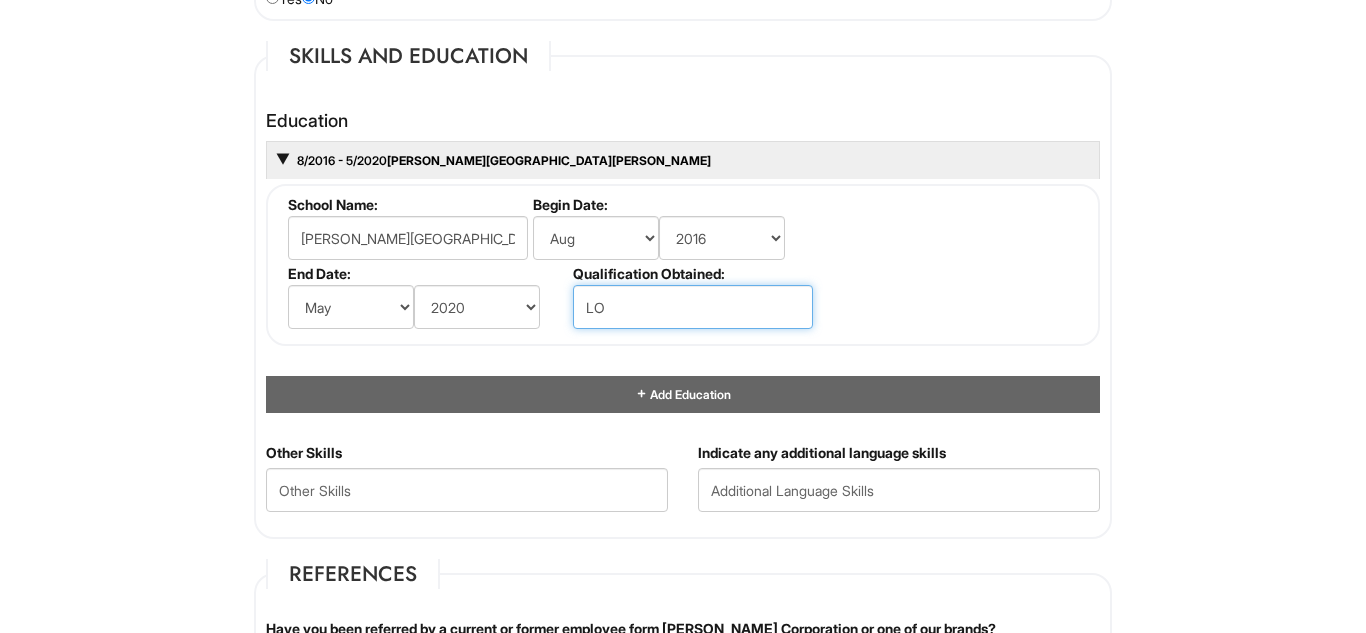 type on "L" 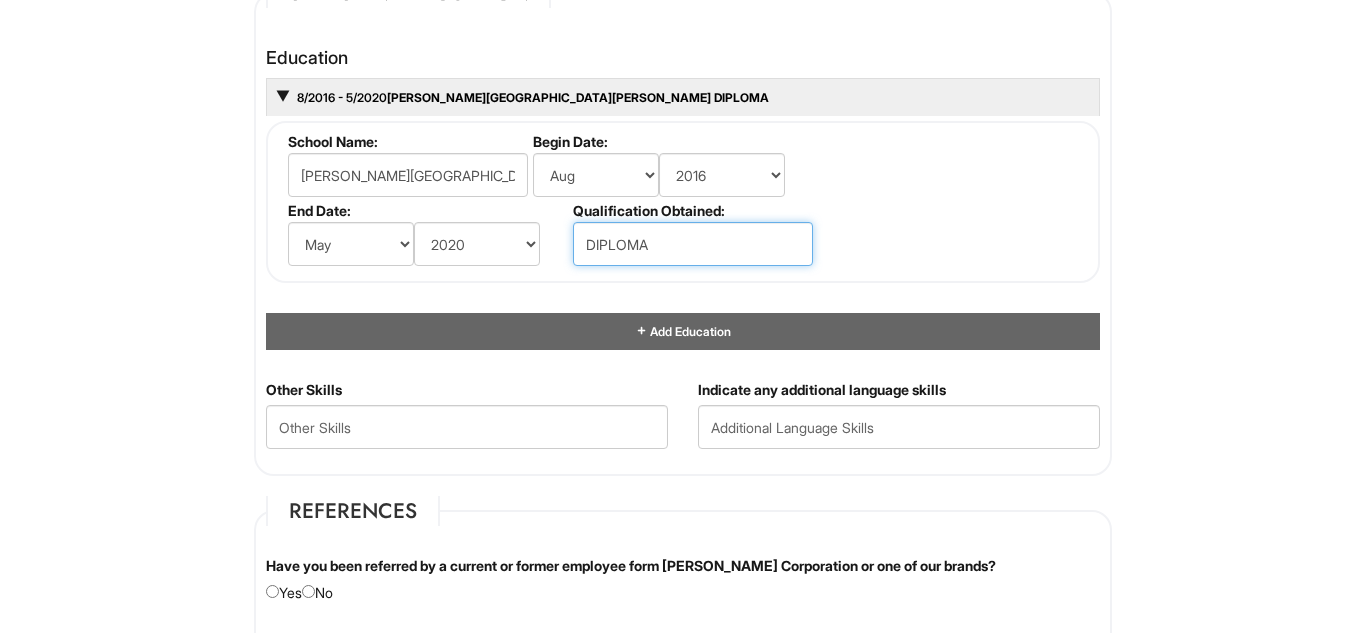 scroll, scrollTop: 2057, scrollLeft: 0, axis: vertical 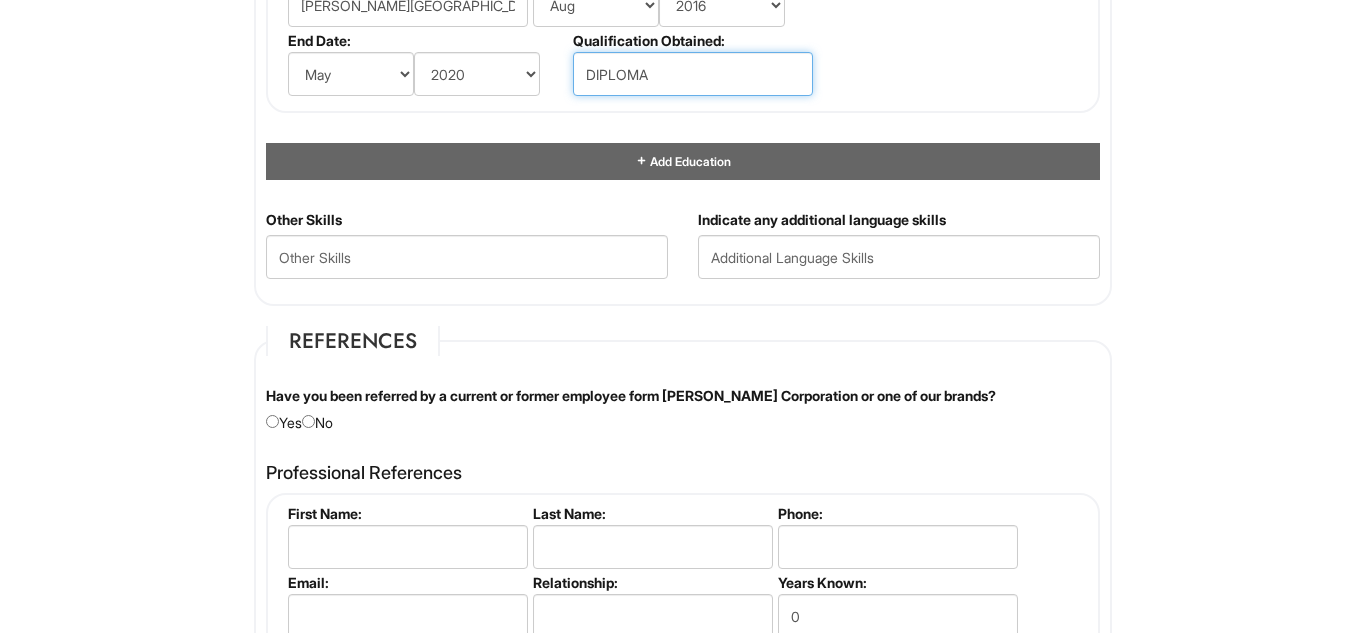 type on "DIPLOMA" 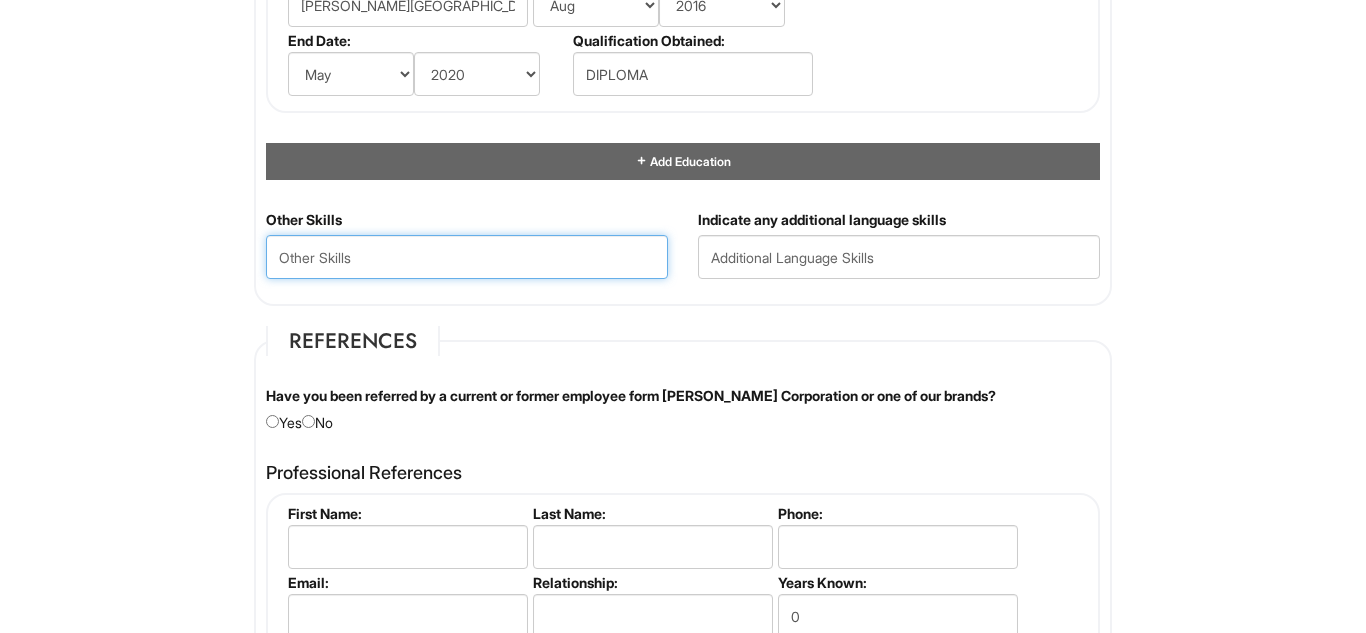 click at bounding box center [467, 257] 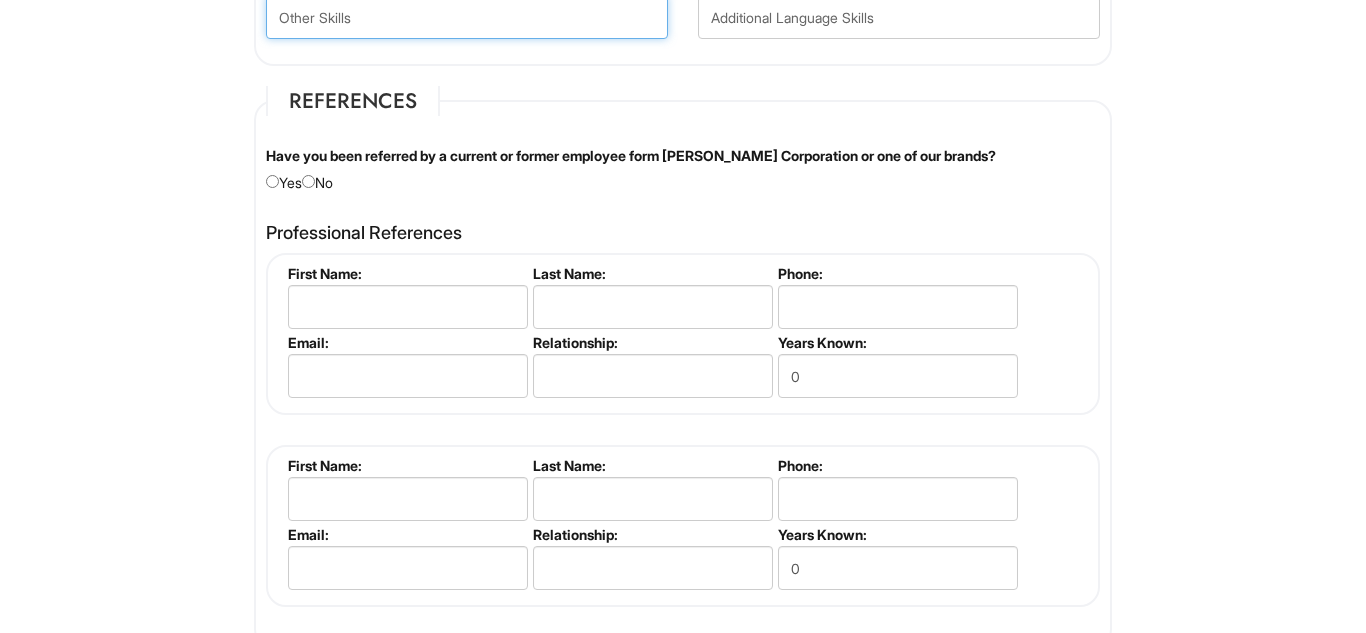 scroll, scrollTop: 2310, scrollLeft: 0, axis: vertical 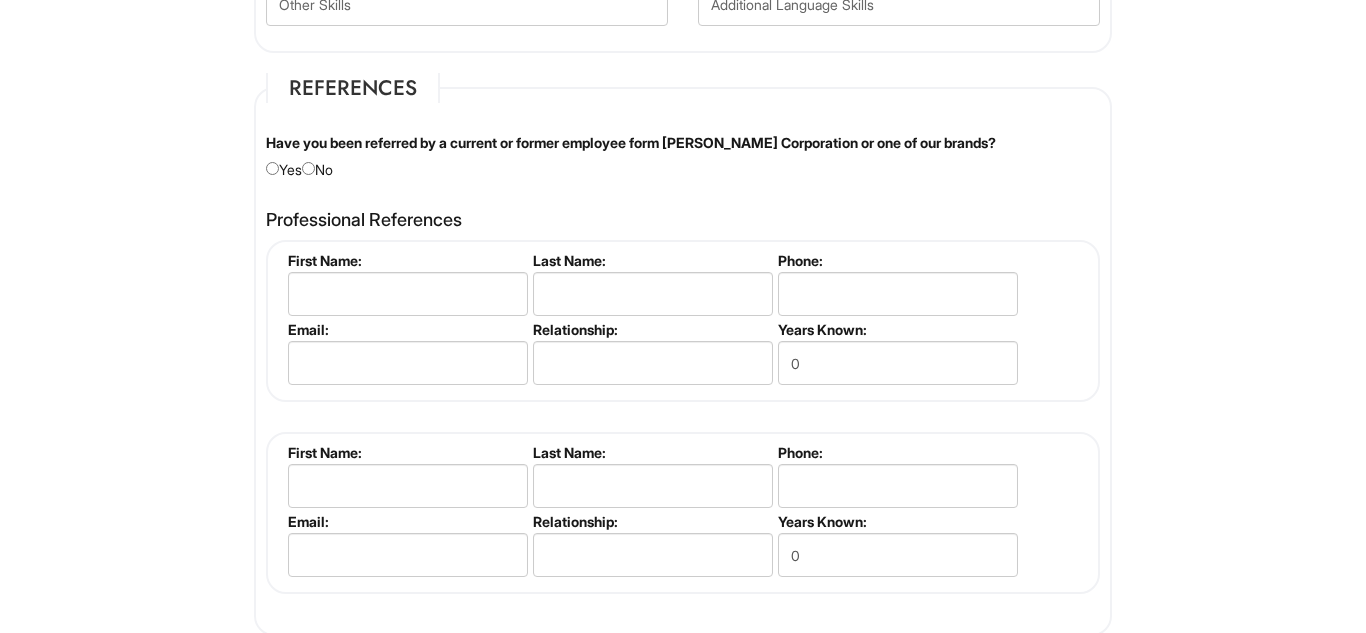 click on "Have you been referred by a current or former employee form Giorgio Armani Corporation or one of our brands?    Yes   No" at bounding box center [683, 156] 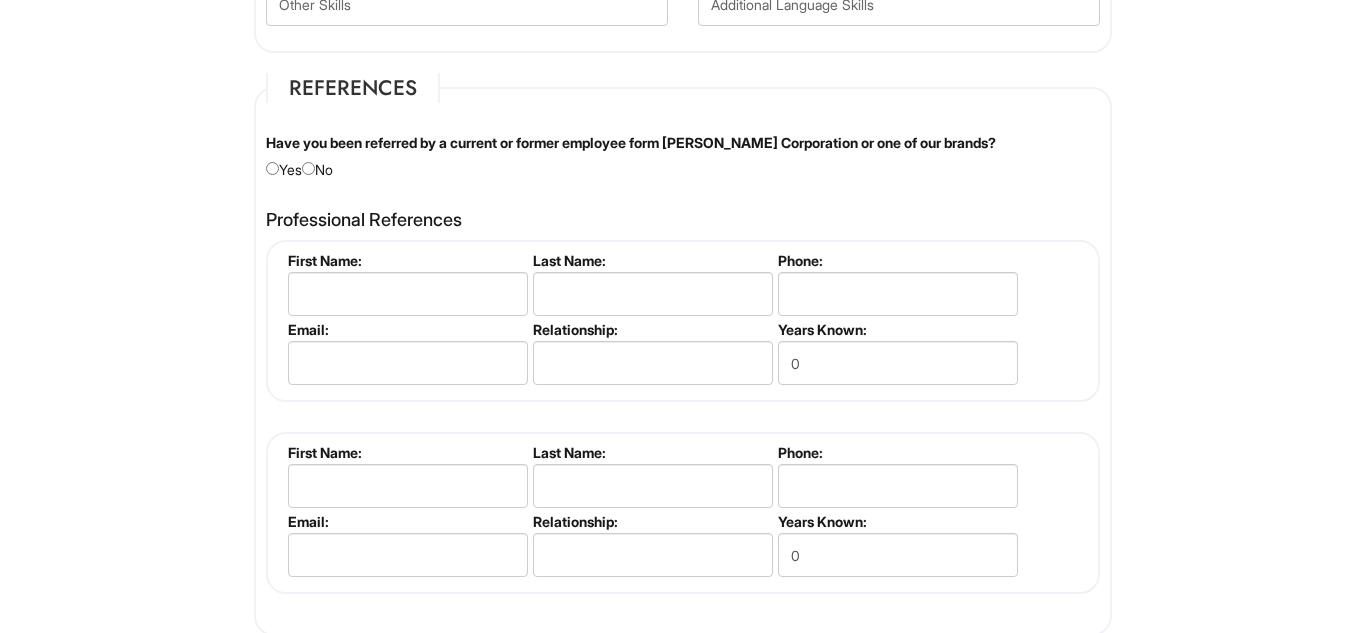 click on "Have you been referred by a current or former employee form Giorgio Armani Corporation or one of our brands?    Yes   No" at bounding box center (683, 156) 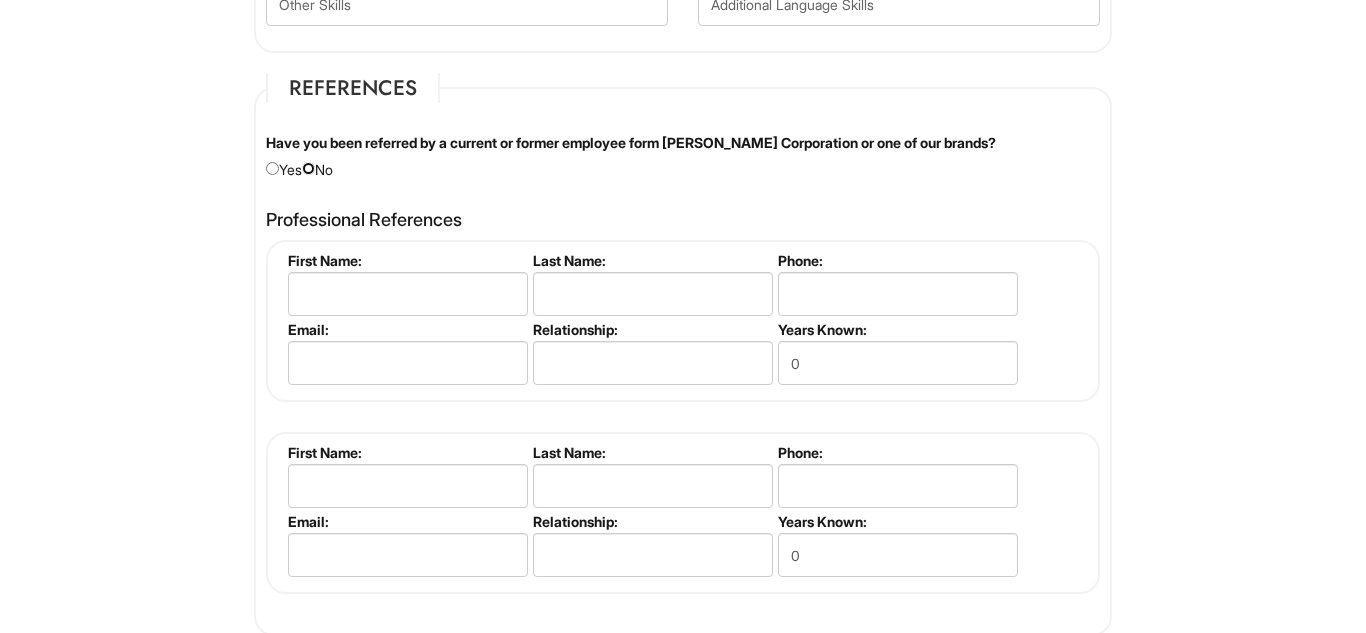 click at bounding box center (308, 168) 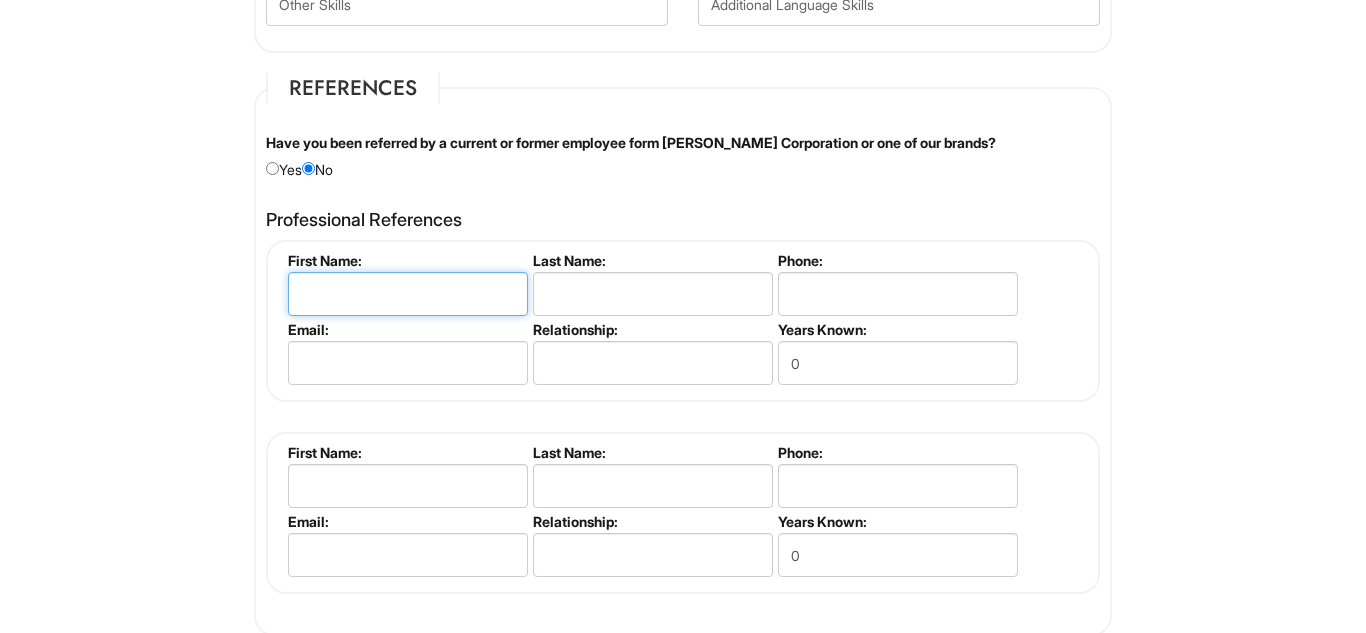 click at bounding box center [408, 294] 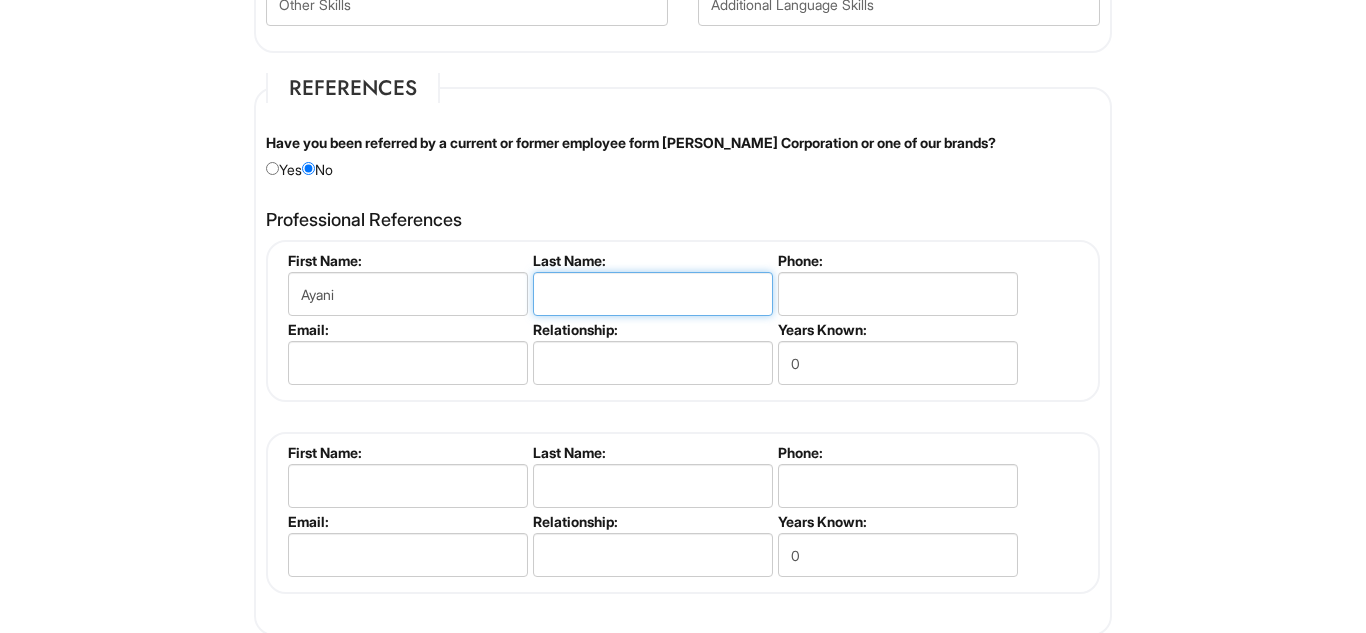 type on "Robinson" 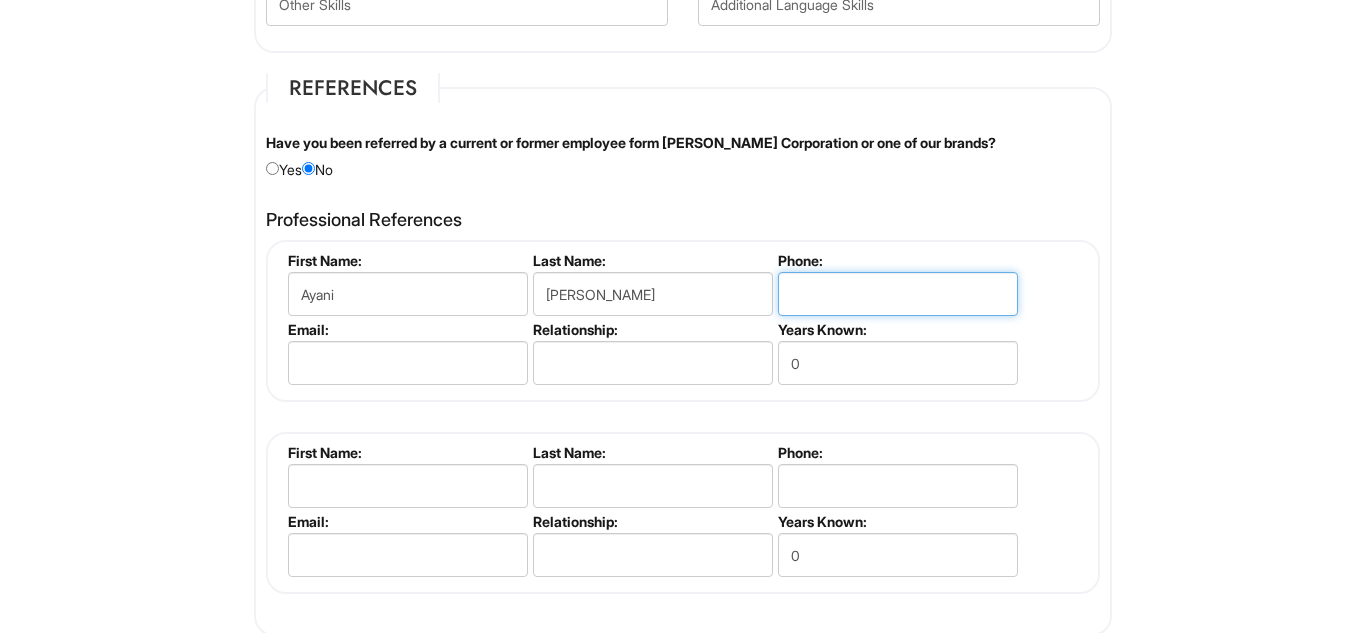 type on "4704294488" 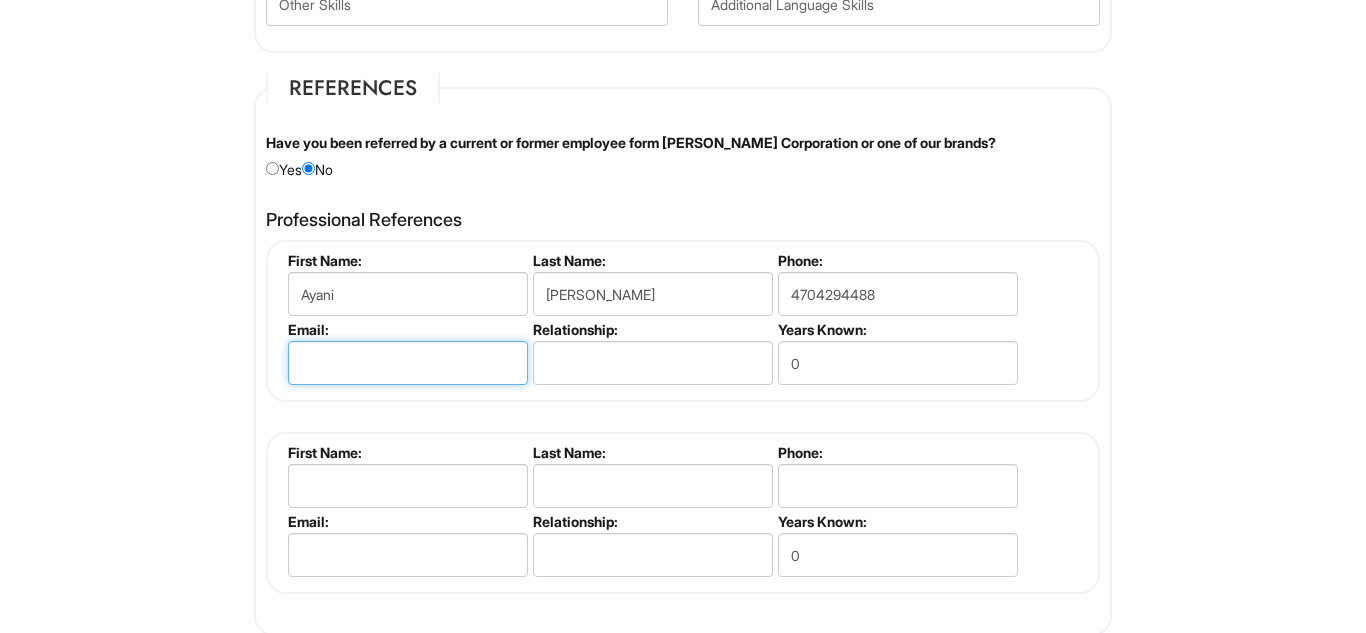 type on "Ayanilanique@gmail.com" 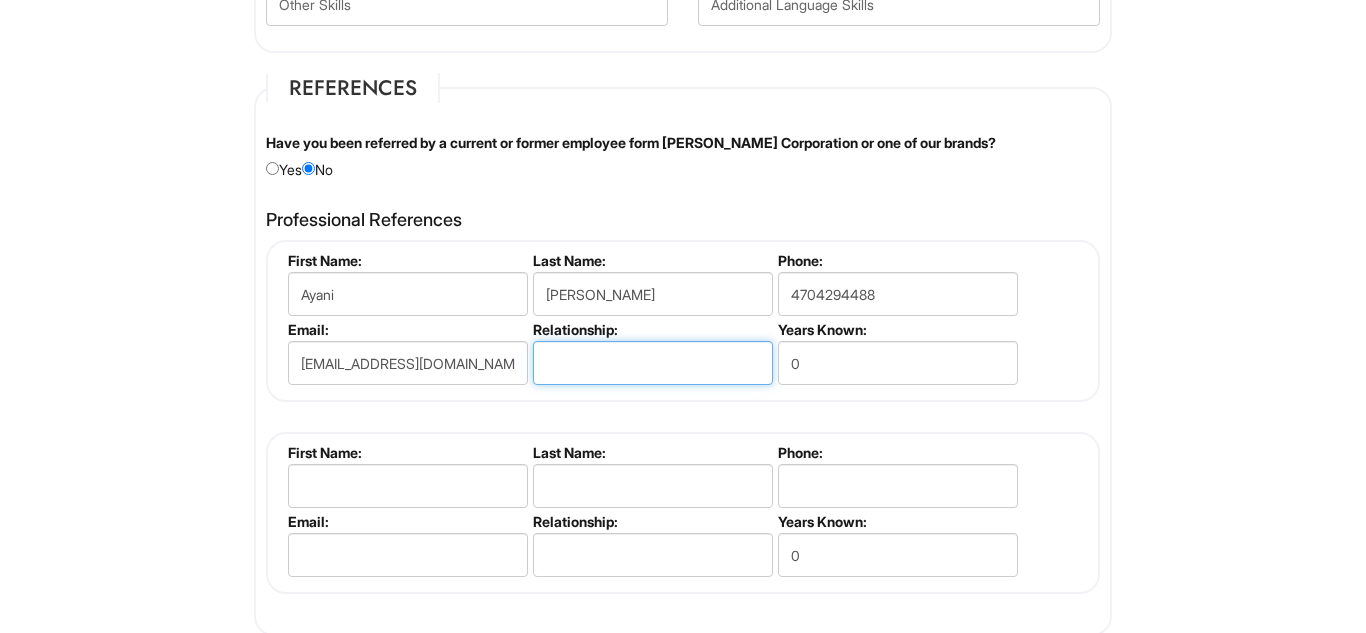 click at bounding box center (653, 363) 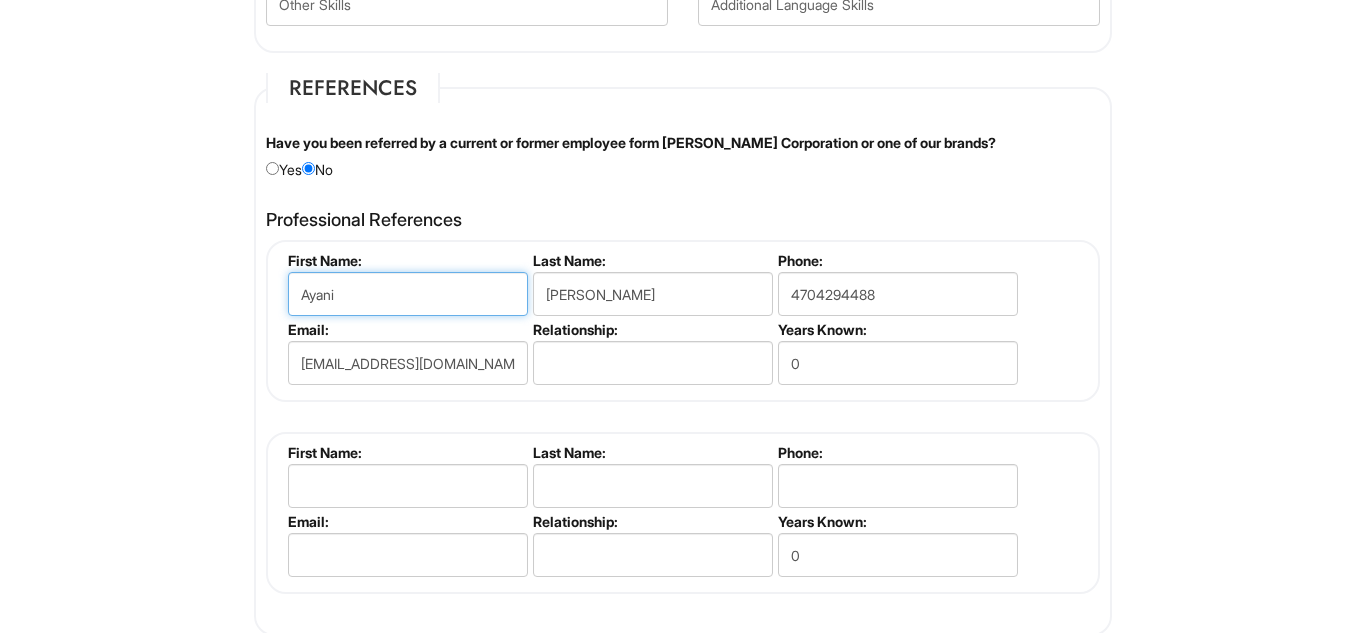 drag, startPoint x: 357, startPoint y: 289, endPoint x: 246, endPoint y: 273, distance: 112.147224 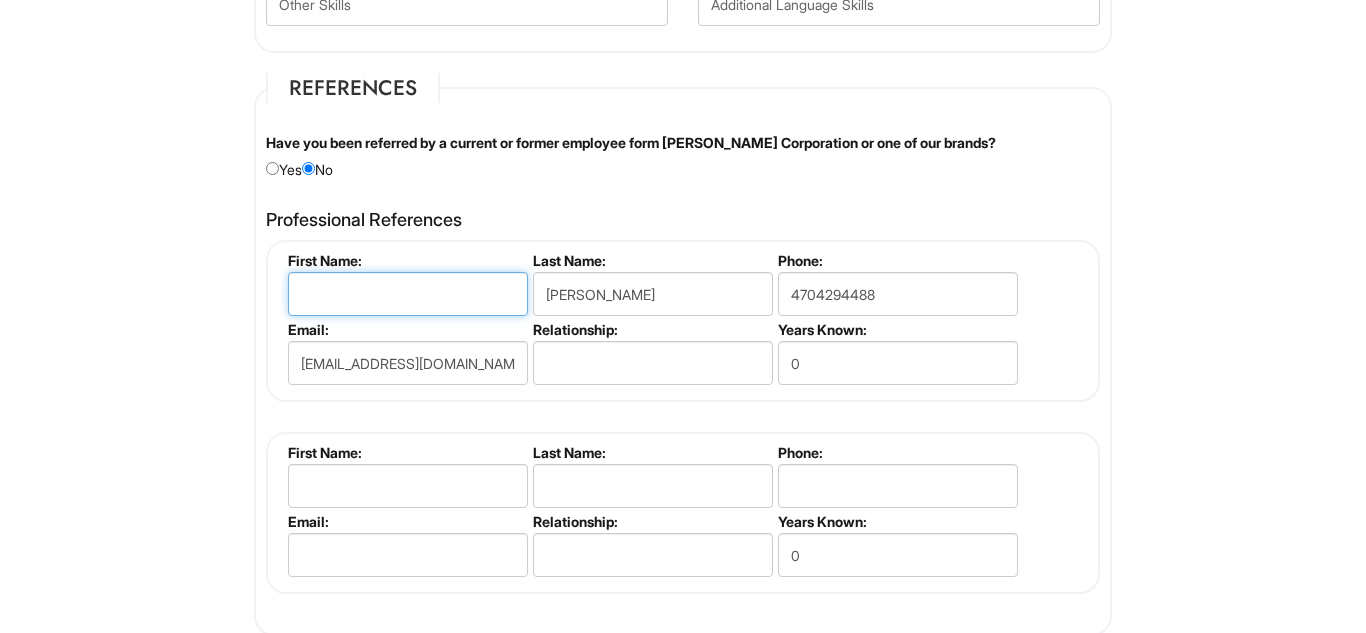 type 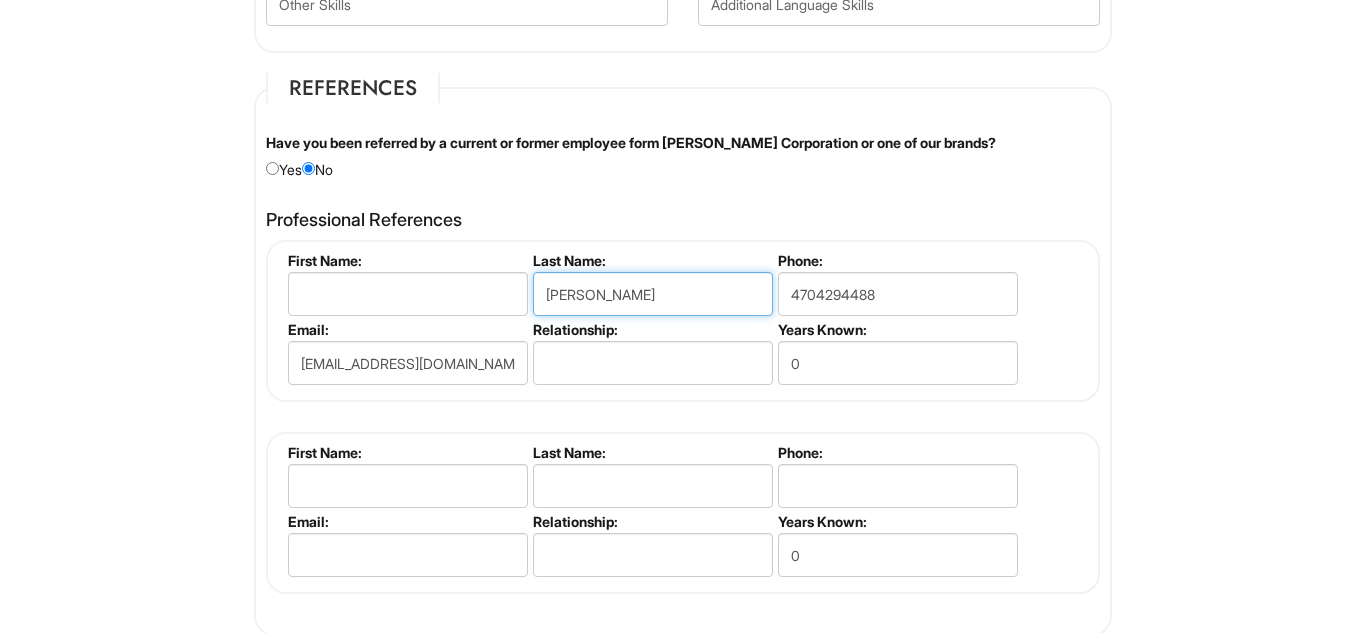 drag, startPoint x: 640, startPoint y: 304, endPoint x: 515, endPoint y: 302, distance: 125.016 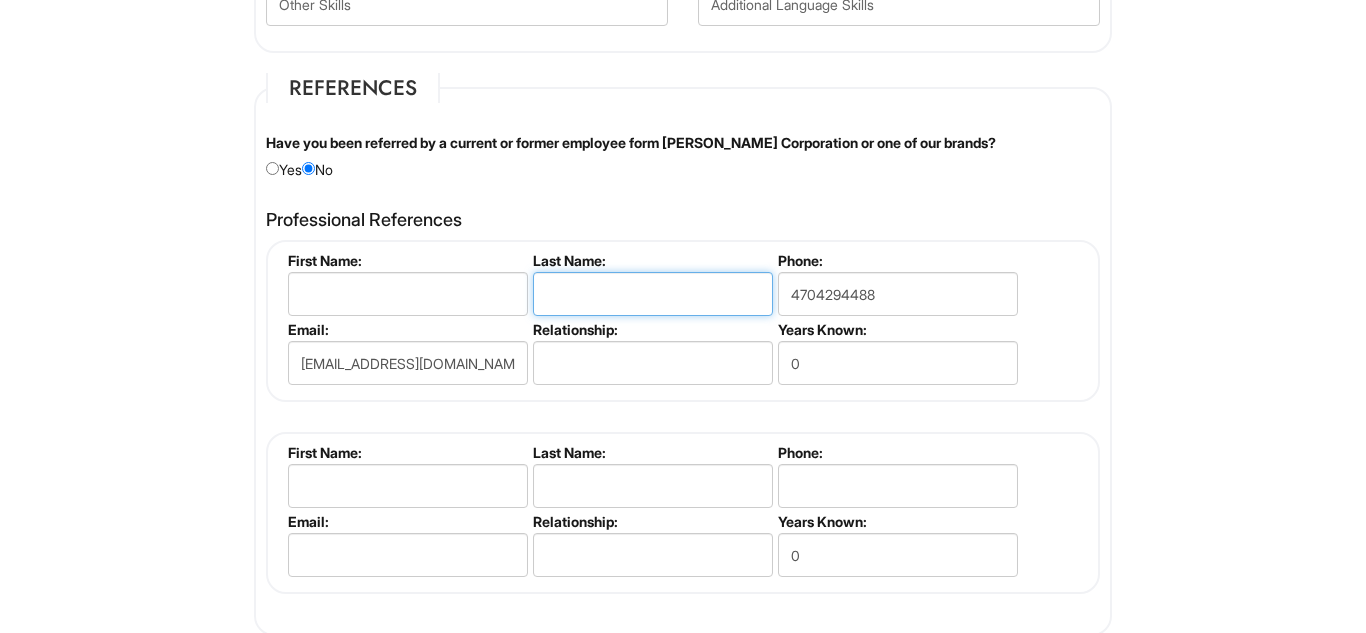 type 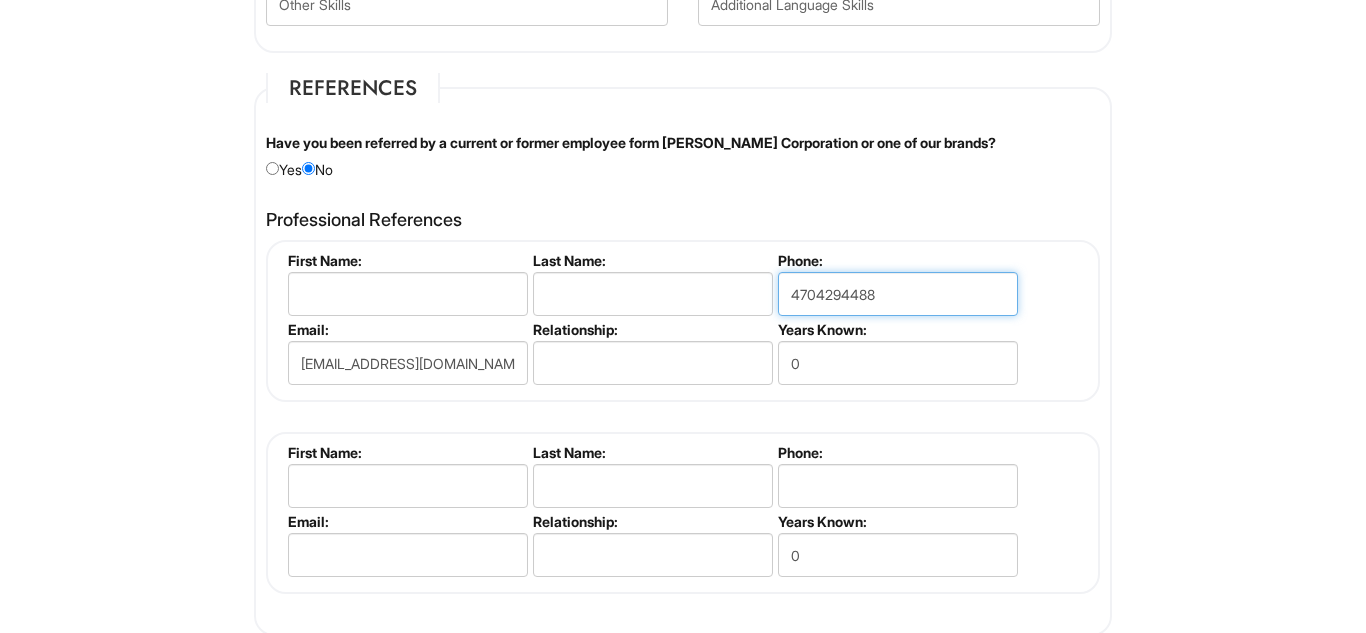 drag, startPoint x: 944, startPoint y: 291, endPoint x: 711, endPoint y: 276, distance: 233.48233 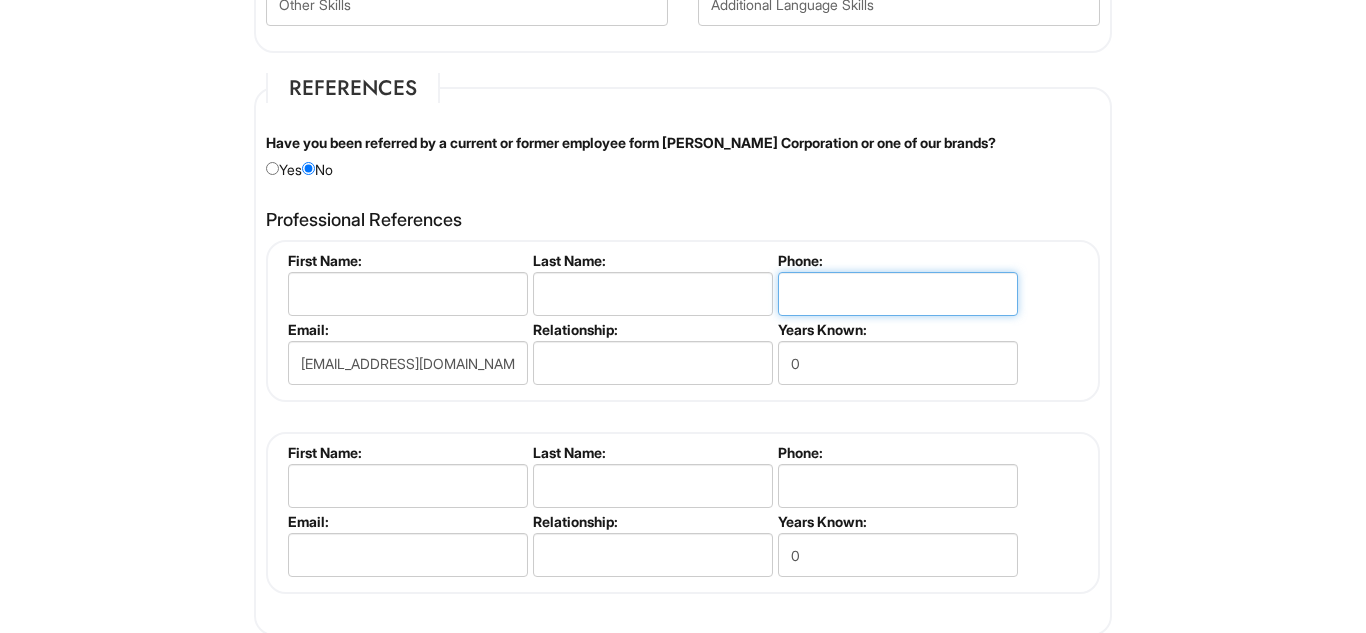 type 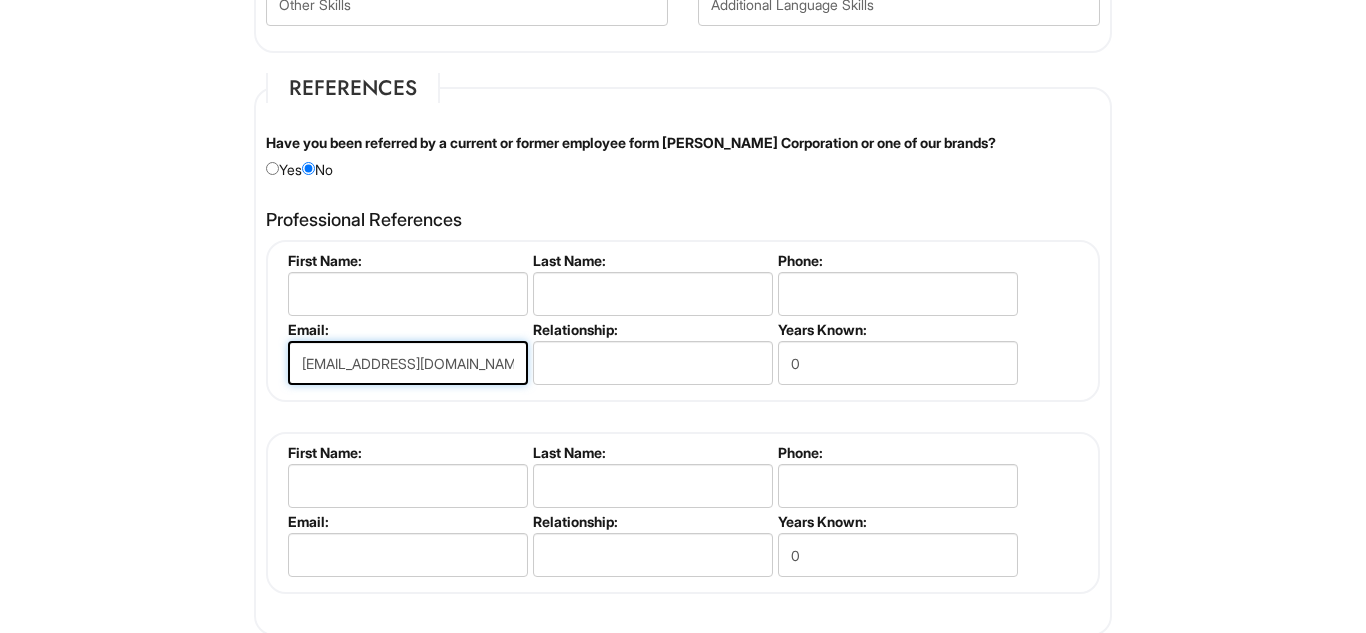 drag, startPoint x: 472, startPoint y: 368, endPoint x: 233, endPoint y: 357, distance: 239.253 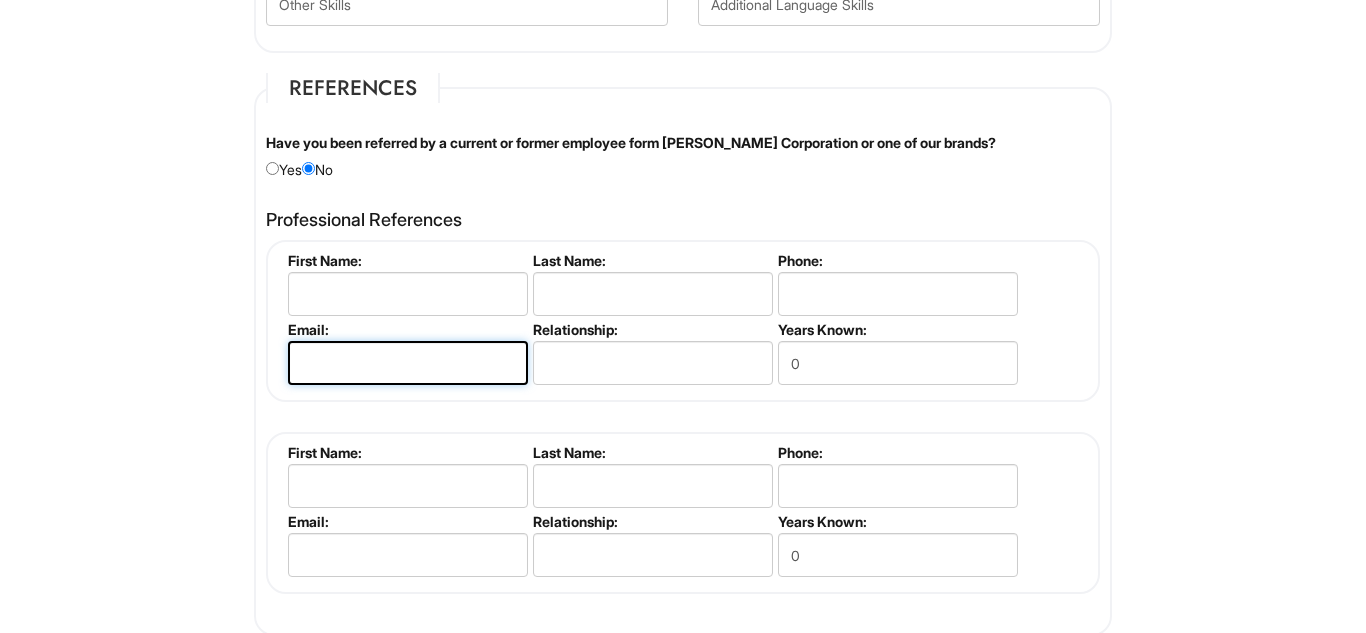 type 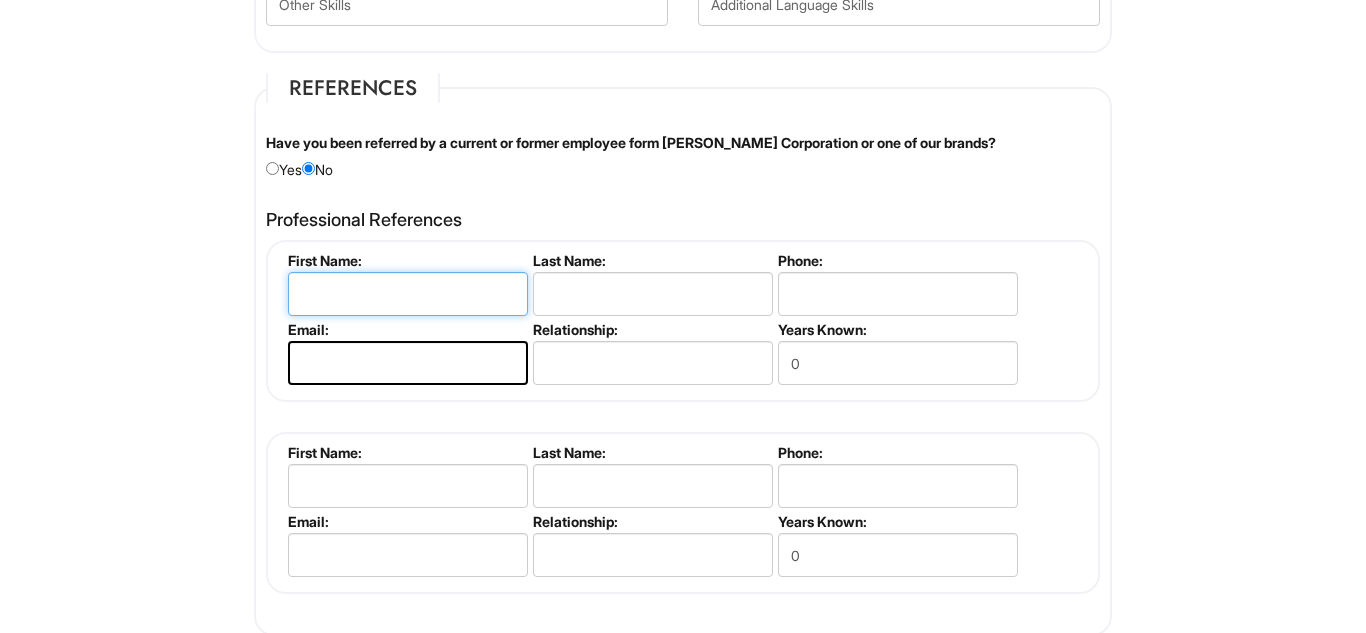 click at bounding box center (408, 294) 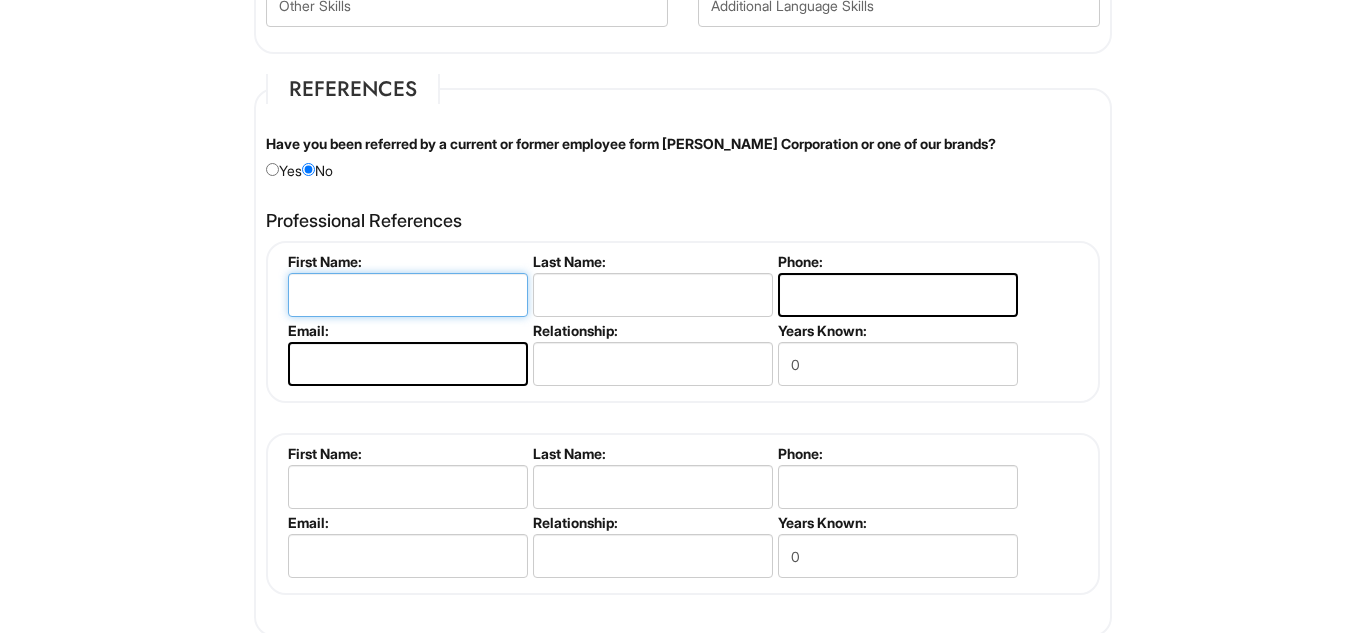 scroll, scrollTop: 2303, scrollLeft: 0, axis: vertical 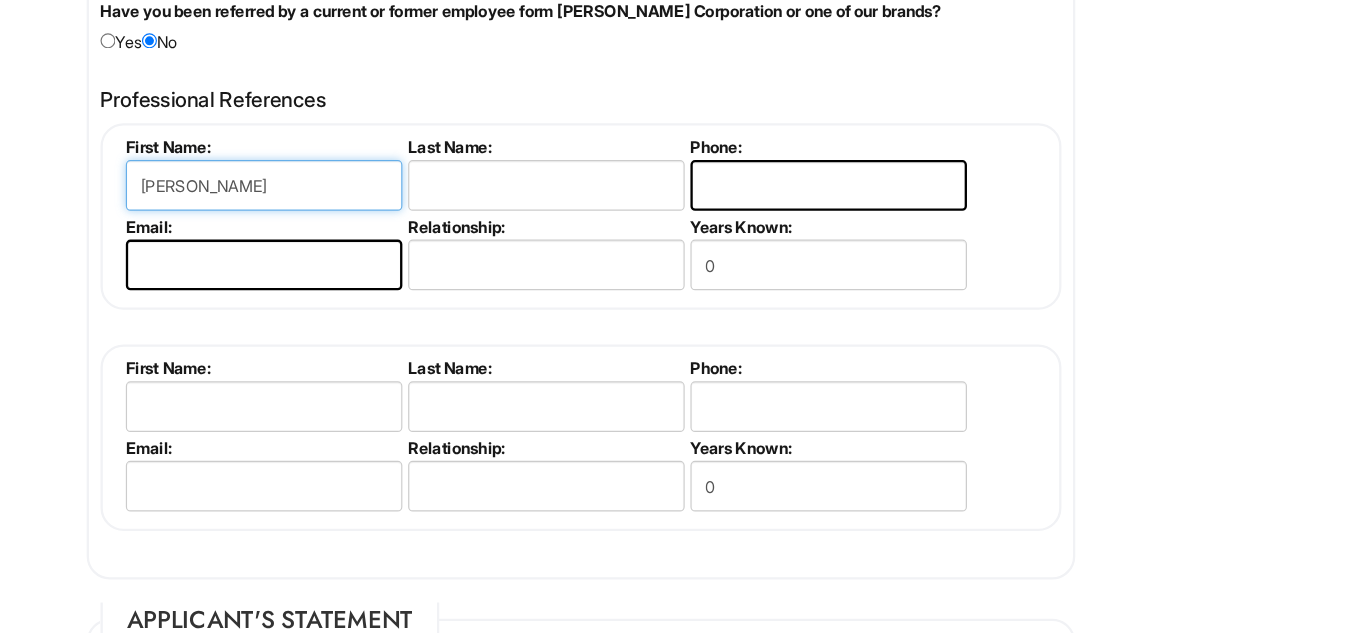 type on "ARLENA" 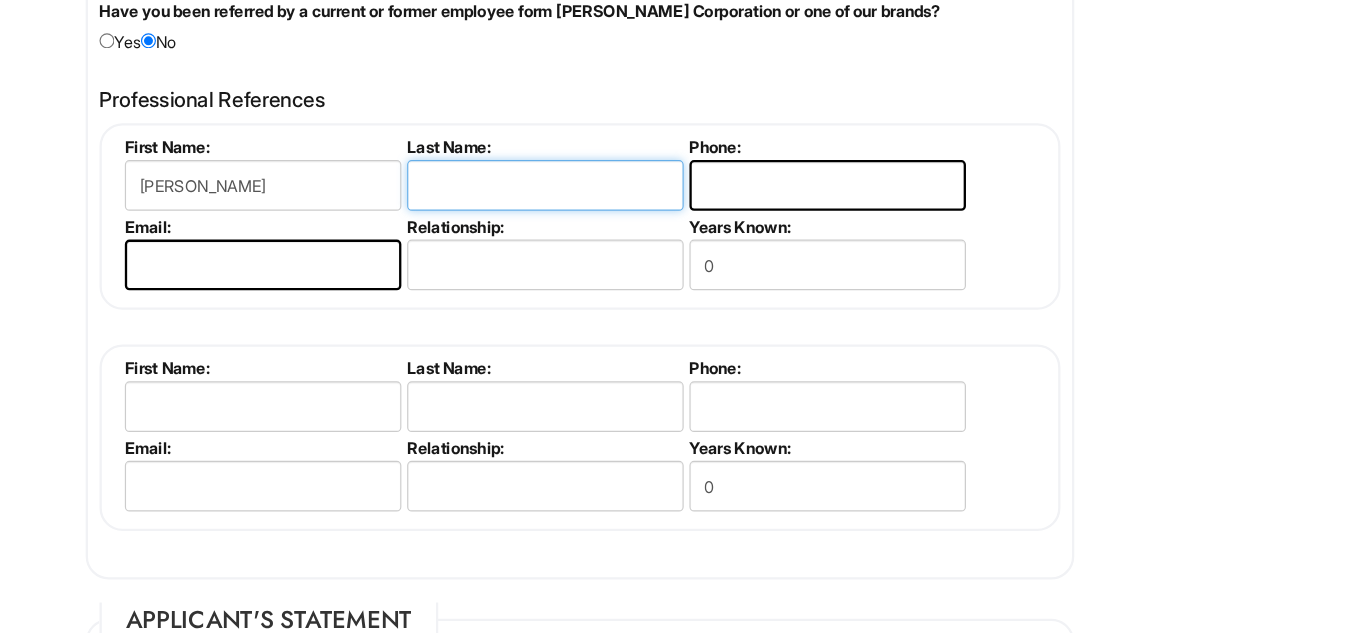 click at bounding box center [653, 228] 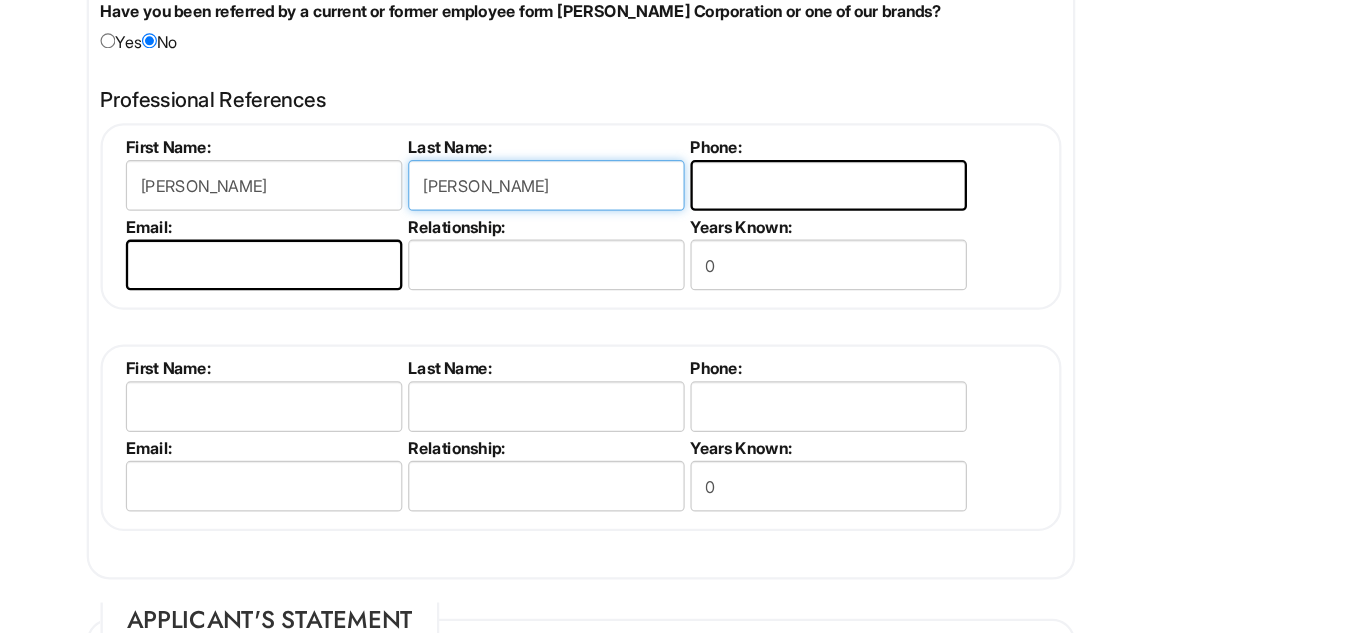 type on "MCKNIGHT" 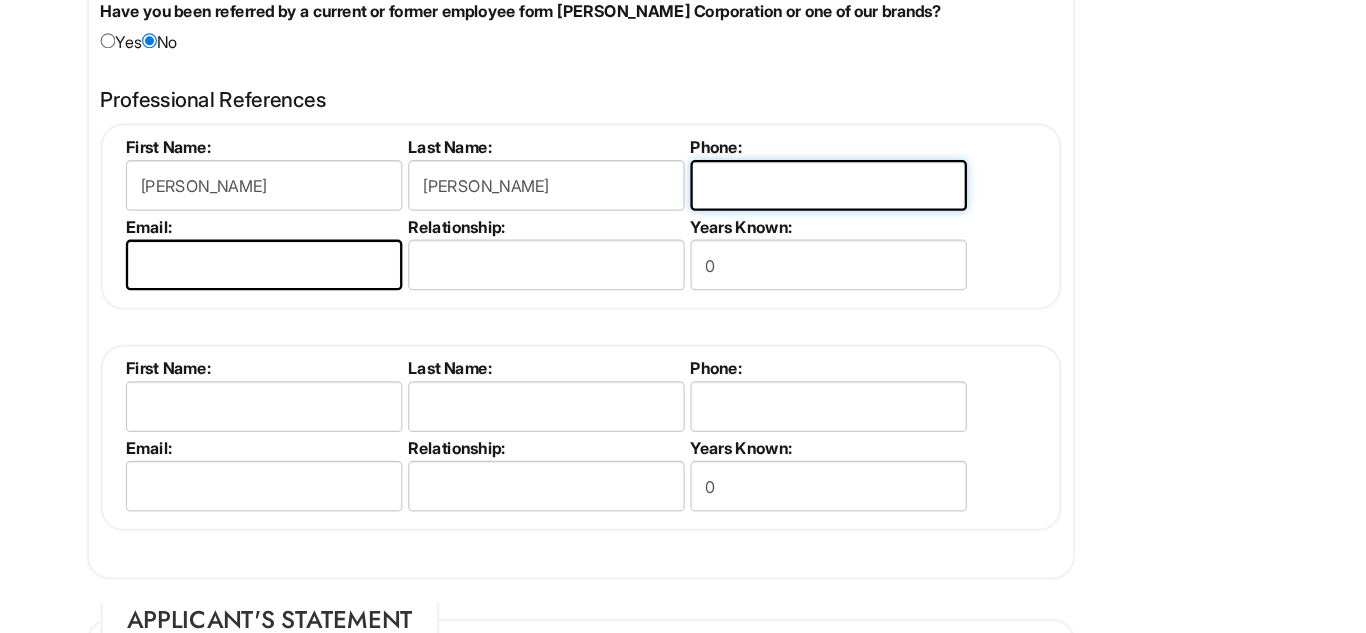 click at bounding box center [898, 228] 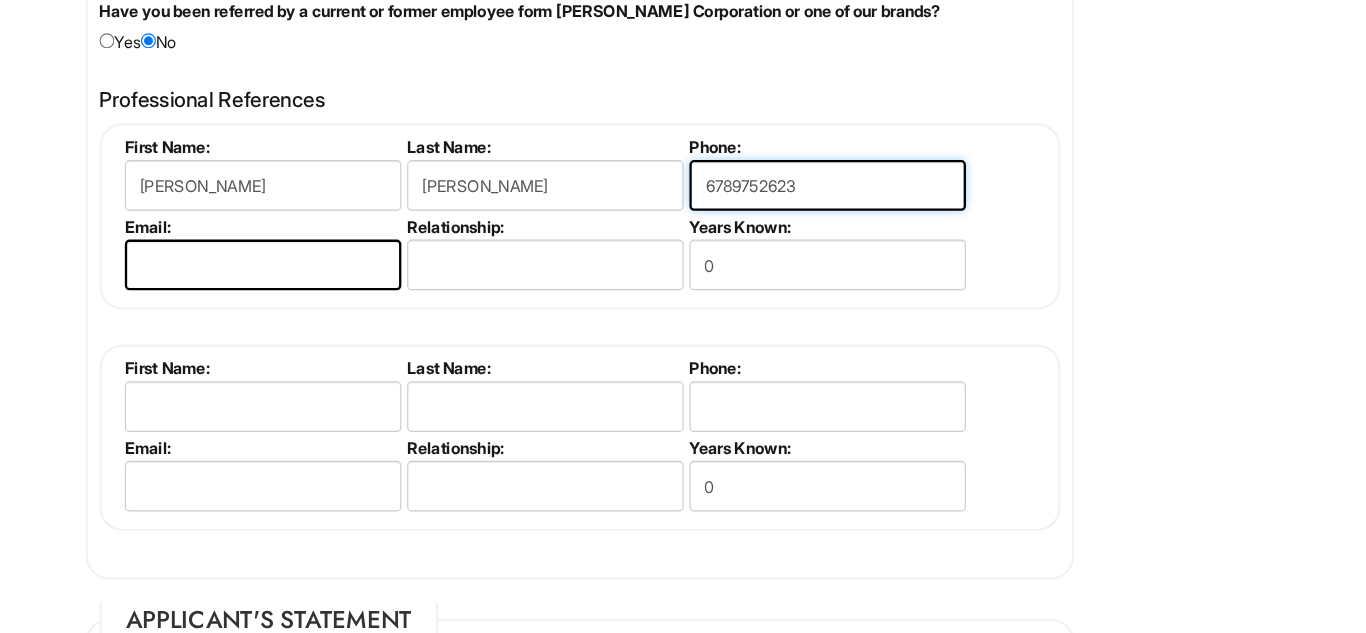 type on "6789752623" 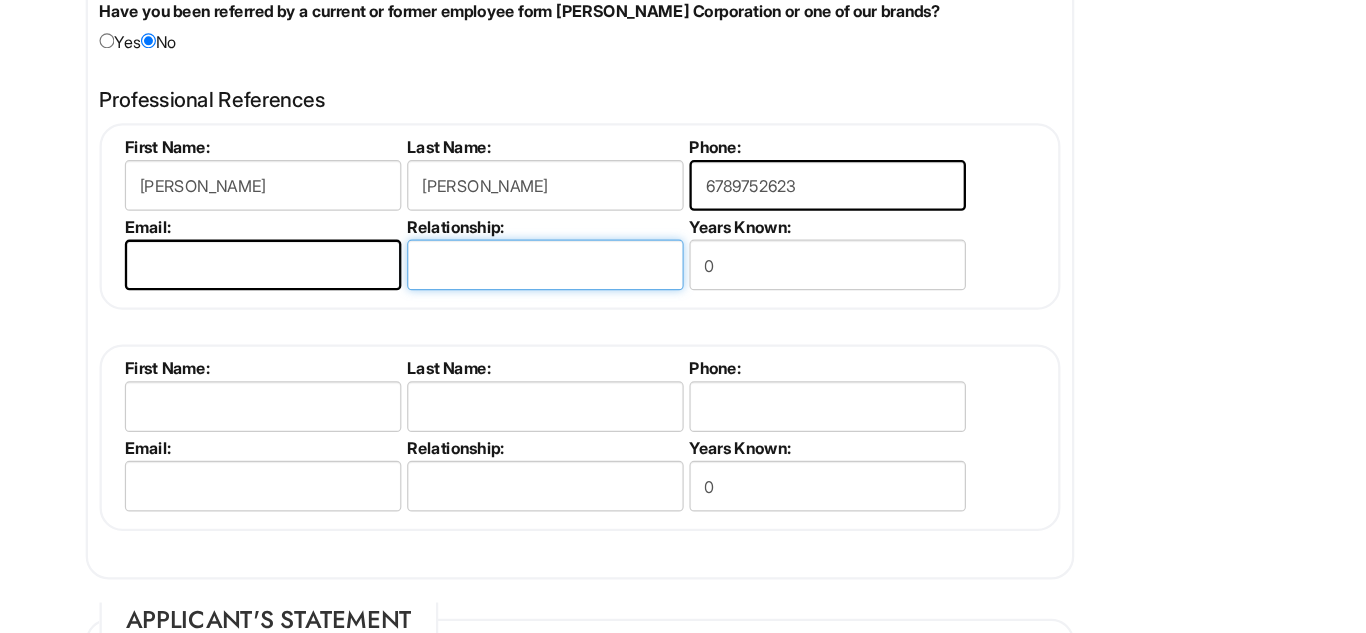 click at bounding box center (653, 297) 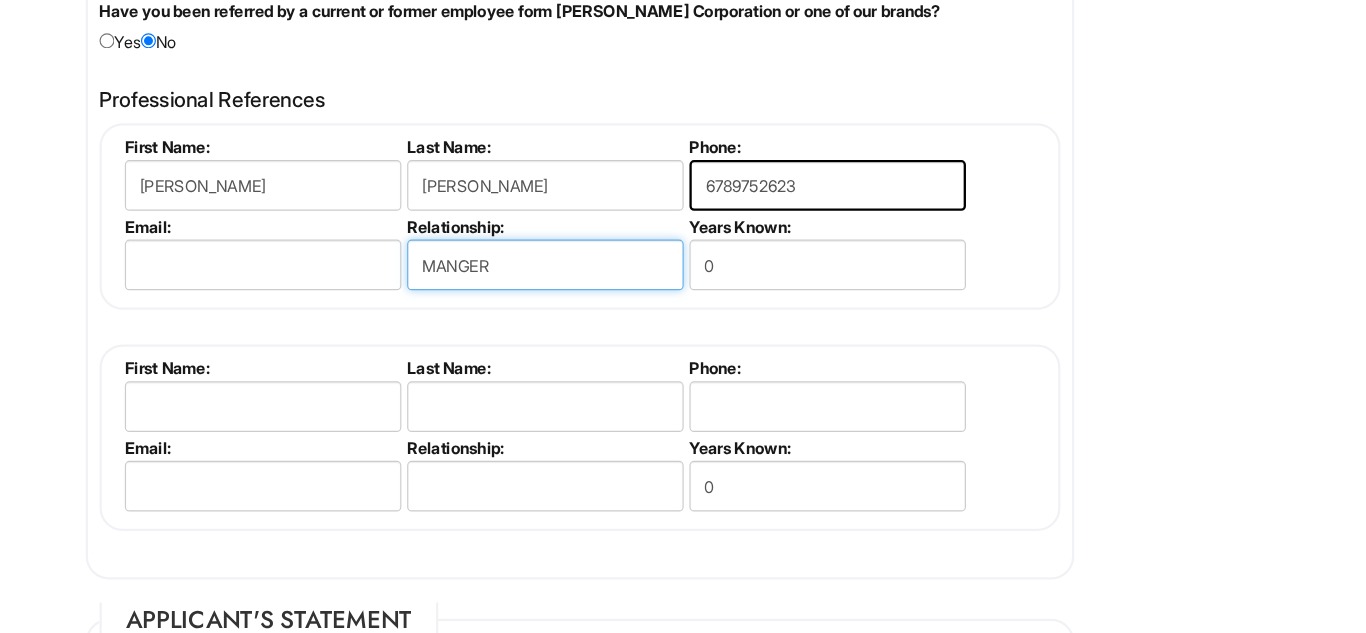 scroll, scrollTop: 2376, scrollLeft: 0, axis: vertical 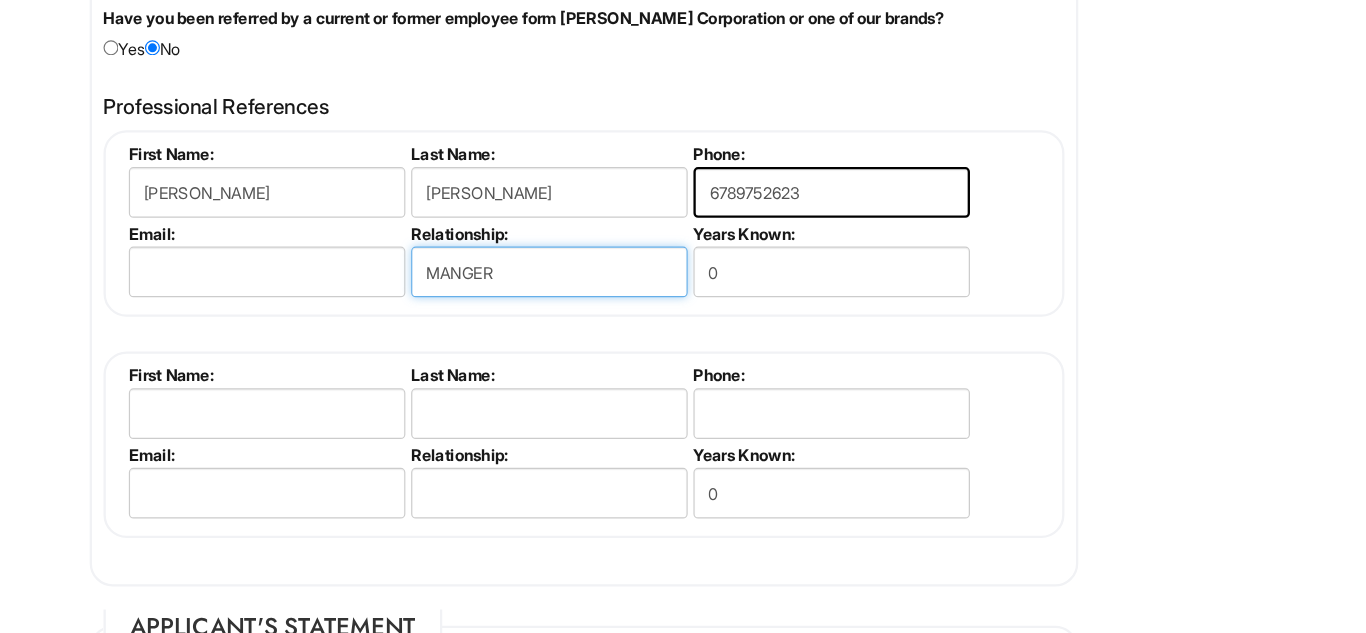 type on "MANGER" 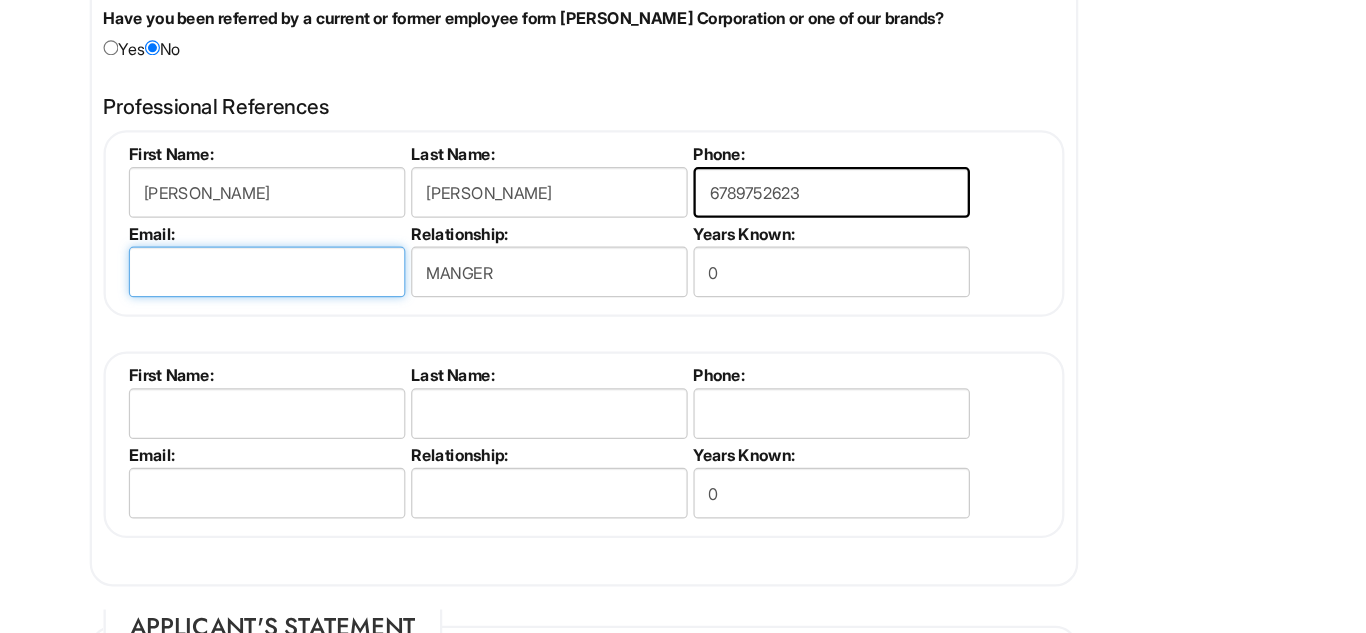 click at bounding box center [408, 297] 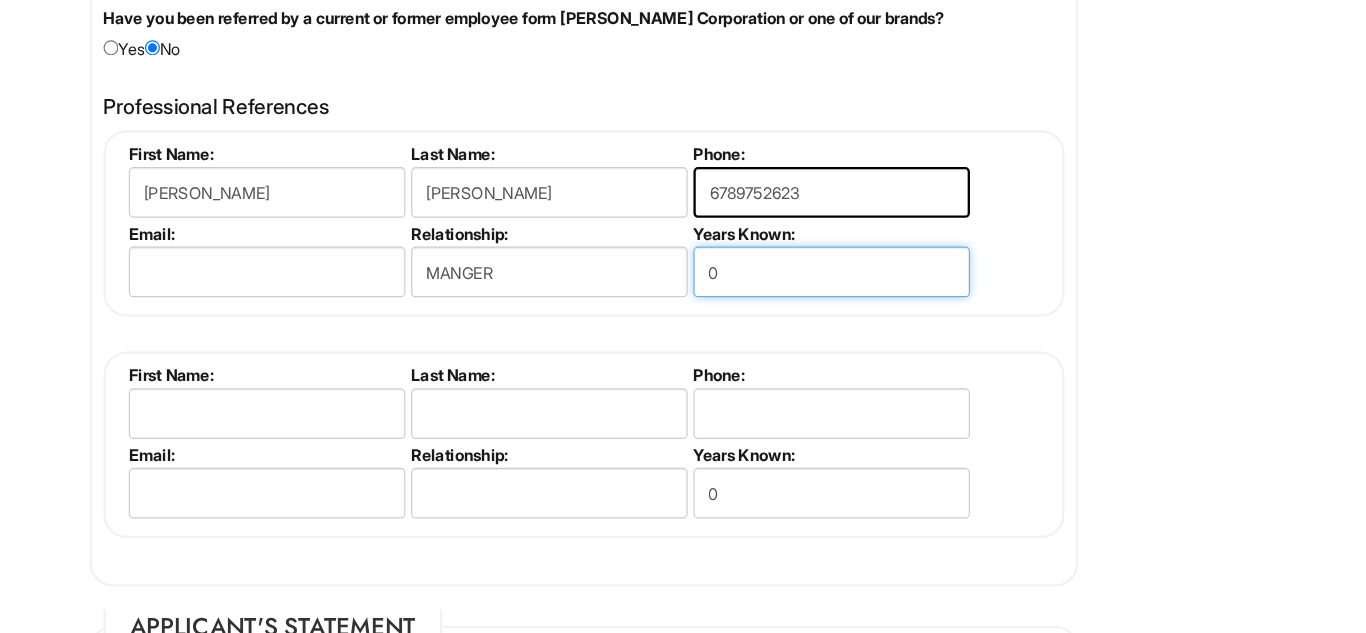 click on "0" at bounding box center (898, 297) 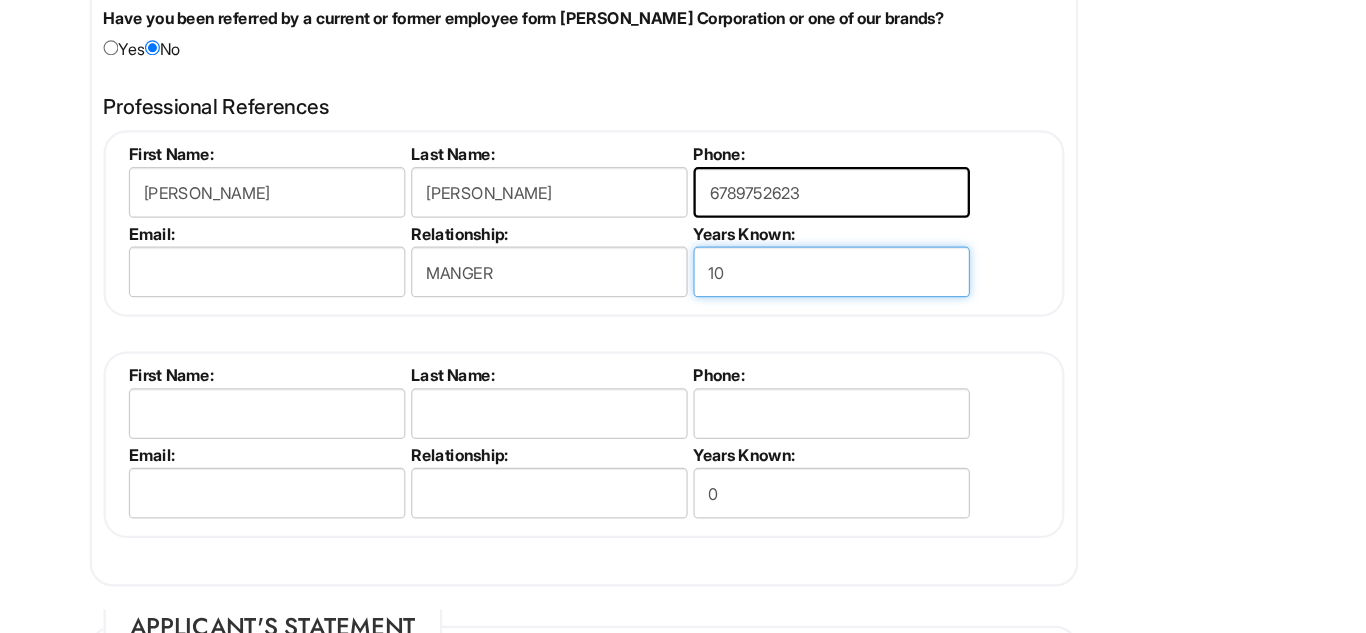type on "1" 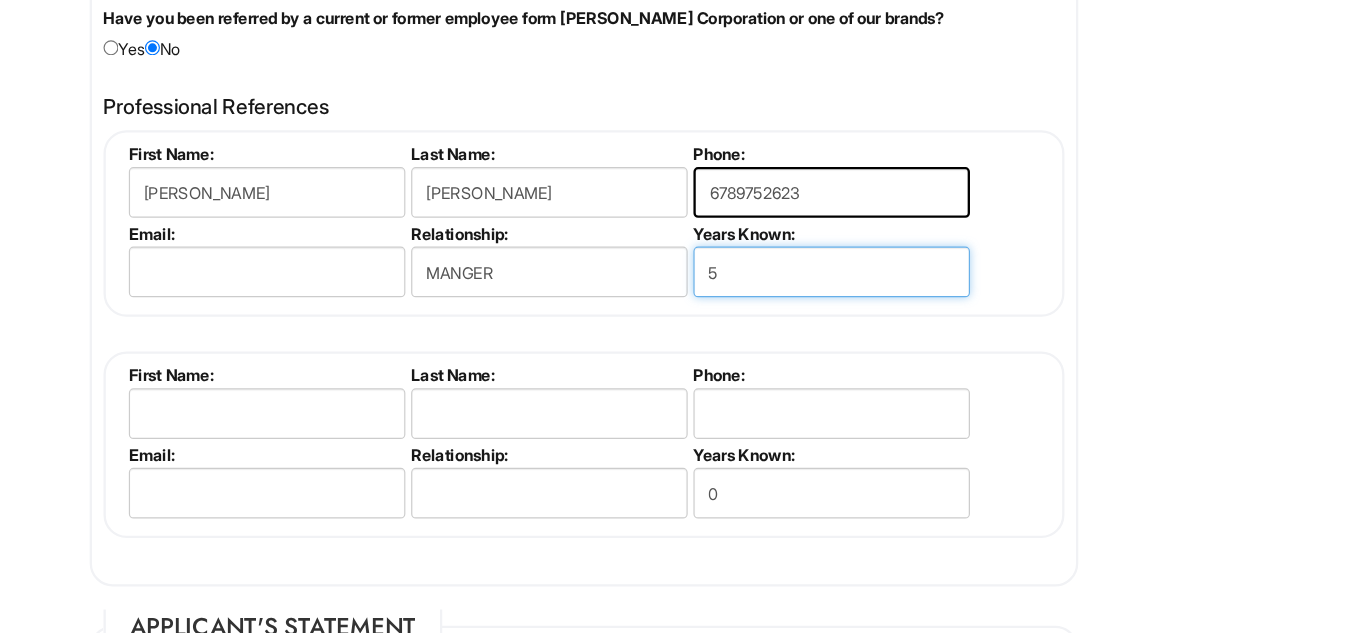 type on "5" 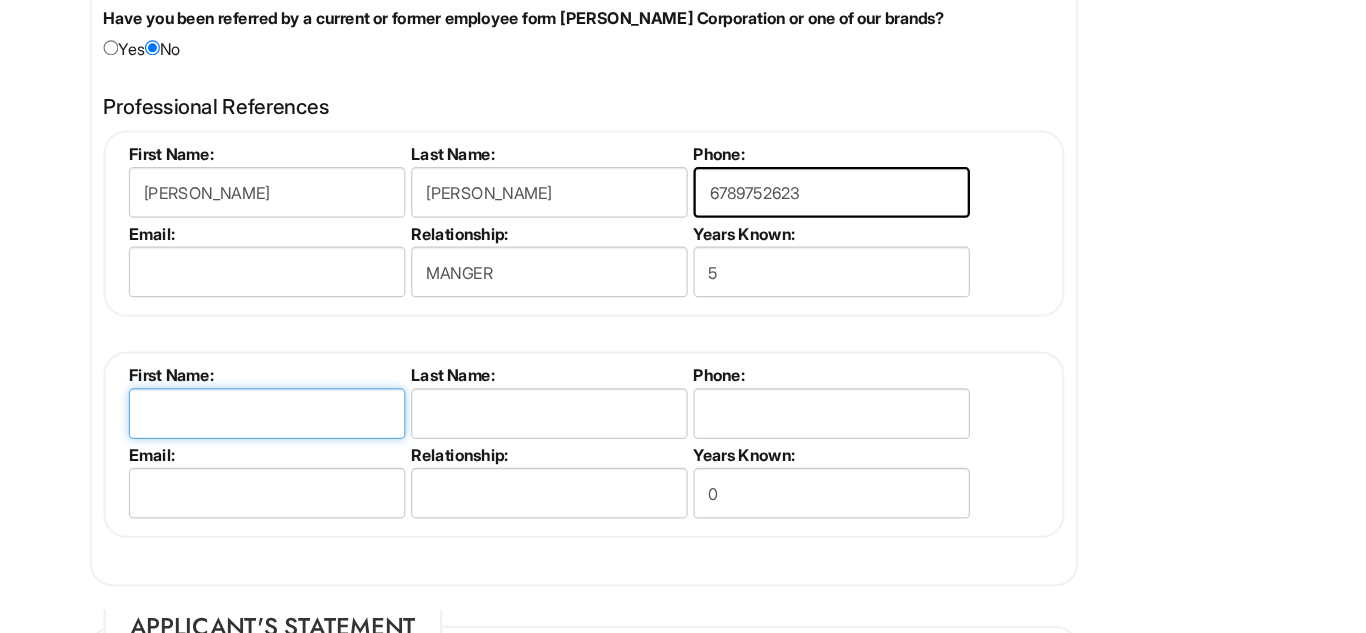 click at bounding box center [408, 420] 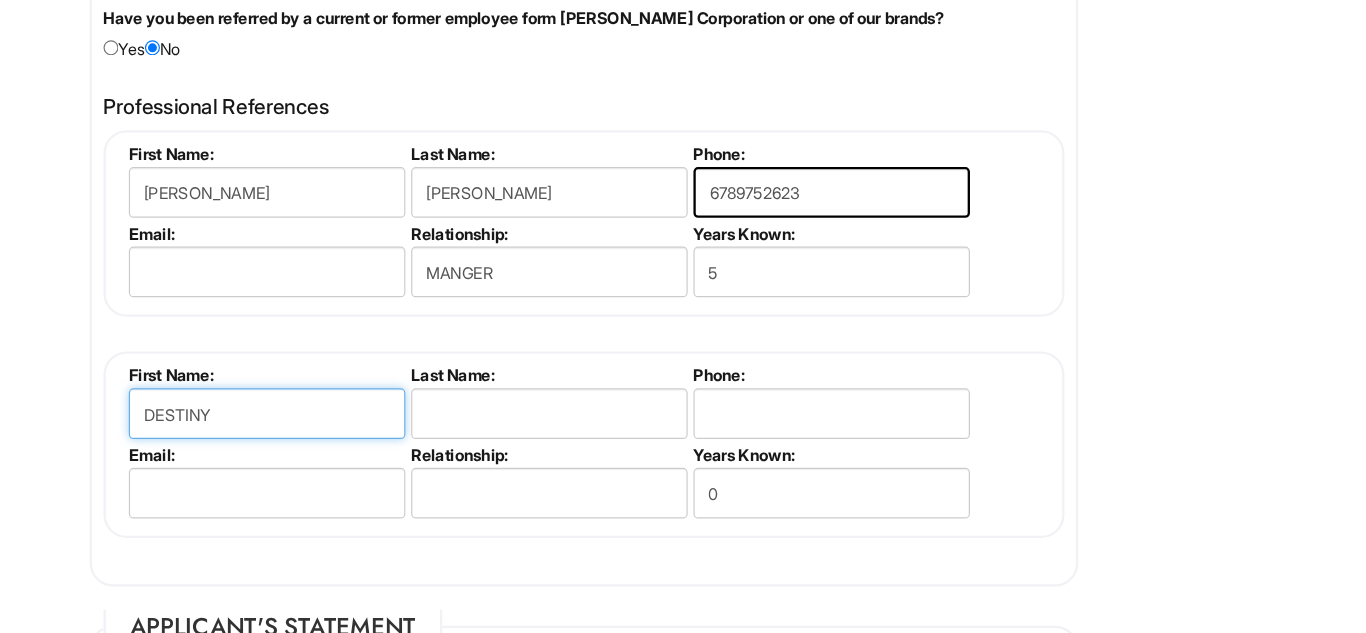type on "DESTINY" 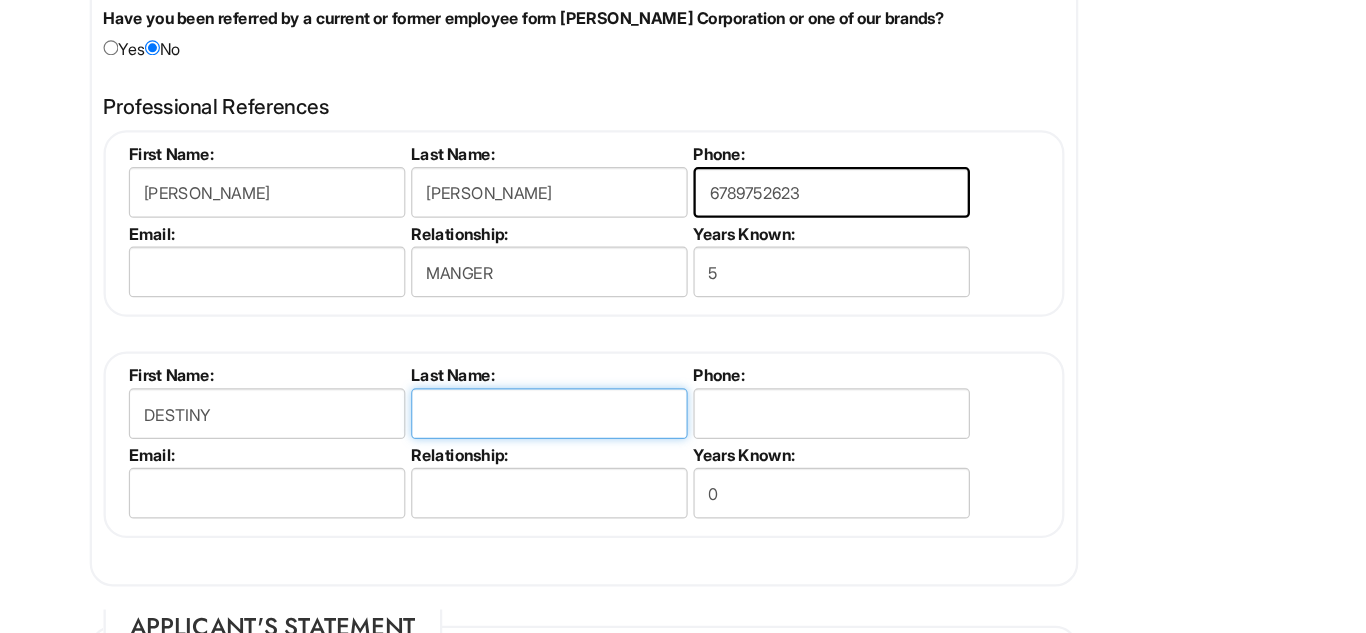 click at bounding box center (653, 420) 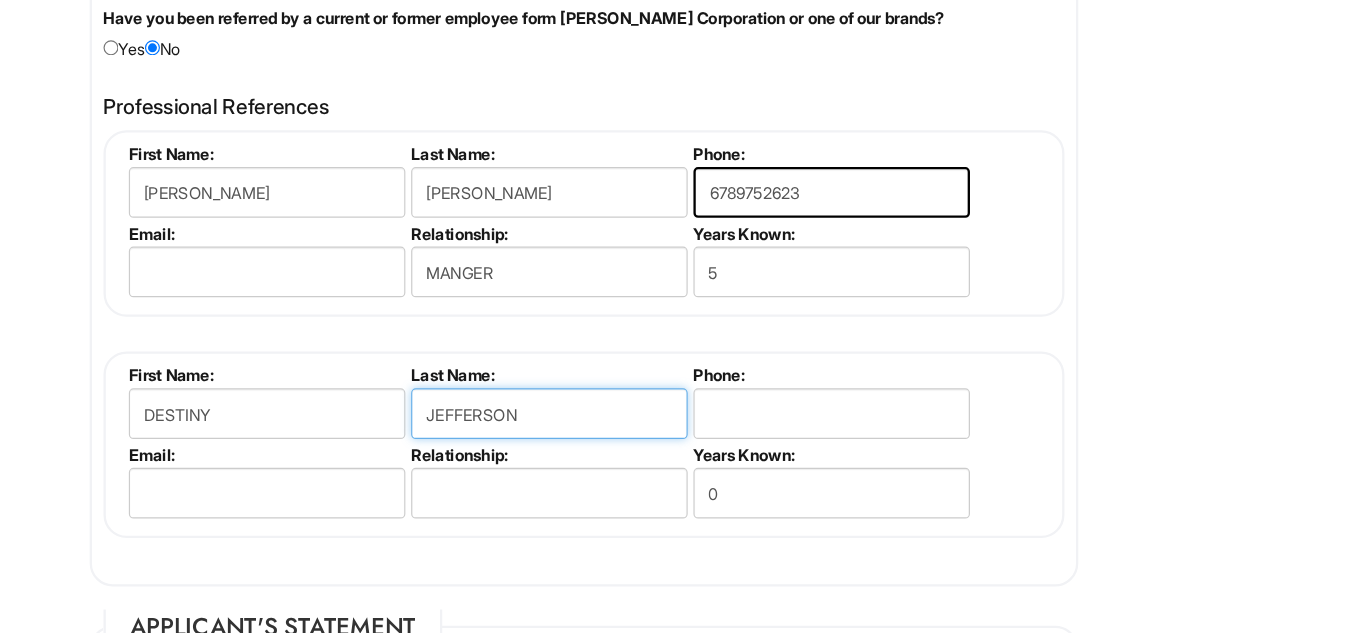 type on "JEFFERSON" 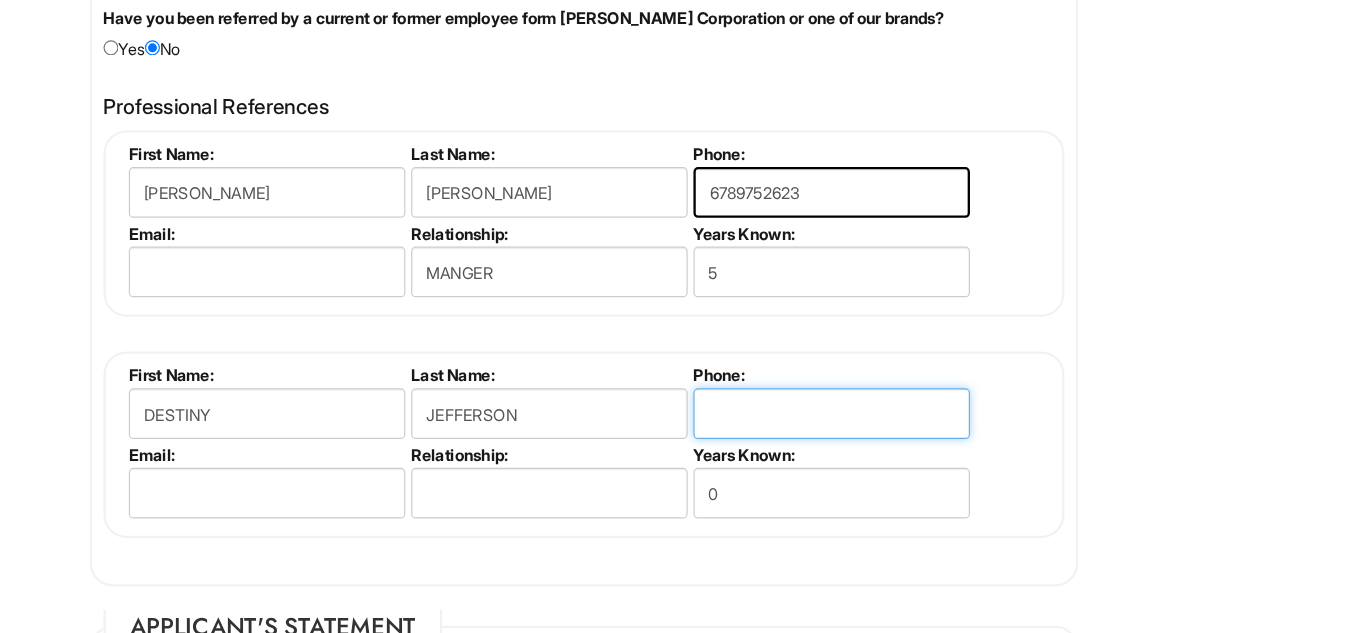 click at bounding box center (898, 420) 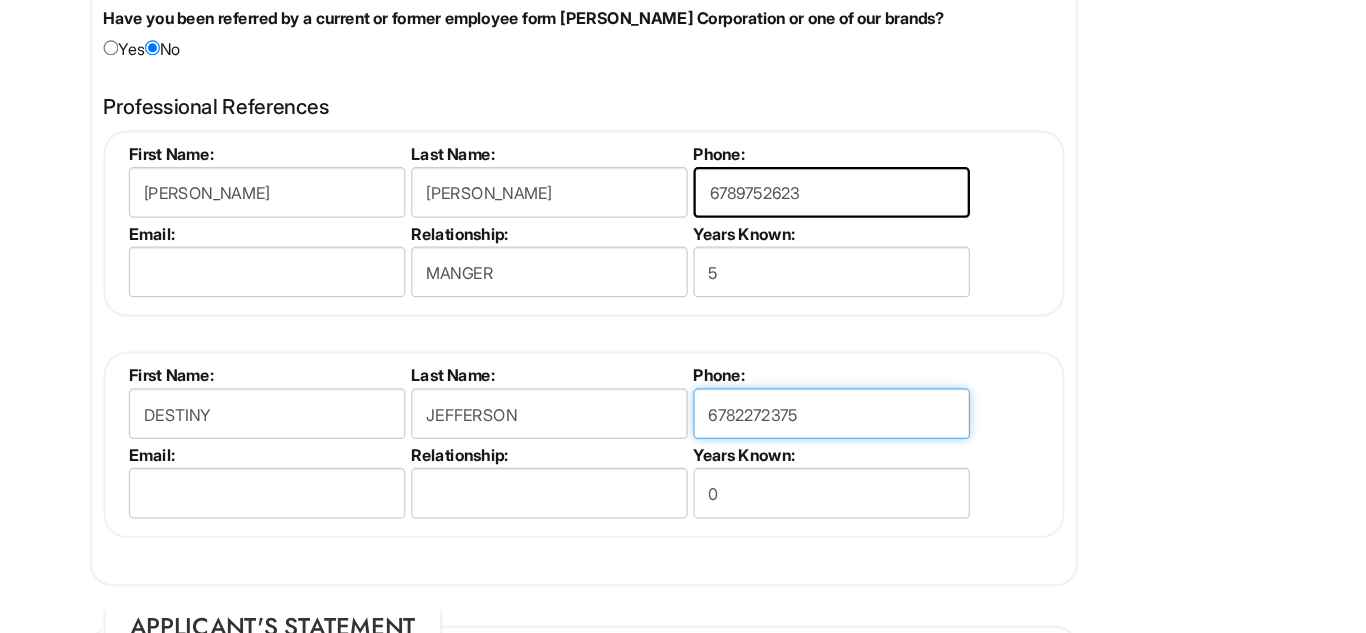 type on "6782272375" 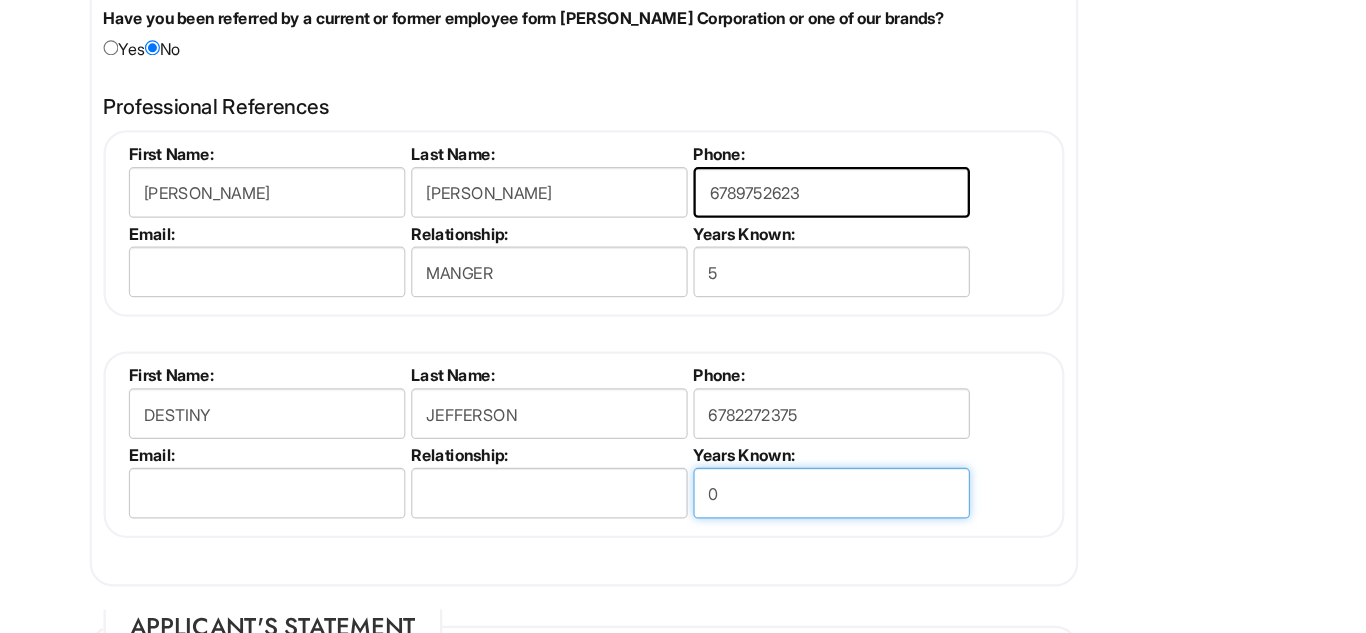 click on "0" at bounding box center [898, 489] 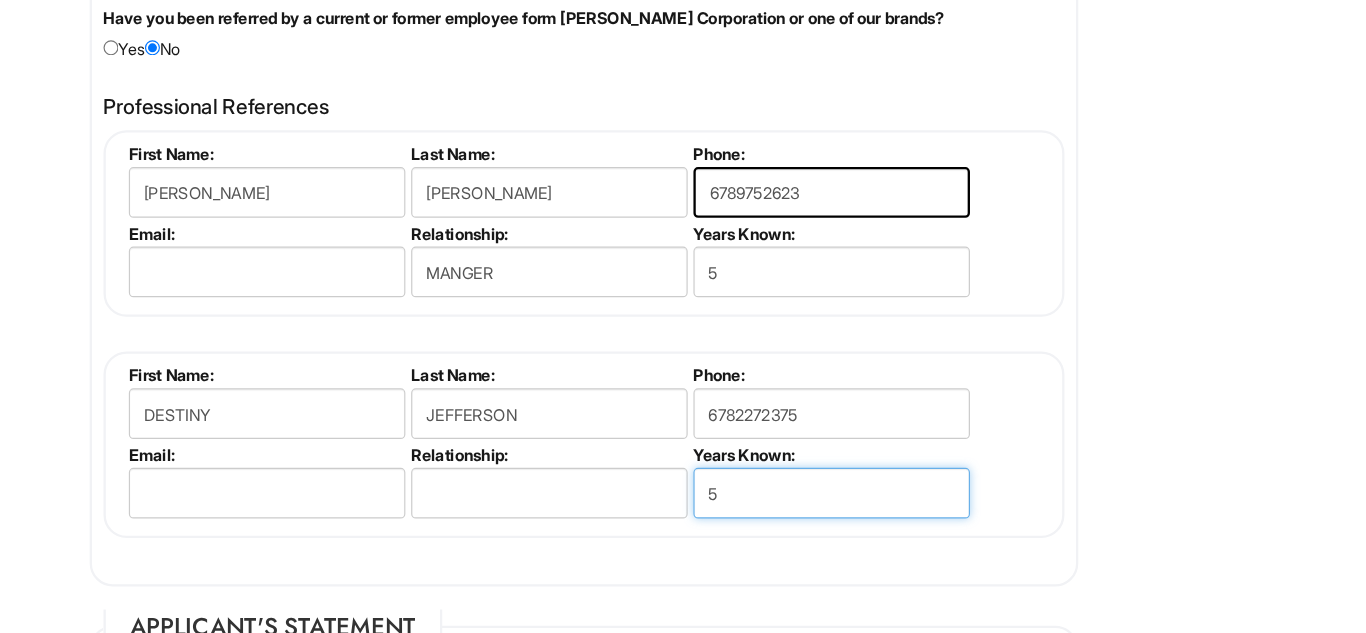 type on "5" 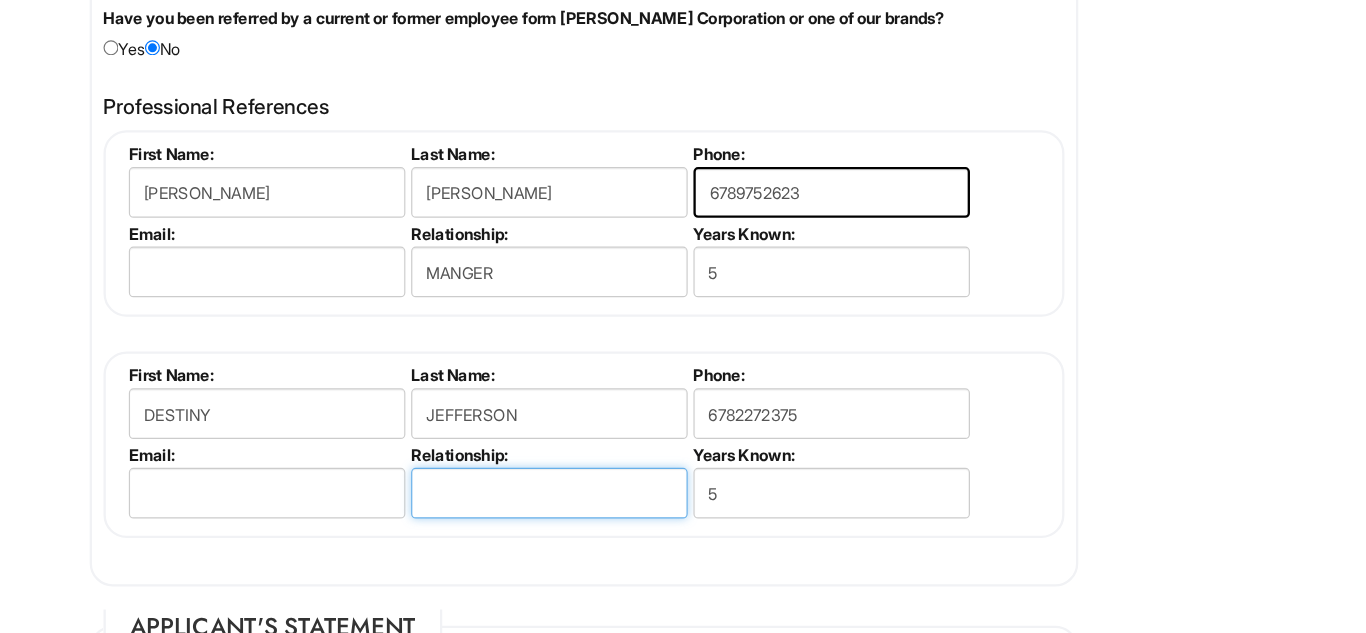 click at bounding box center (653, 489) 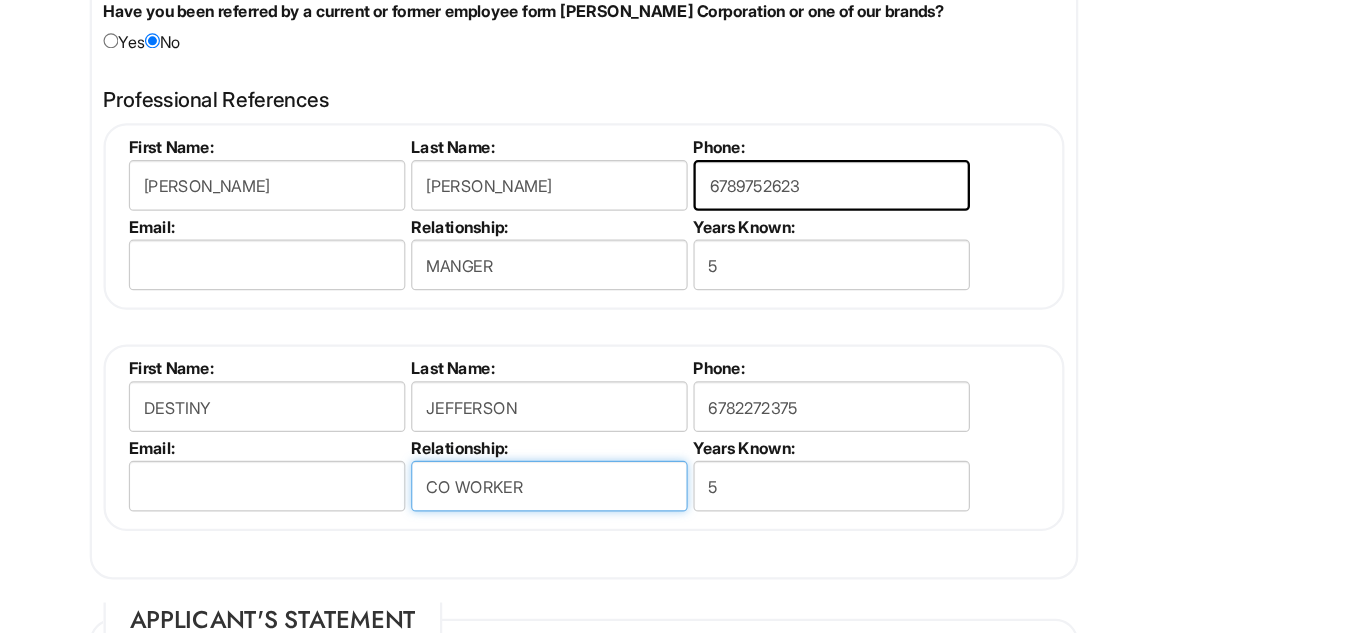 scroll, scrollTop: 2367, scrollLeft: 0, axis: vertical 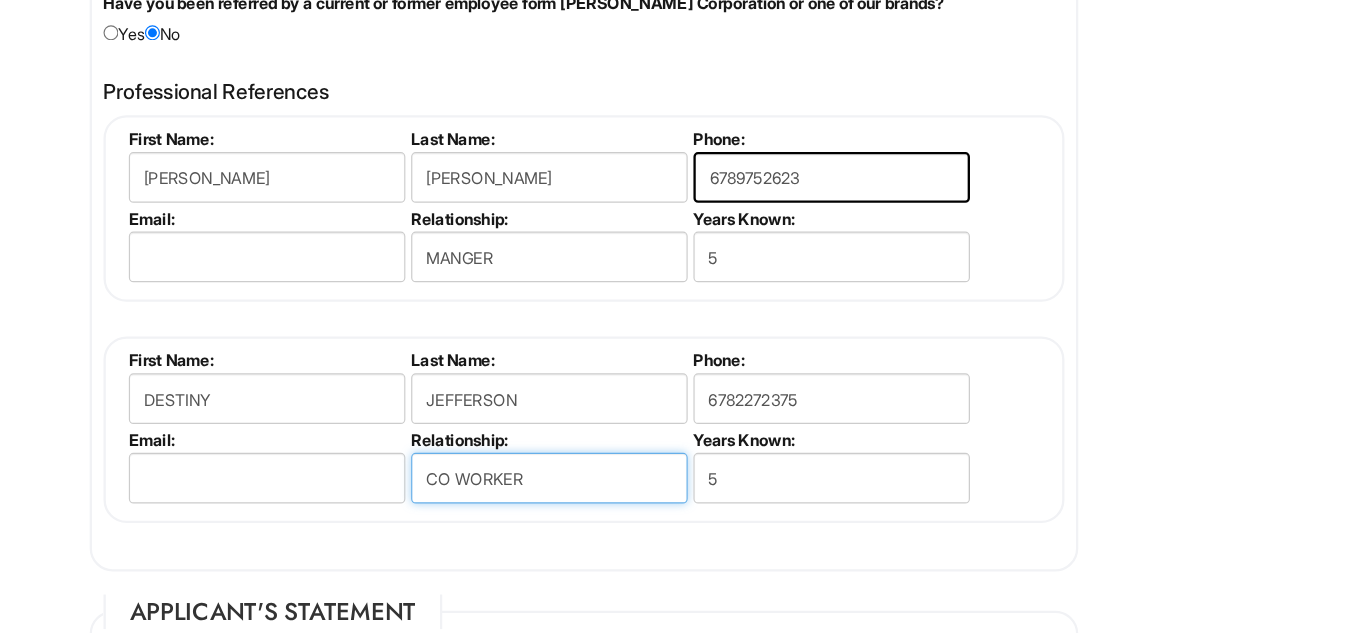 type on "CO WORKER" 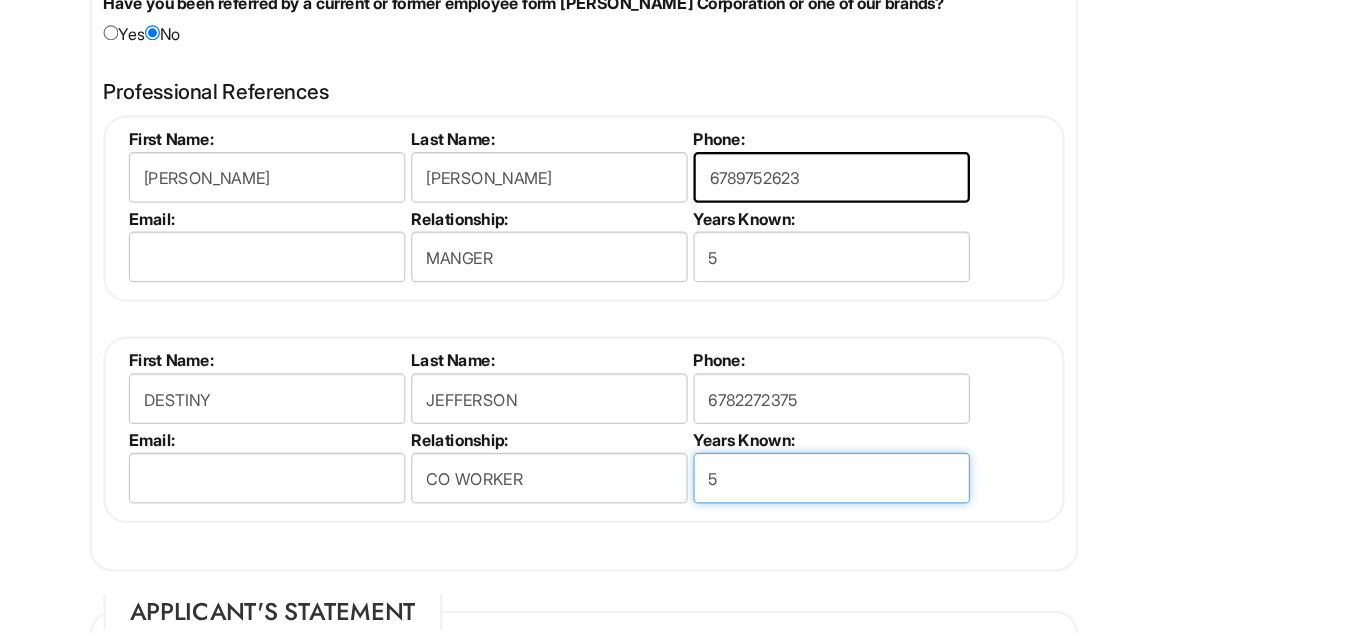 drag, startPoint x: 872, startPoint y: 509, endPoint x: 783, endPoint y: 506, distance: 89.050545 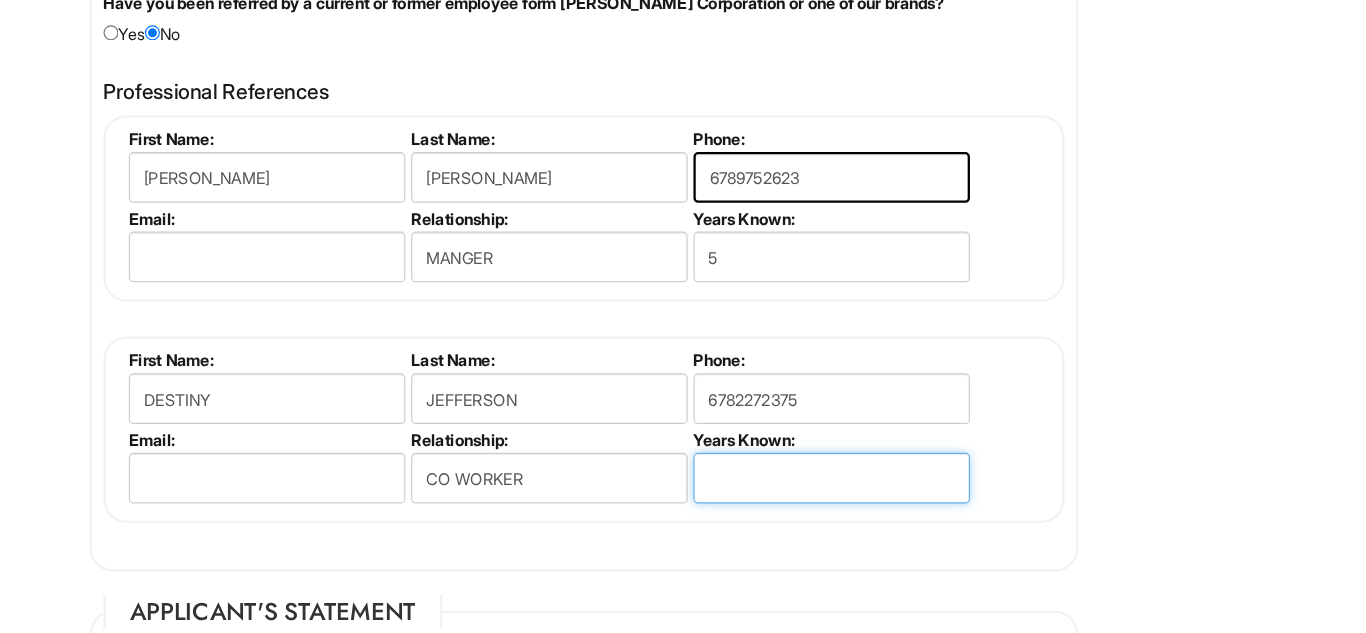 type 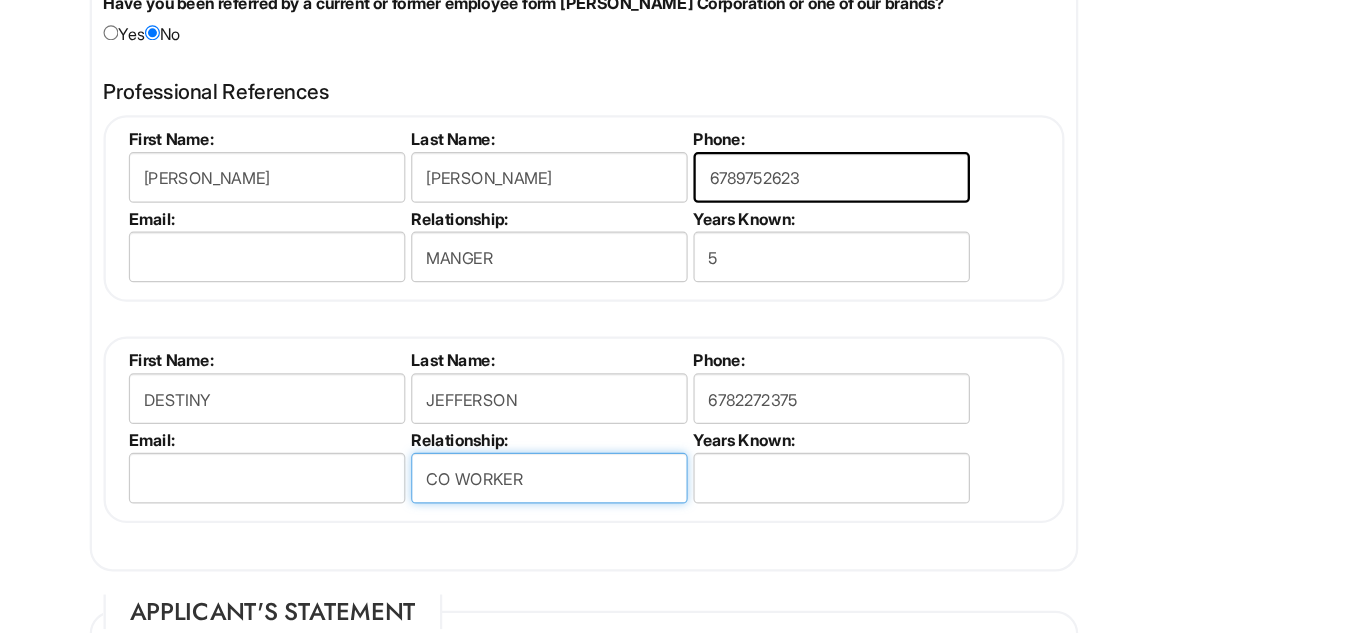 drag, startPoint x: 641, startPoint y: 510, endPoint x: 411, endPoint y: 523, distance: 230.3671 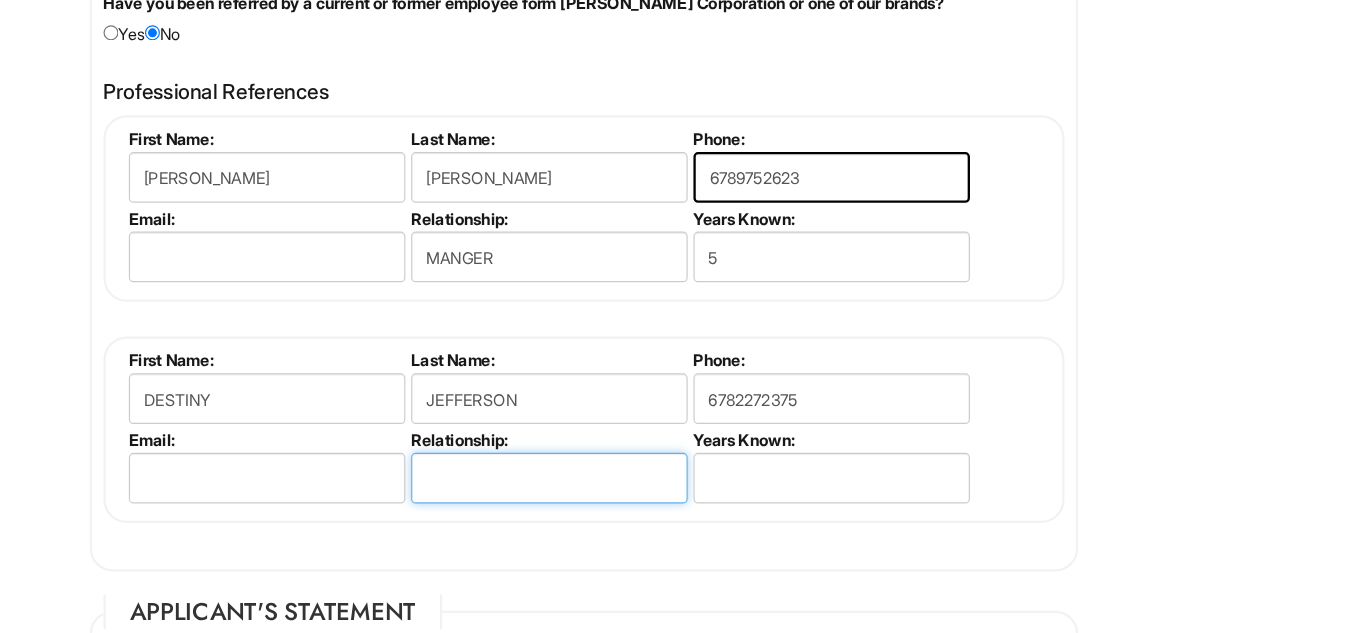 type 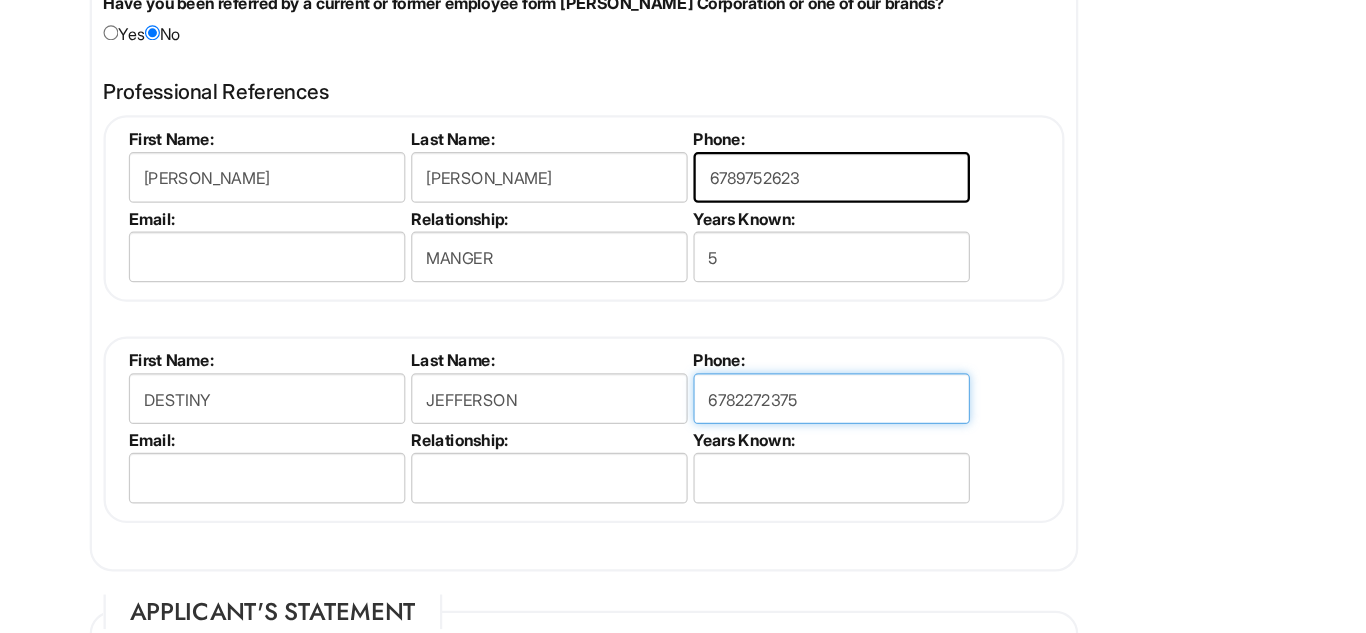 drag, startPoint x: 896, startPoint y: 418, endPoint x: 608, endPoint y: 409, distance: 288.1406 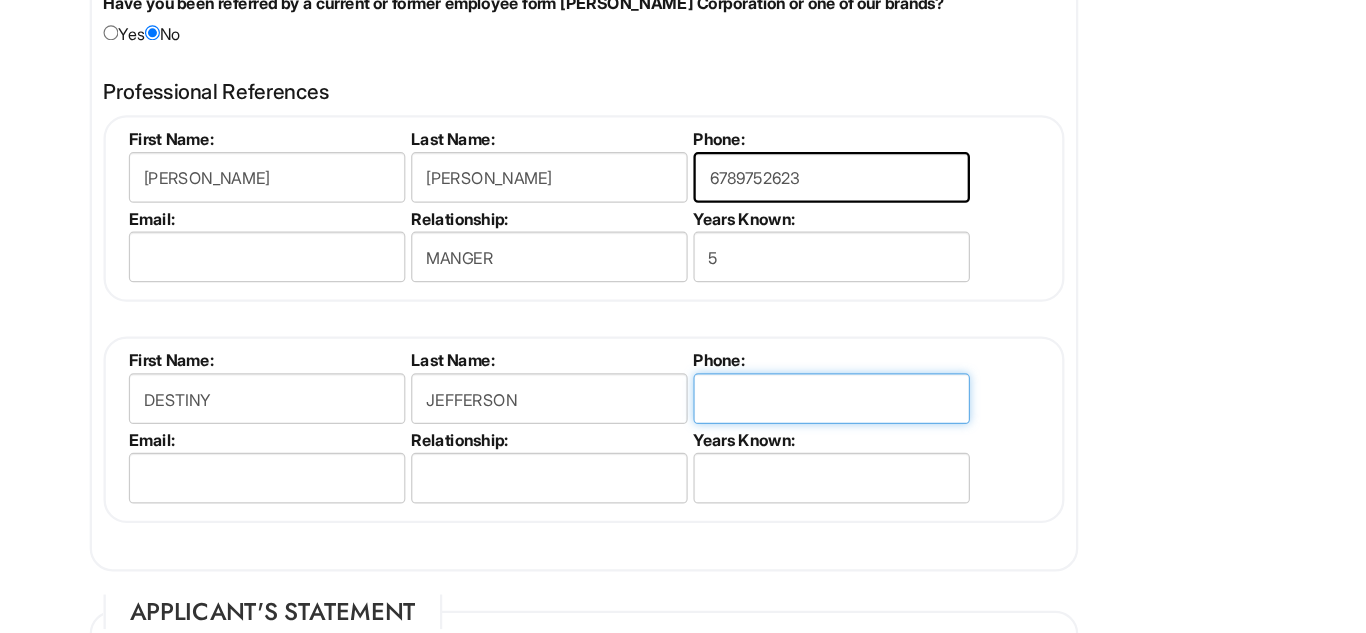 type 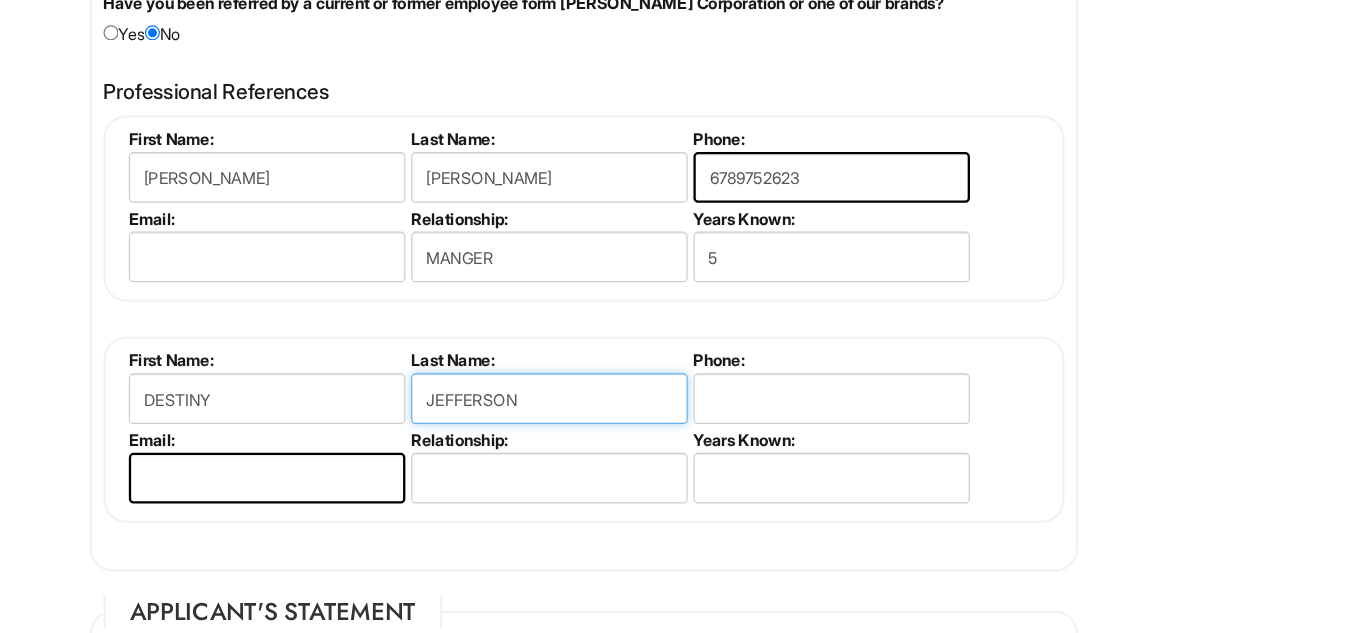 drag, startPoint x: 636, startPoint y: 424, endPoint x: 472, endPoint y: 419, distance: 164.0762 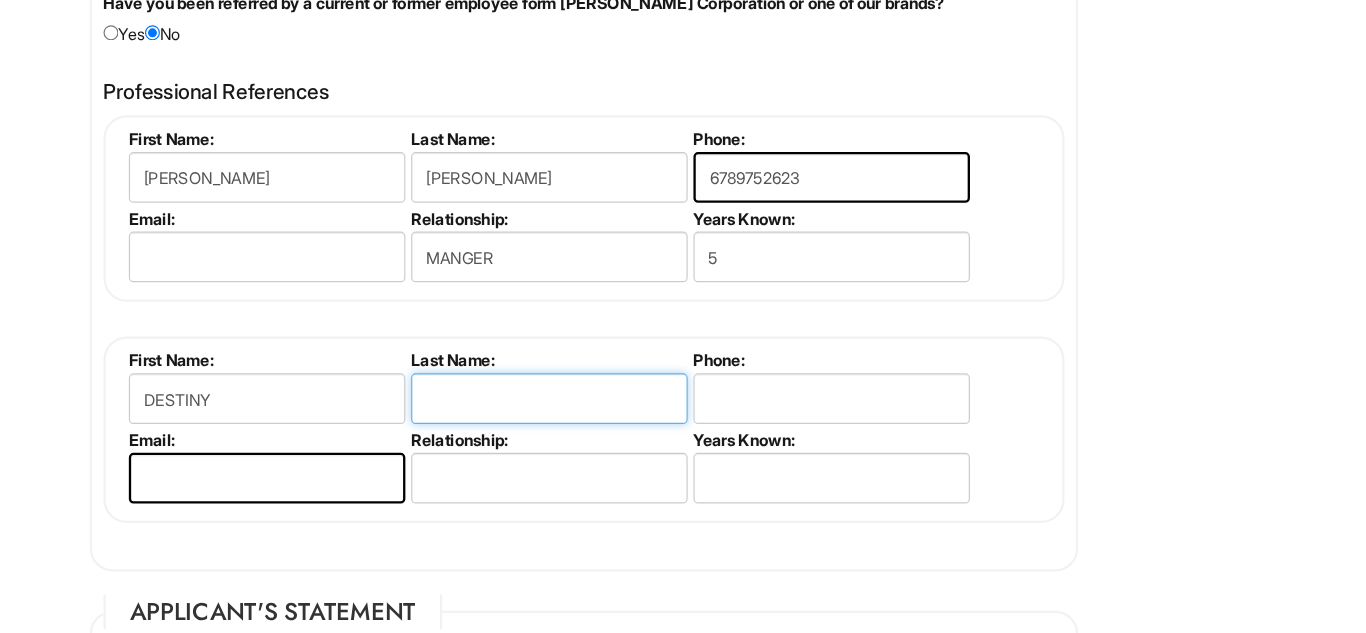 type 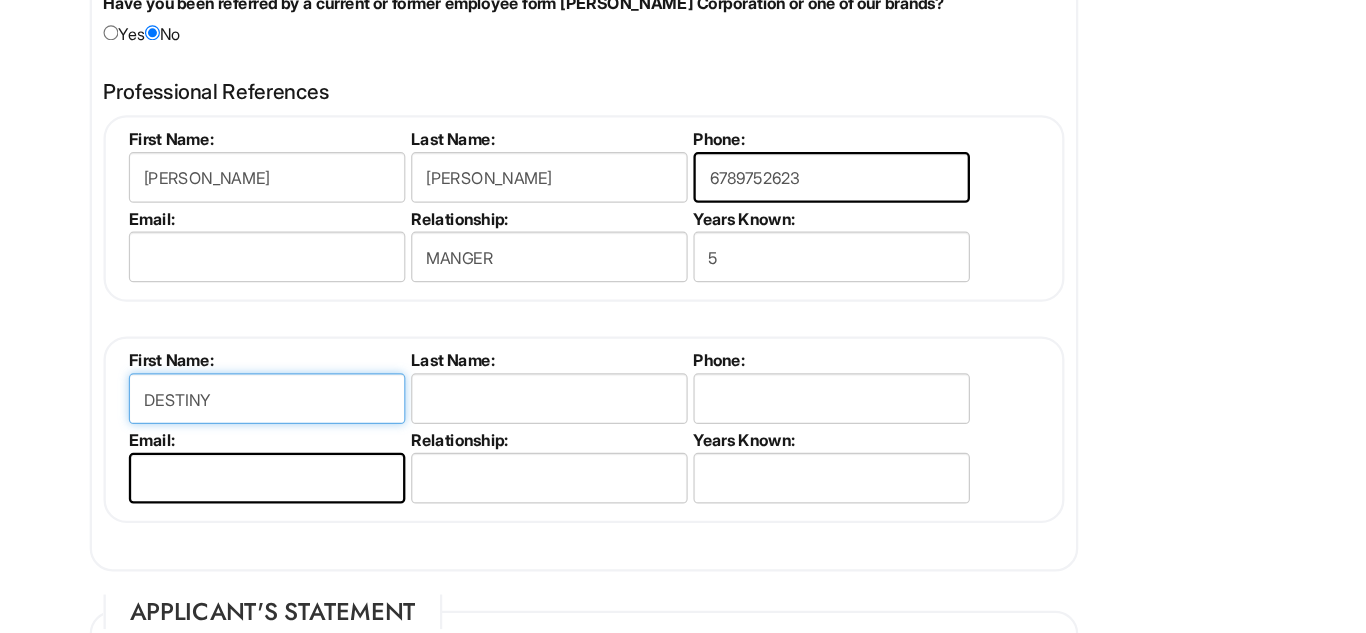 drag, startPoint x: 381, startPoint y: 435, endPoint x: 260, endPoint y: 430, distance: 121.103264 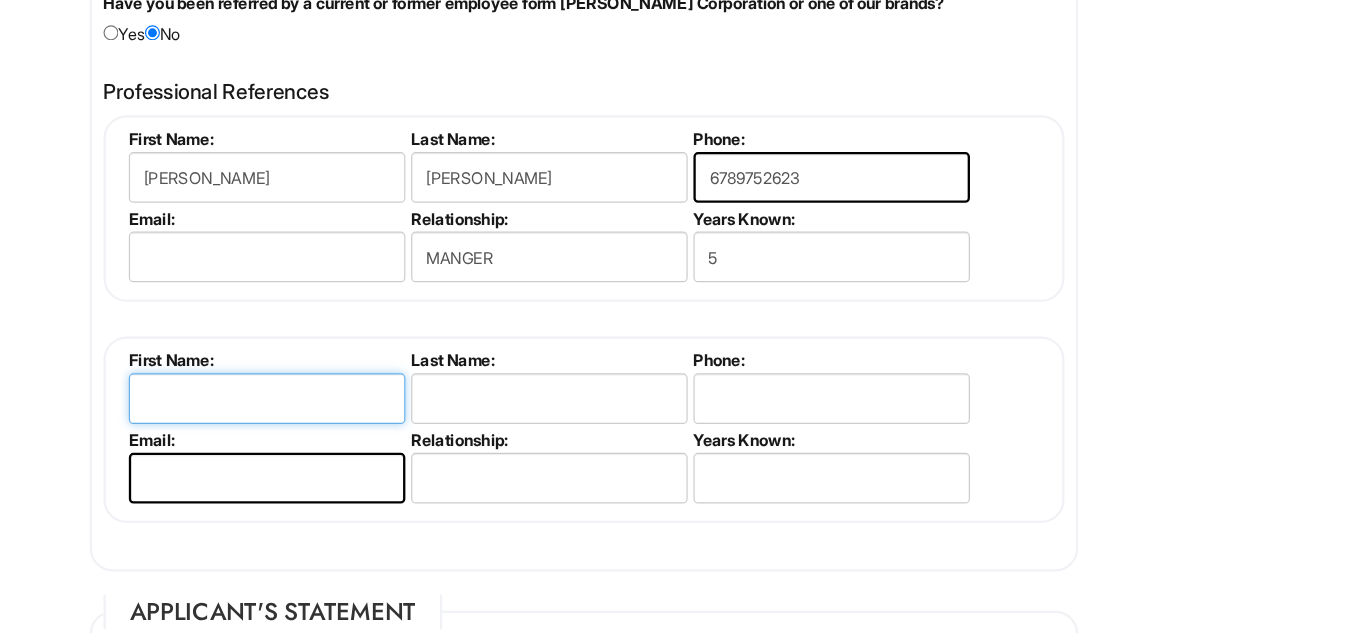 type 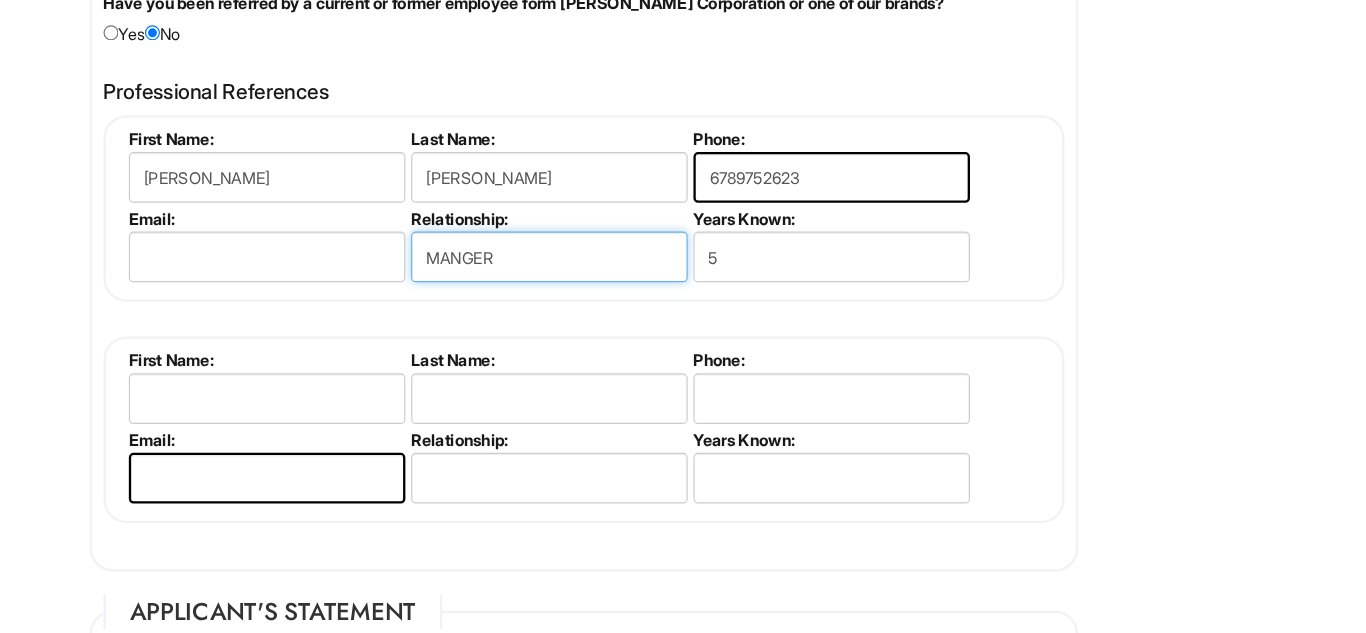 drag, startPoint x: 623, startPoint y: 322, endPoint x: 476, endPoint y: 309, distance: 147.57372 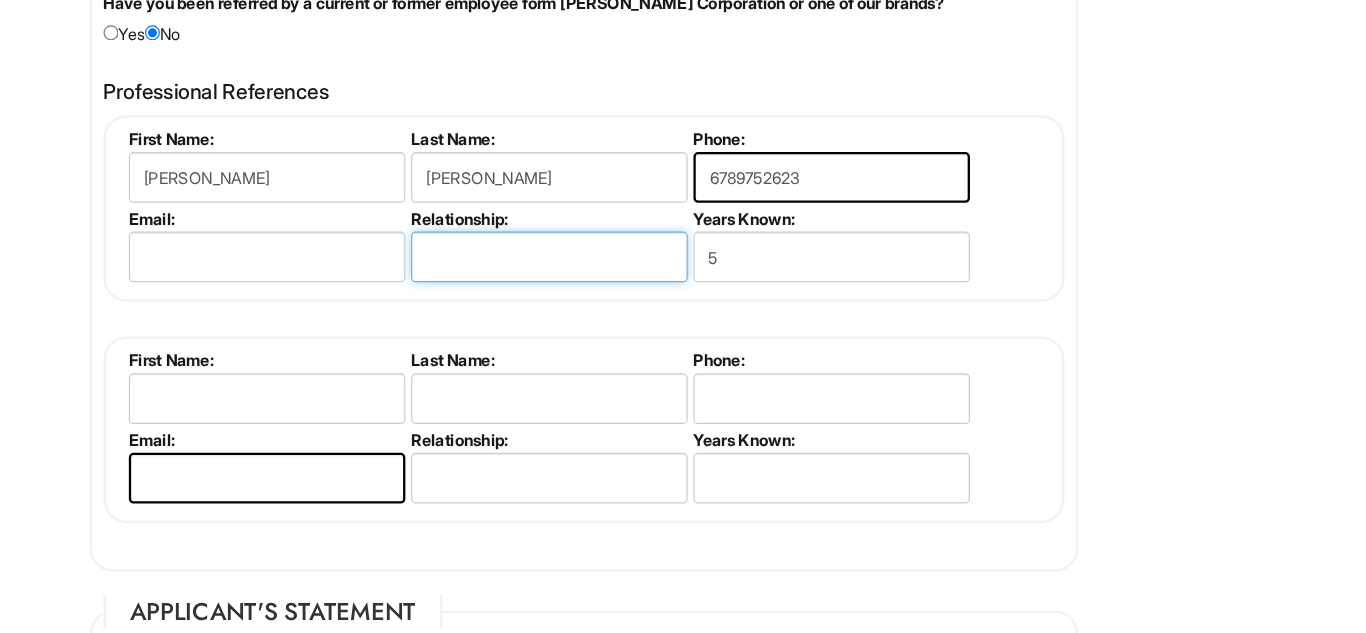 type 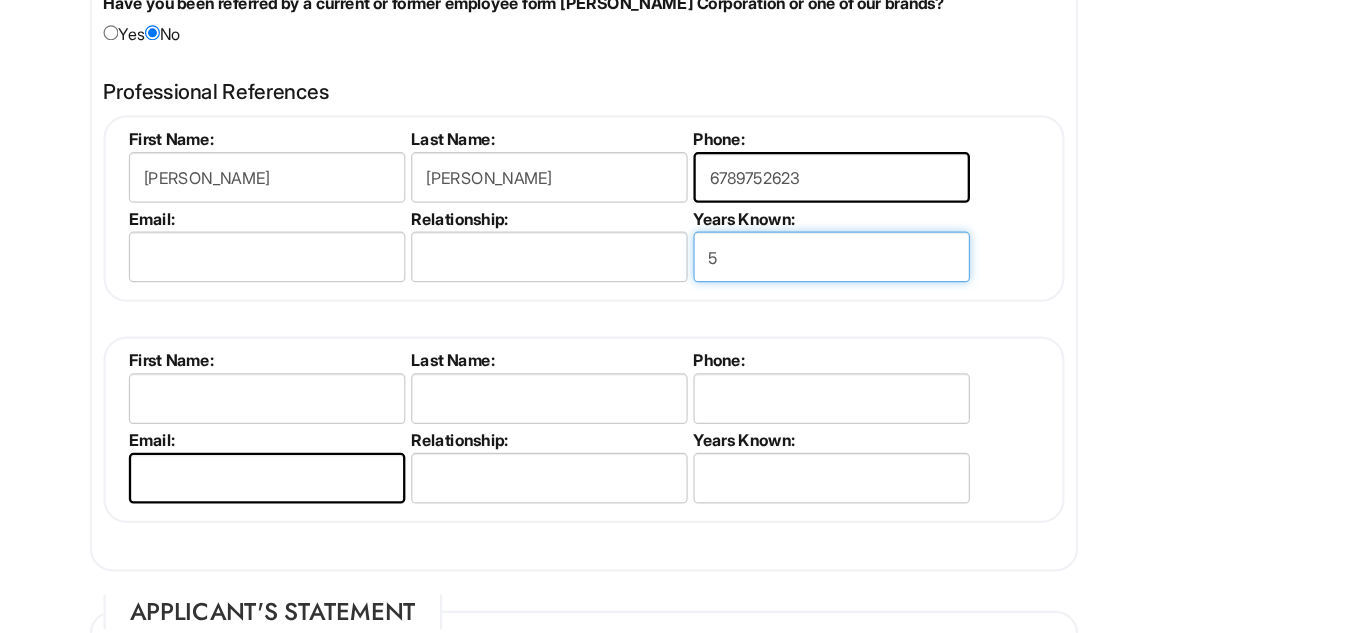 drag, startPoint x: 816, startPoint y: 298, endPoint x: 713, endPoint y: 290, distance: 103.31021 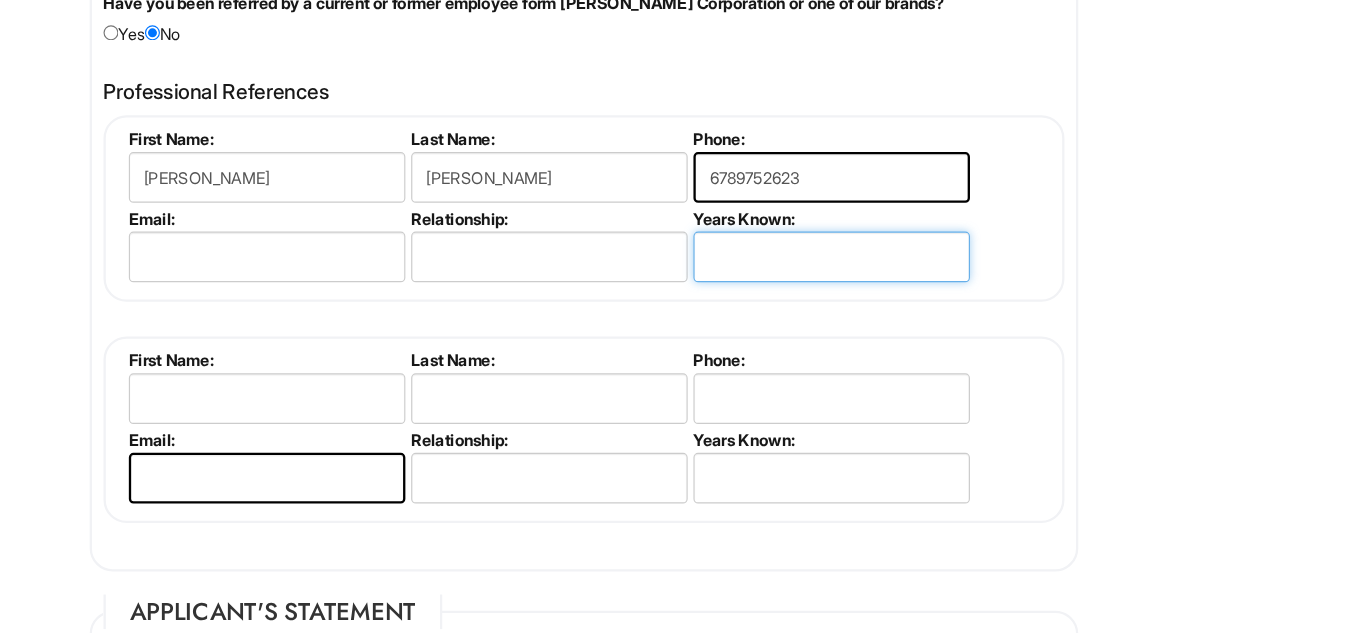 type 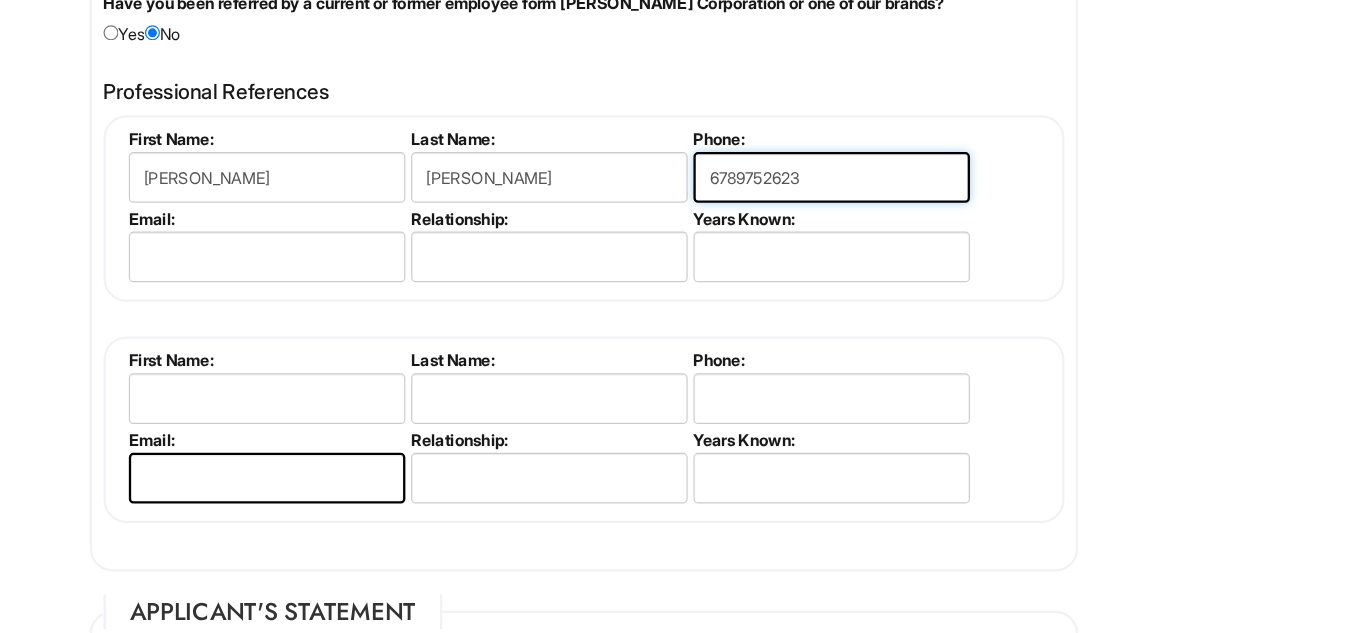 drag, startPoint x: 915, startPoint y: 232, endPoint x: 681, endPoint y: 206, distance: 235.44002 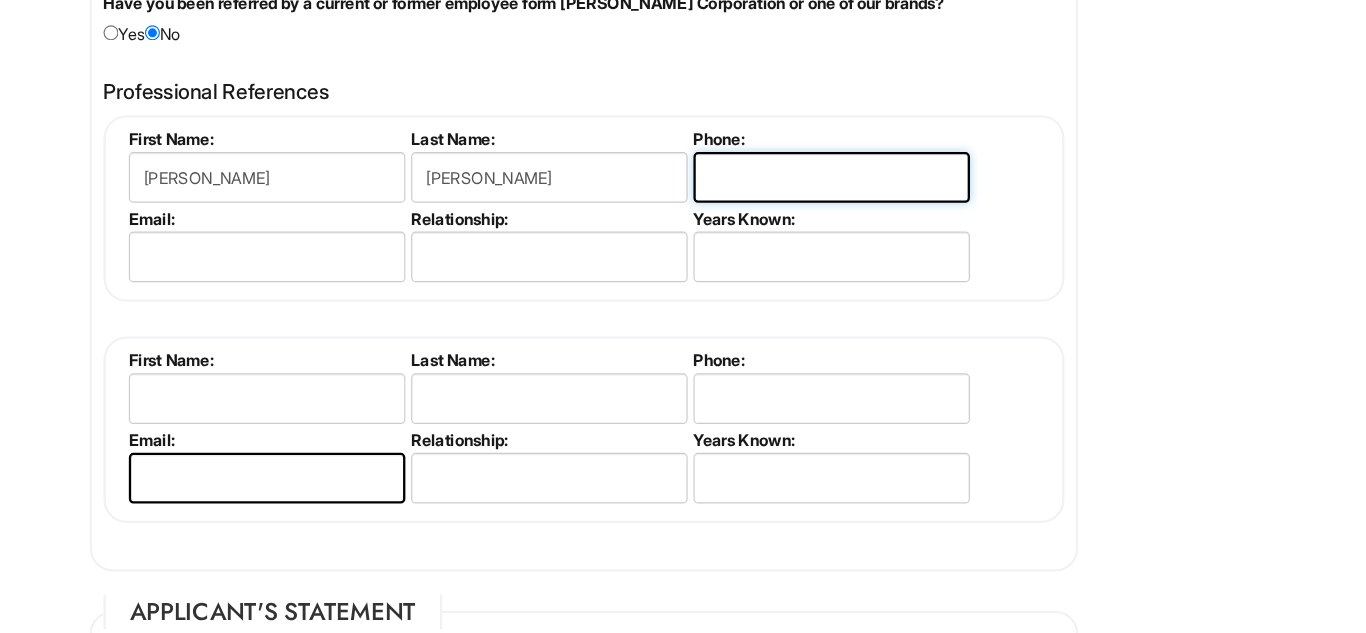 type 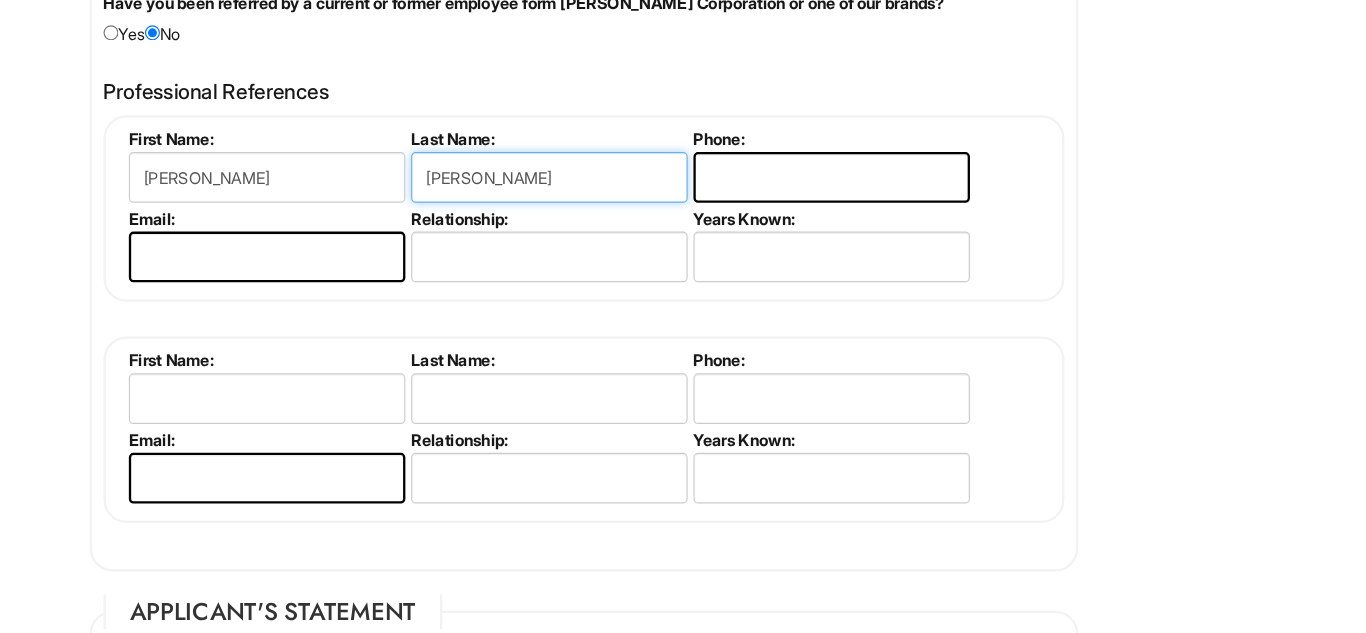 drag, startPoint x: 640, startPoint y: 243, endPoint x: 486, endPoint y: 238, distance: 154.08115 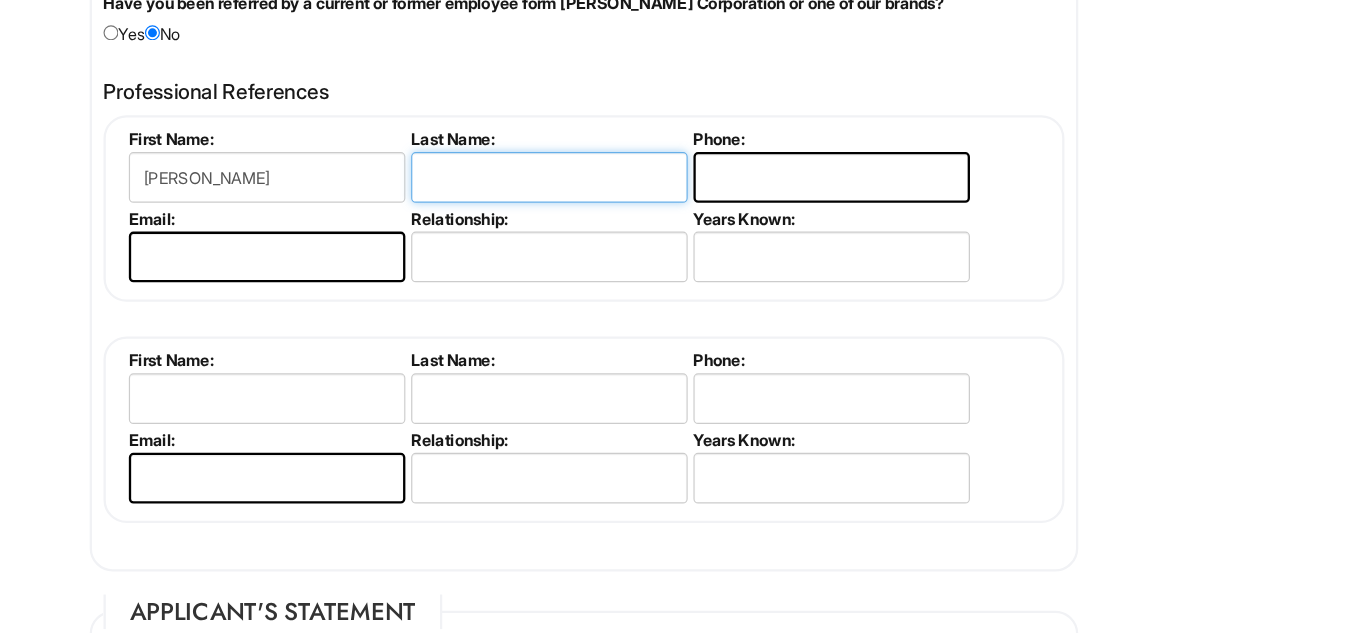 type 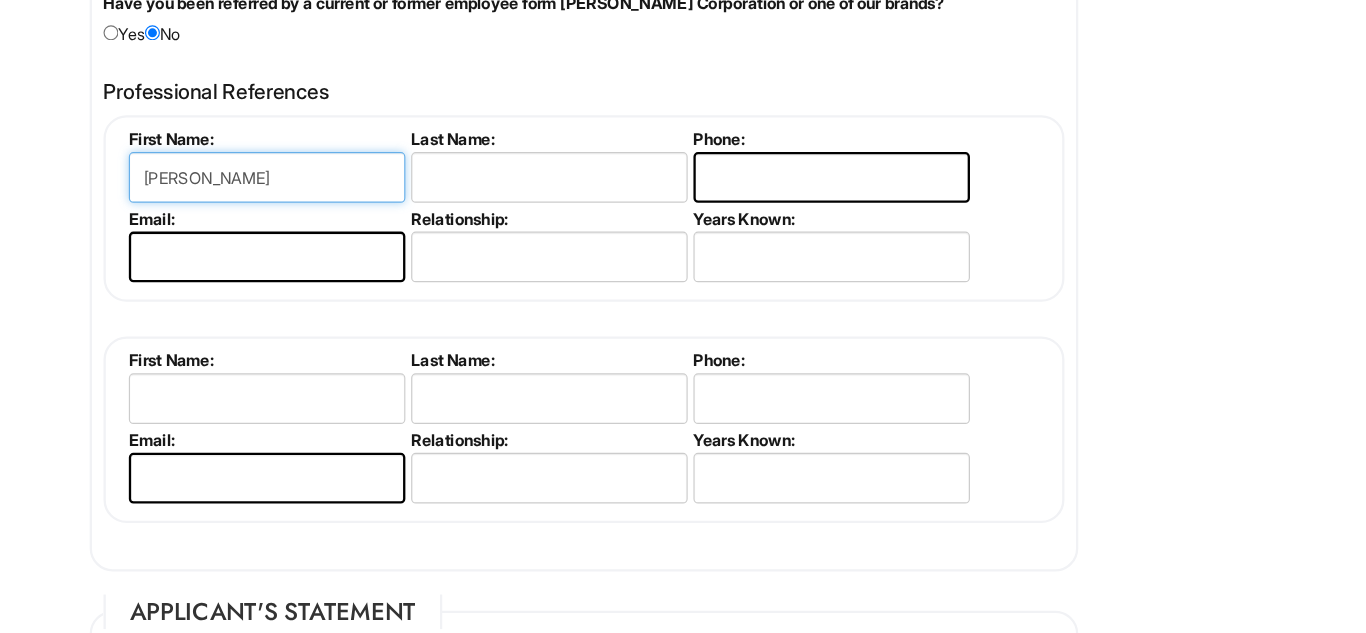 drag, startPoint x: 367, startPoint y: 241, endPoint x: 288, endPoint y: 245, distance: 79.101204 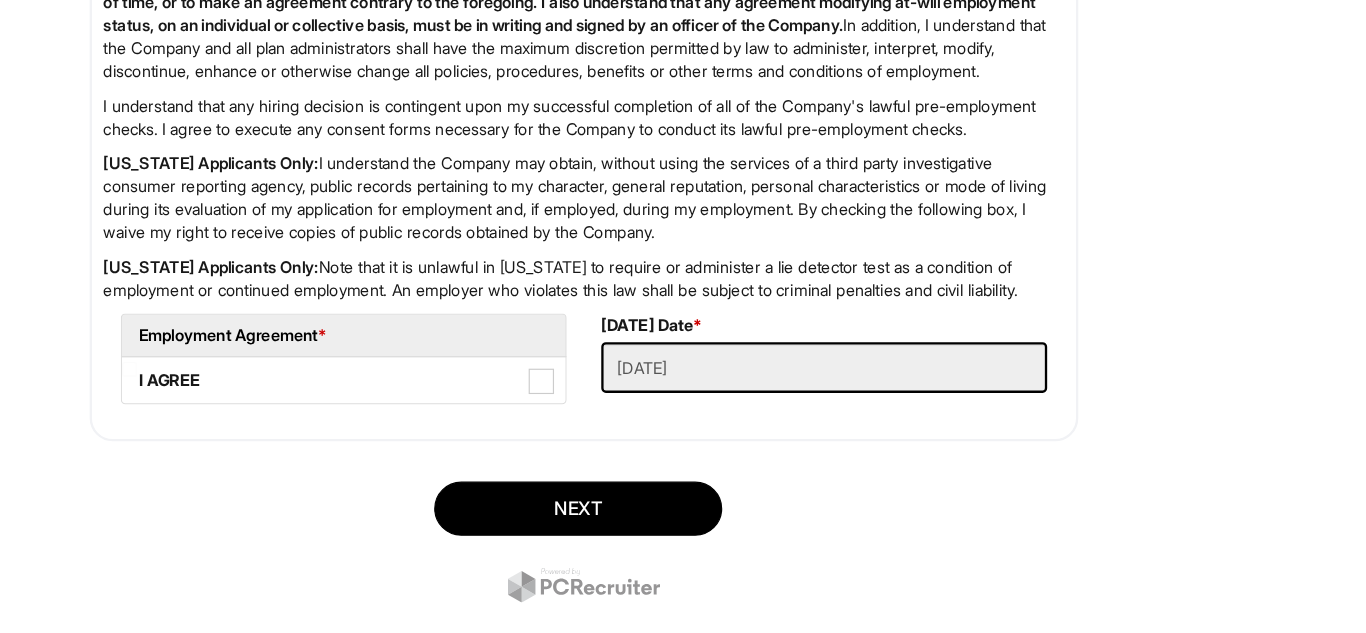 scroll, scrollTop: 3234, scrollLeft: 0, axis: vertical 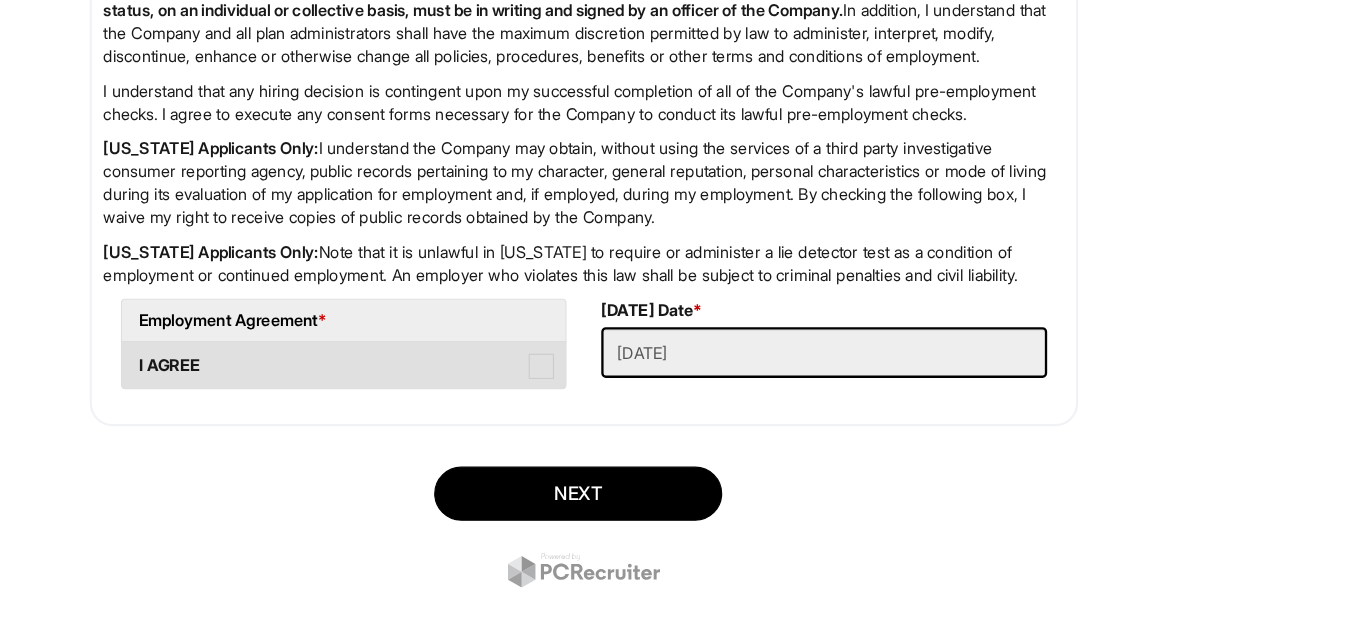type 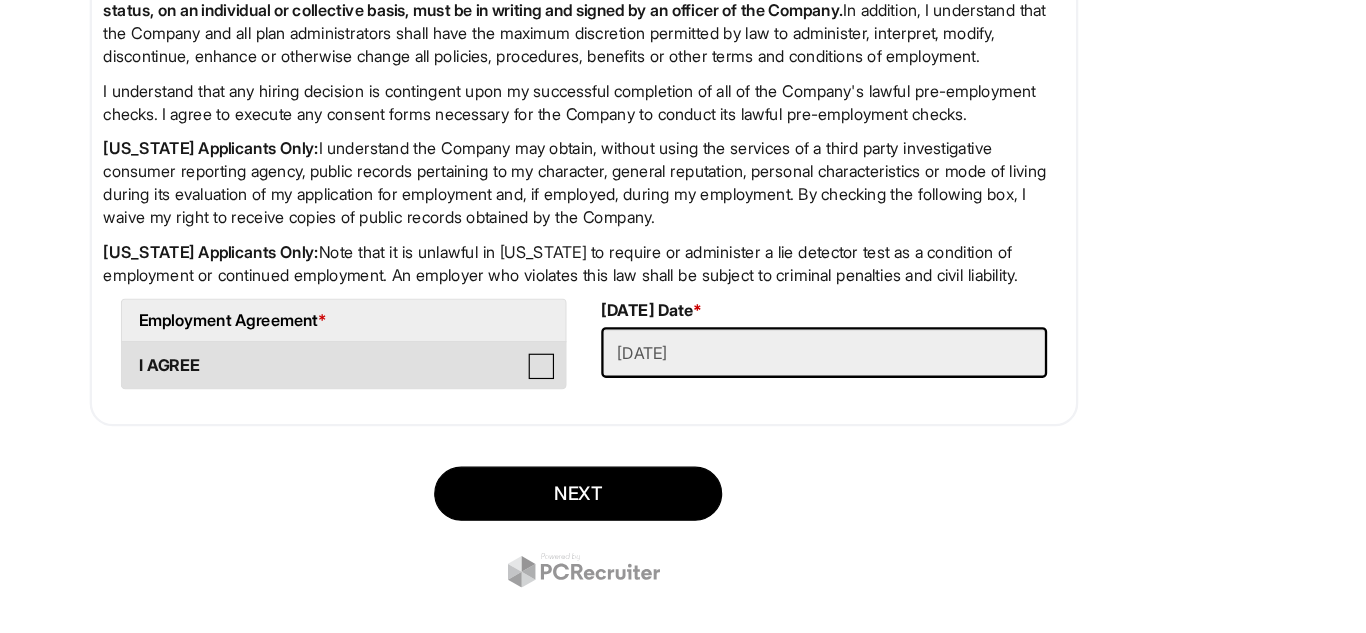click on "I AGREE" at bounding box center [288, 390] 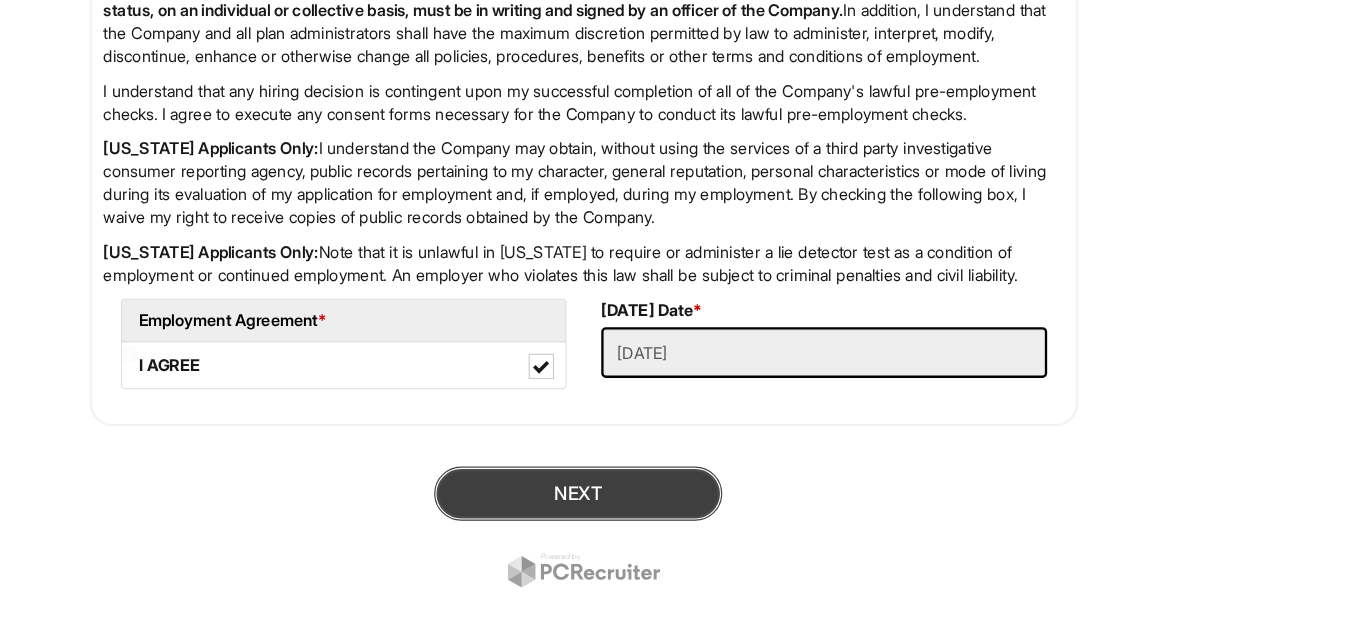 click on "Next" at bounding box center [678, 511] 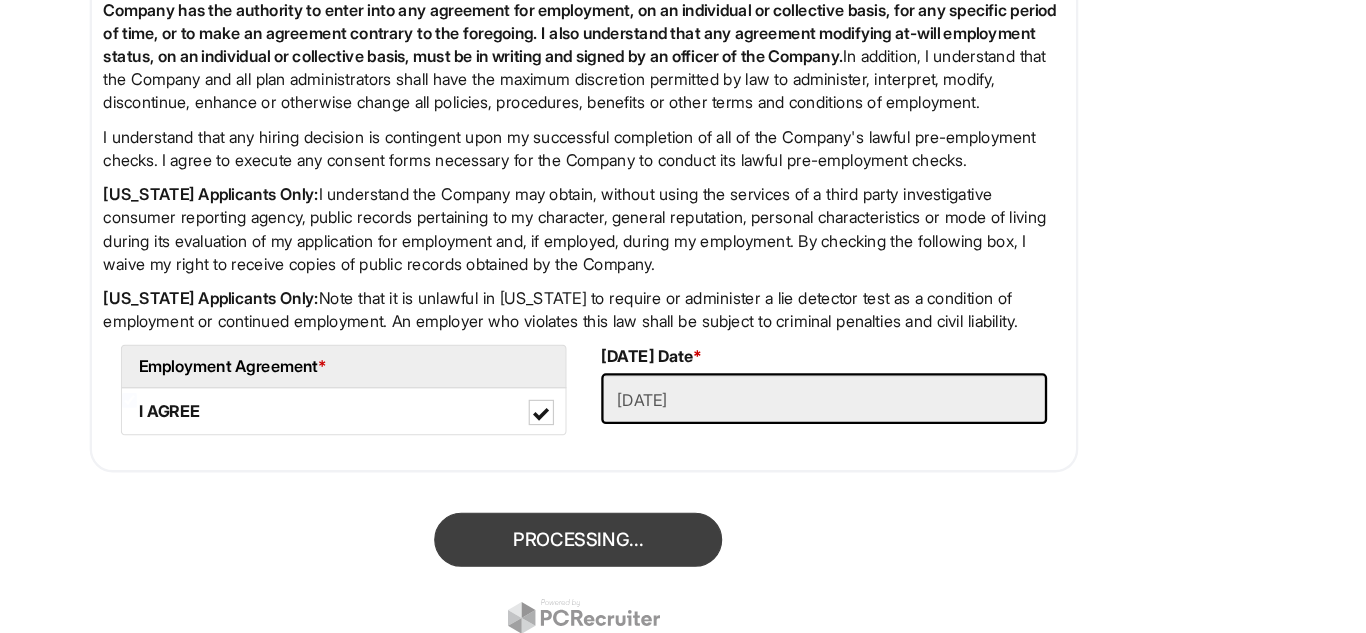 scroll, scrollTop: 122, scrollLeft: 0, axis: vertical 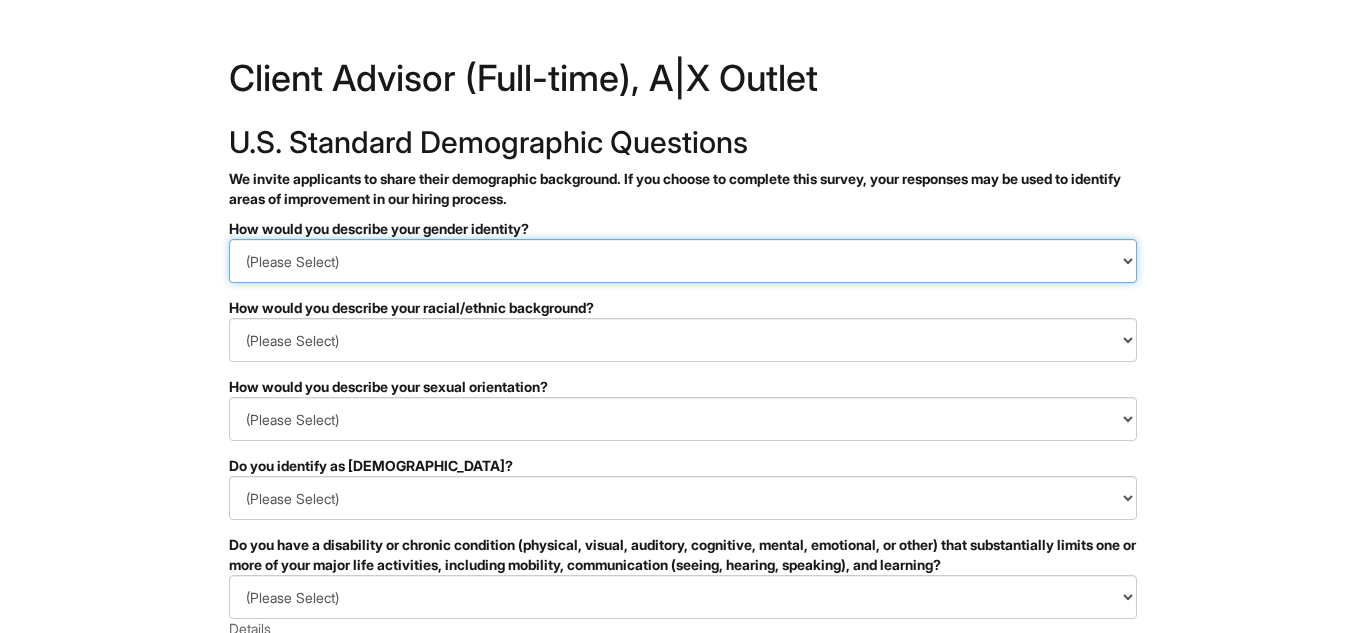 click on "(Please Select) Man Woman [DEMOGRAPHIC_DATA] I prefer to self-describe I don't wish to answer" at bounding box center (683, 261) 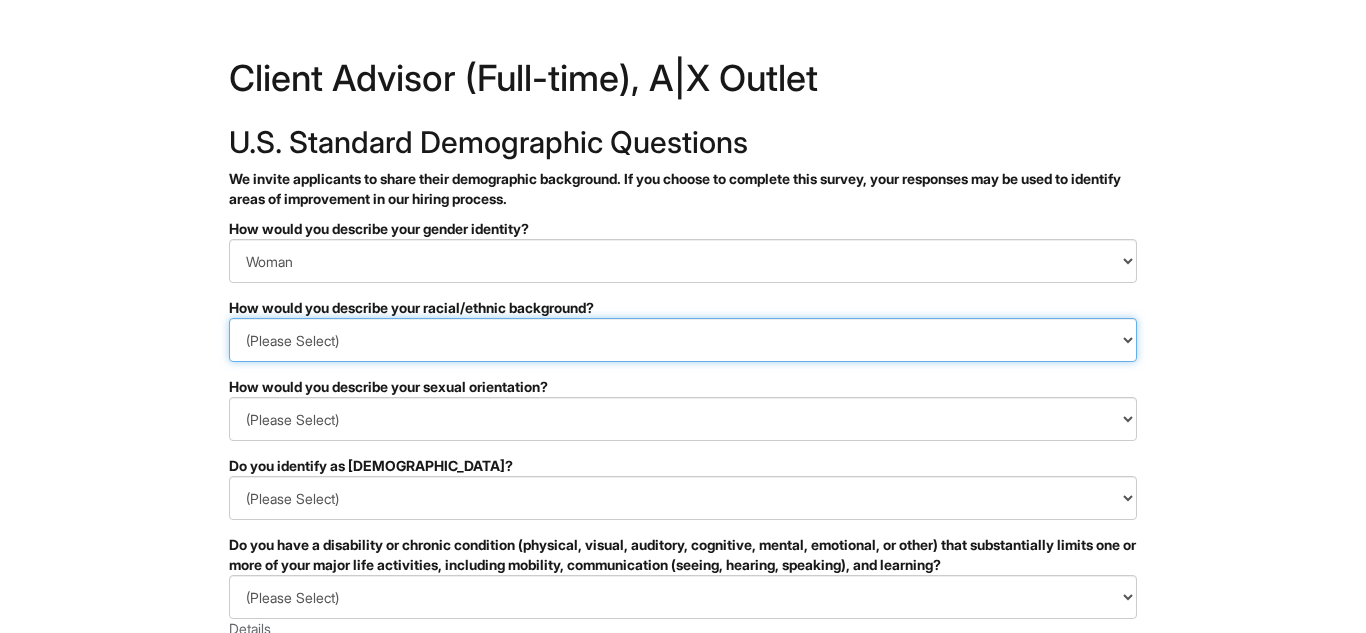 click on "(Please Select) [DEMOGRAPHIC_DATA] or of [DEMOGRAPHIC_DATA] descent    [DEMOGRAPHIC_DATA]    Hispanic, [DEMOGRAPHIC_DATA] or of [DEMOGRAPHIC_DATA] Origin    Indigenous, [DEMOGRAPHIC_DATA] or [US_STATE][DEMOGRAPHIC_DATA]    Middle Eastern or [DEMOGRAPHIC_DATA] or [DEMOGRAPHIC_DATA]    [DEMOGRAPHIC_DATA]    Southeast Asian    White or [DEMOGRAPHIC_DATA]    I prefer to self-describe    I don't wish to answer" at bounding box center [683, 340] 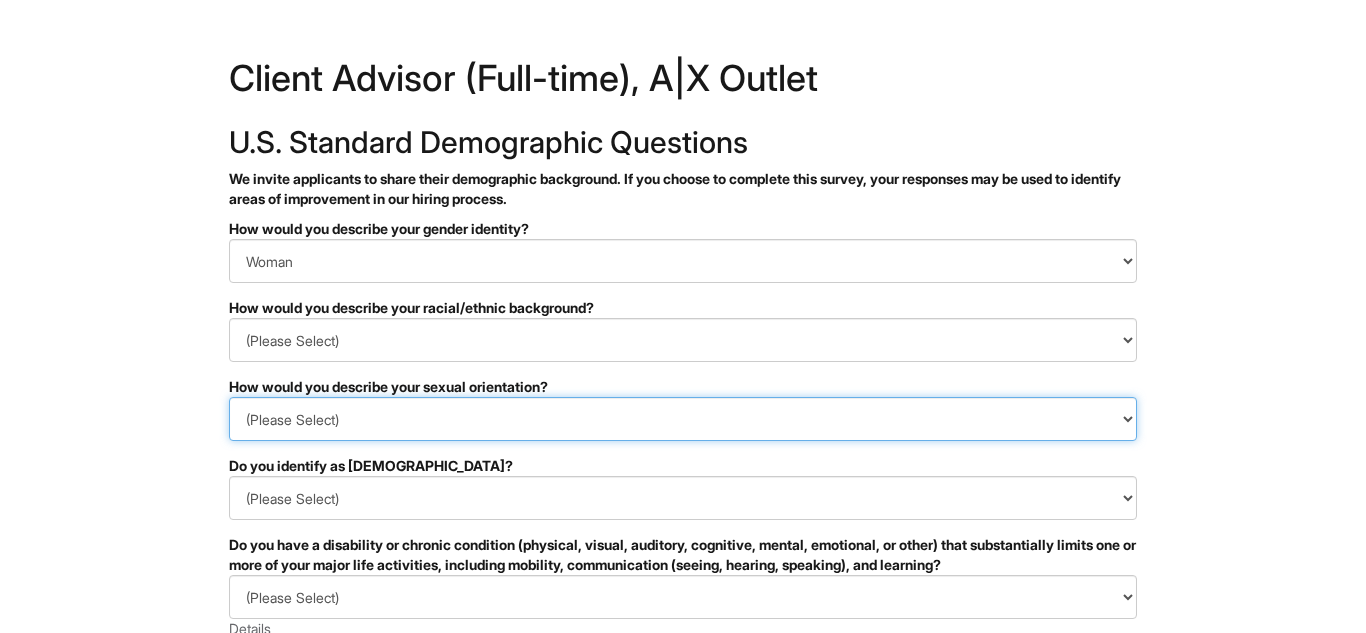 click on "(Please Select) [DEMOGRAPHIC_DATA] [DEMOGRAPHIC_DATA] and/or [DEMOGRAPHIC_DATA] [DEMOGRAPHIC_DATA] [DEMOGRAPHIC_DATA] [DEMOGRAPHIC_DATA] [DEMOGRAPHIC_DATA] I prefer to self-describe I don't wish to answer" at bounding box center (683, 419) 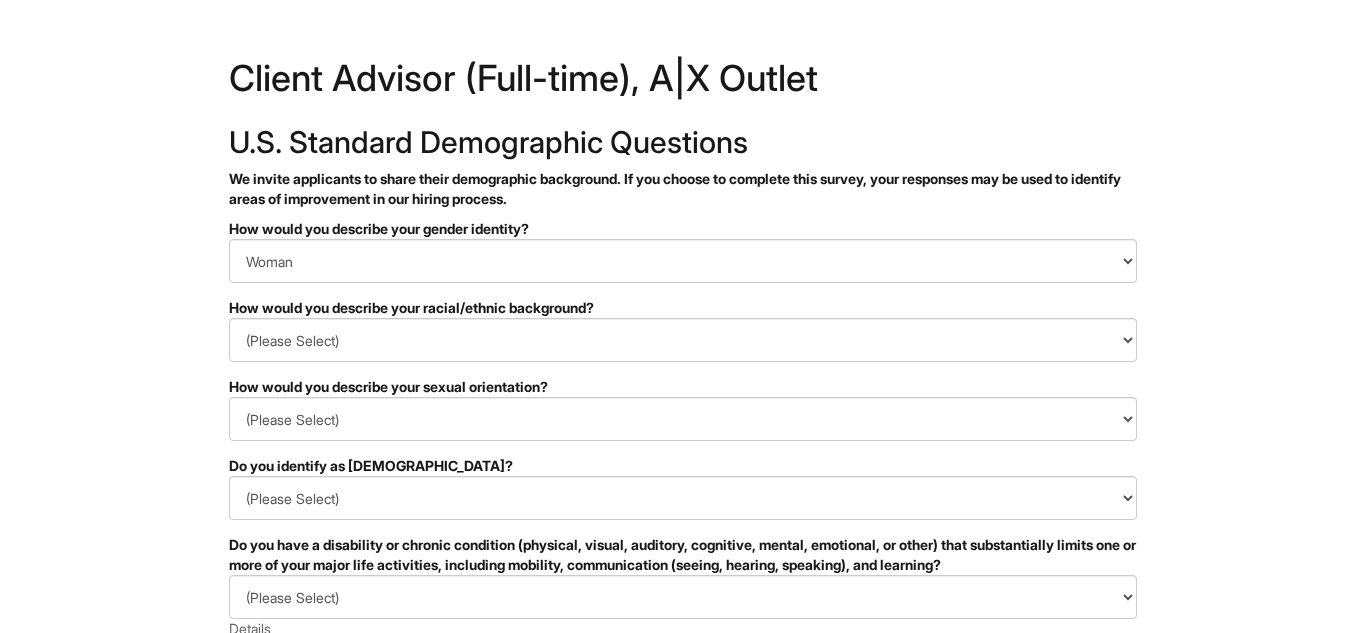 click on "&nbsp; ✔ 2 3 Client Advisor (Full-time), A|X Outlet U.S. Standard Demographic Questions We invite applicants to share their demographic background. If you choose to complete this survey, your responses may be used to identify
areas of improvement in our hiring process. PLEASE COMPLETE ALL REQUIRED FIELDS How would you describe your gender identity? (Please Select) Man Woman [DEMOGRAPHIC_DATA] I prefer to self-describe I don't wish to answer How would you describe your racial/ethnic background? (Please Select) [DEMOGRAPHIC_DATA] or of [DEMOGRAPHIC_DATA] descent    [DEMOGRAPHIC_DATA]    Hispanic, [DEMOGRAPHIC_DATA] or of [DEMOGRAPHIC_DATA] Origin    Indigenous, [DEMOGRAPHIC_DATA] or [US_STATE][DEMOGRAPHIC_DATA]    Middle Eastern or North [DEMOGRAPHIC_DATA] or [DEMOGRAPHIC_DATA]    [DEMOGRAPHIC_DATA]    Southeast Asian    White or [DEMOGRAPHIC_DATA]    I prefer to self-describe    I don't wish to answer How would you describe your sexual orientation? (Please Select) [DEMOGRAPHIC_DATA] [DEMOGRAPHIC_DATA] and/or [DEMOGRAPHIC_DATA] [DEMOGRAPHIC_DATA] [DEMOGRAPHIC_DATA] [DEMOGRAPHIC_DATA] [DEMOGRAPHIC_DATA] I prefer to self-describe I don't wish to answer Yes No Other" at bounding box center (683, 563) 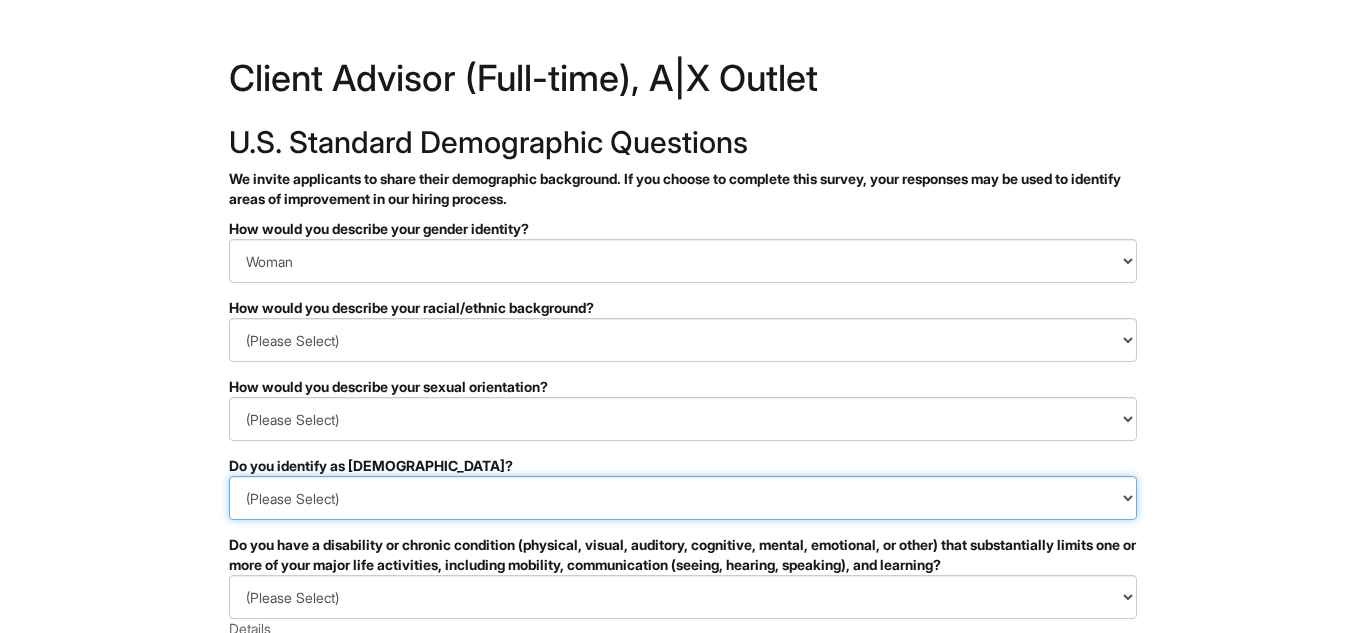 click on "(Please Select) Yes No I prefer to self-describe I don't wish to answer" at bounding box center (683, 498) 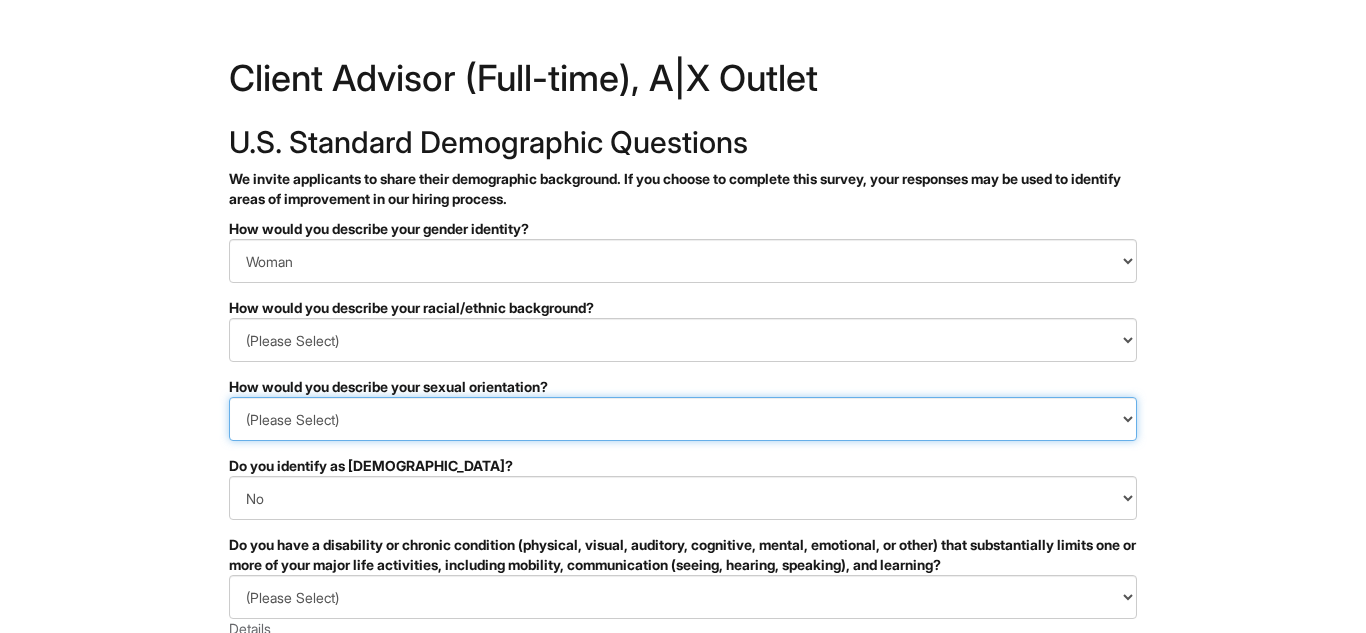 click on "(Please Select) [DEMOGRAPHIC_DATA] [DEMOGRAPHIC_DATA] and/or [DEMOGRAPHIC_DATA] [DEMOGRAPHIC_DATA] [DEMOGRAPHIC_DATA] [DEMOGRAPHIC_DATA] [DEMOGRAPHIC_DATA] I prefer to self-describe I don't wish to answer" at bounding box center (683, 419) 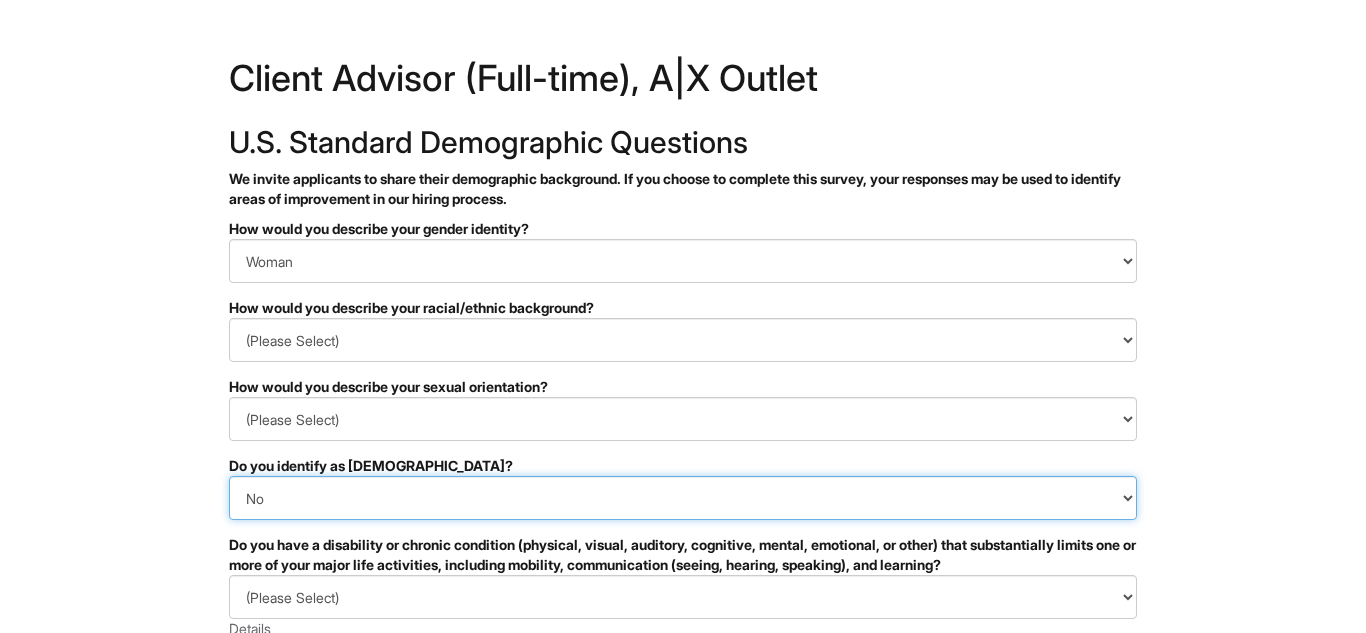 click on "(Please Select) Yes No I prefer to self-describe I don't wish to answer" at bounding box center (683, 498) 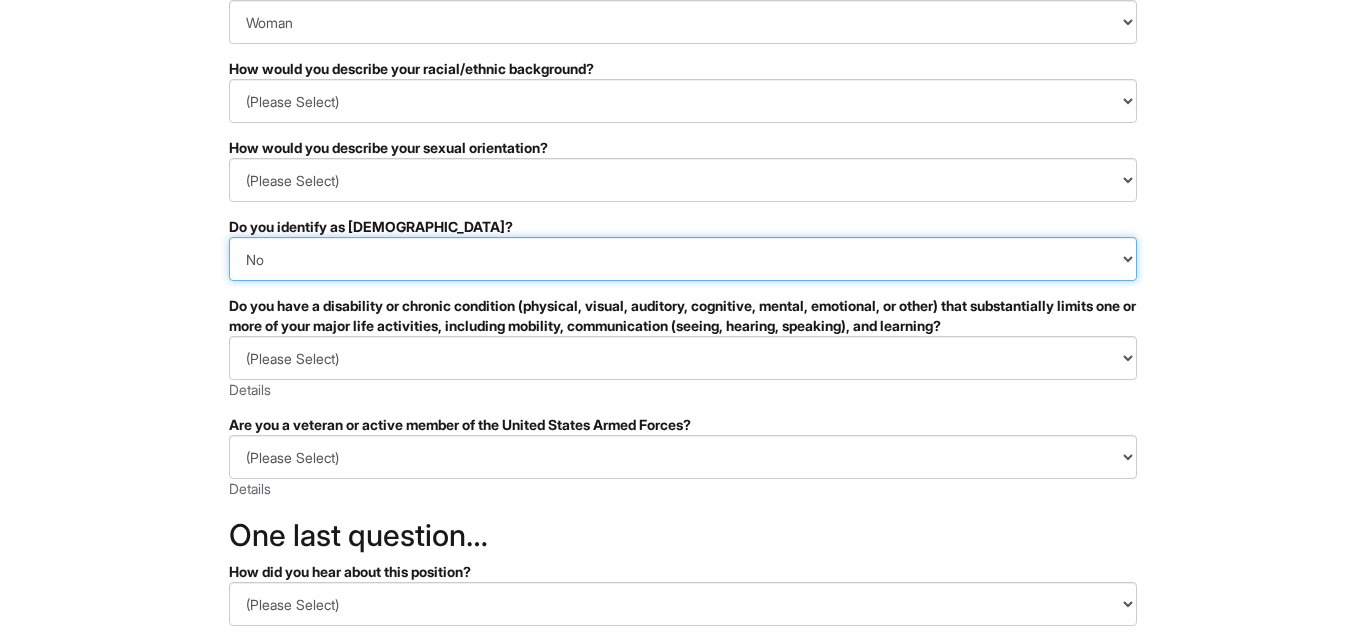 scroll, scrollTop: 241, scrollLeft: 0, axis: vertical 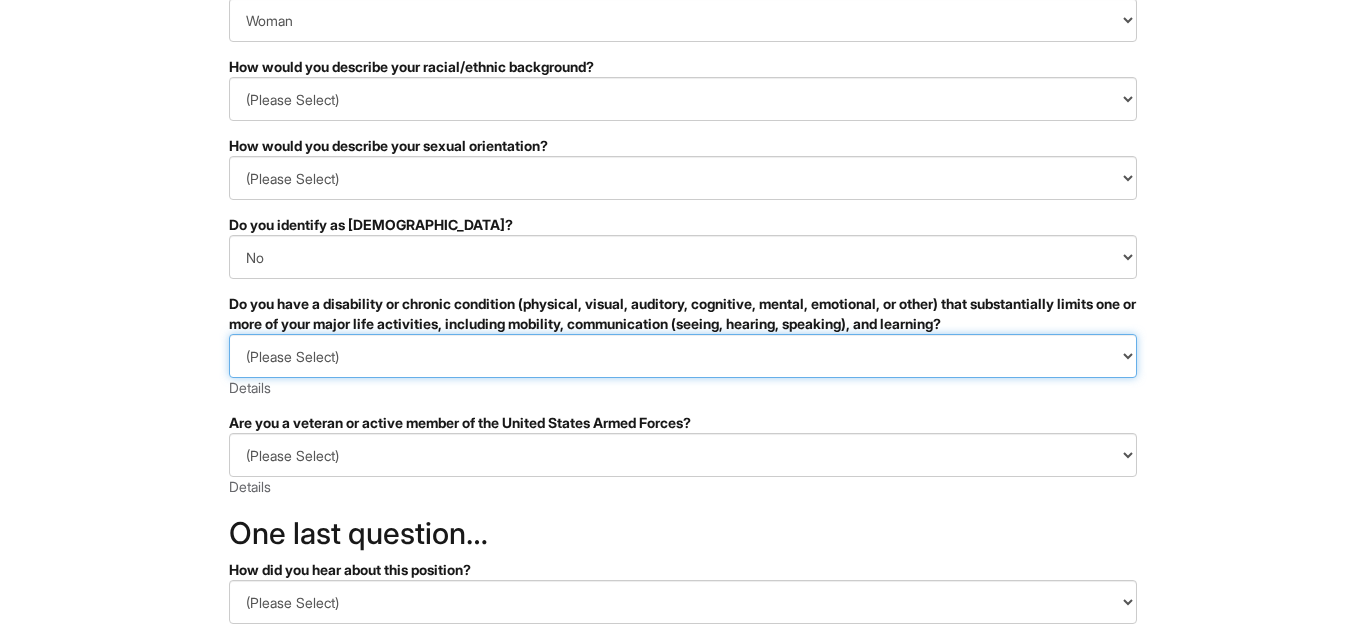 click on "(Please Select) YES, I HAVE A DISABILITY (or previously had a disability) NO, I DON'T HAVE A DISABILITY I DON'T WISH TO ANSWER" at bounding box center [683, 356] 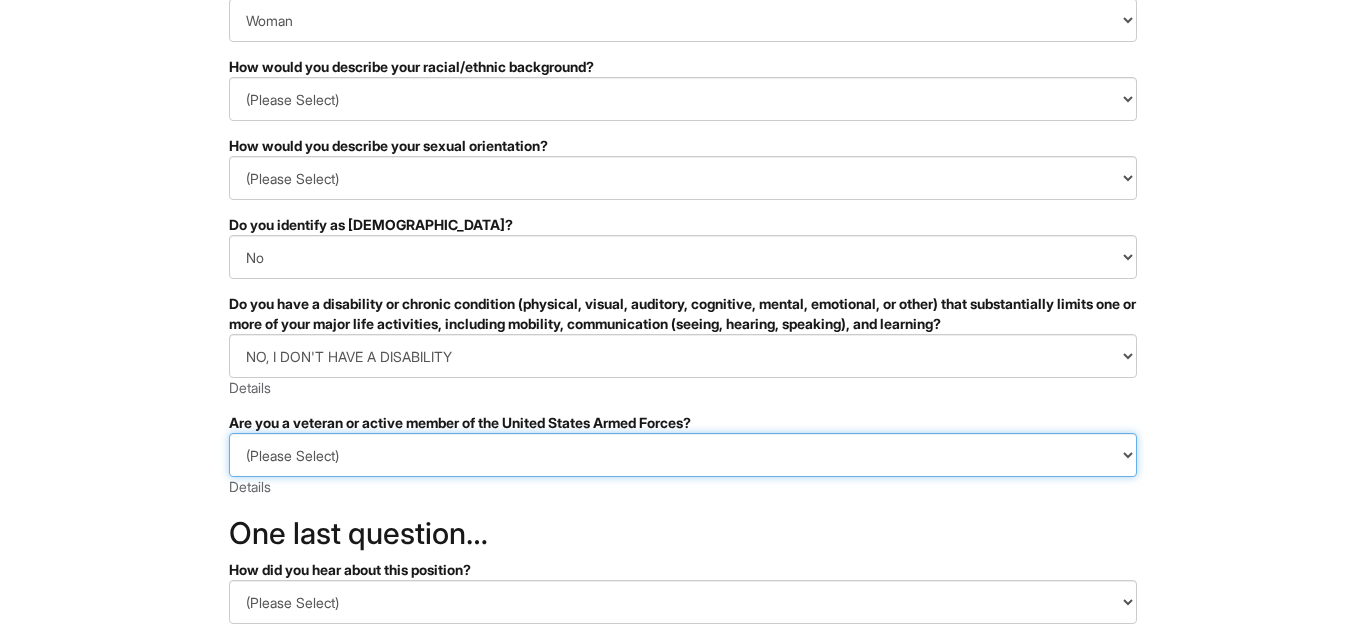 click on "(Please Select) I IDENTIFY AS ONE OR MORE OF THE CLASSIFICATIONS OF PROTECTED VETERANS LISTED I AM NOT A PROTECTED VETERAN I PREFER NOT TO ANSWER" at bounding box center [683, 455] 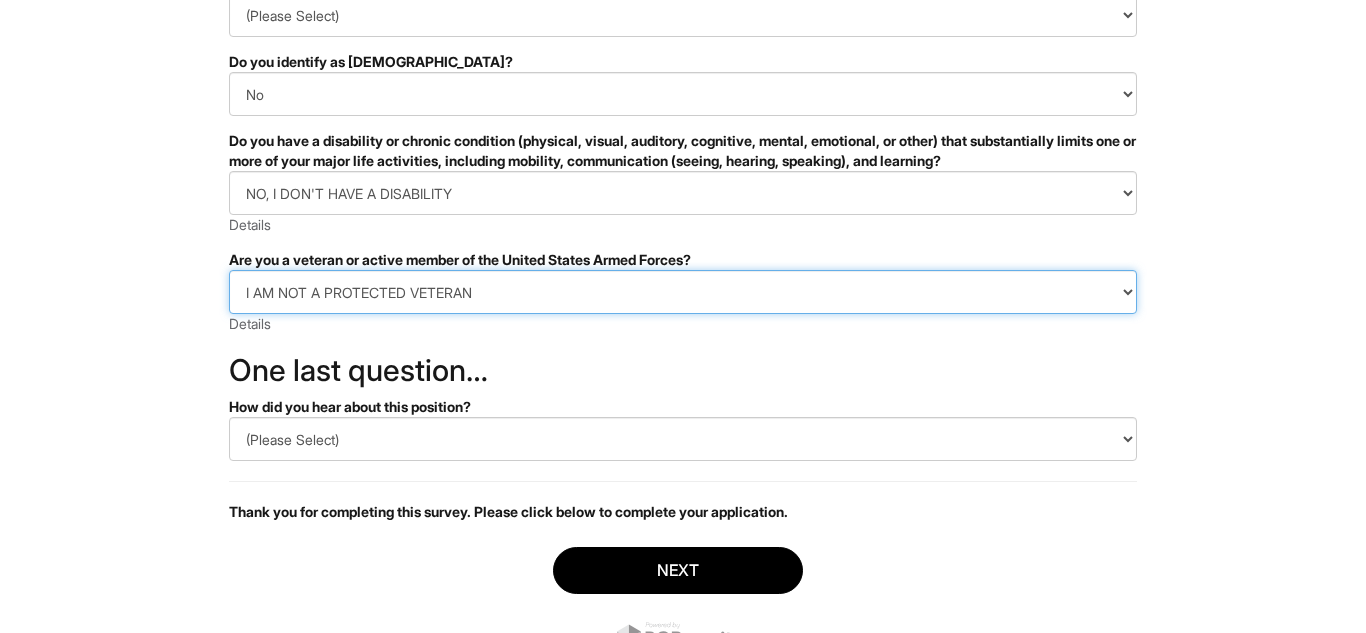 scroll, scrollTop: 406, scrollLeft: 0, axis: vertical 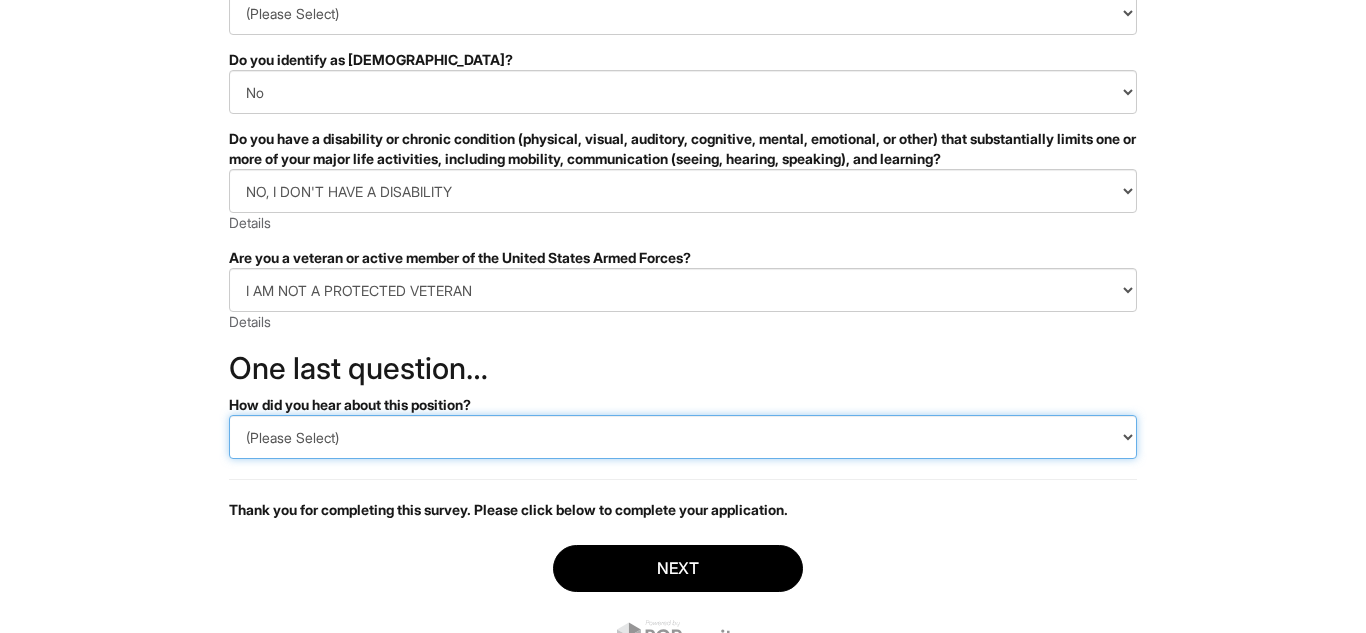 click on "(Please Select) CareerBuilder Indeed LinkedIn Monster Referral Other" at bounding box center [683, 437] 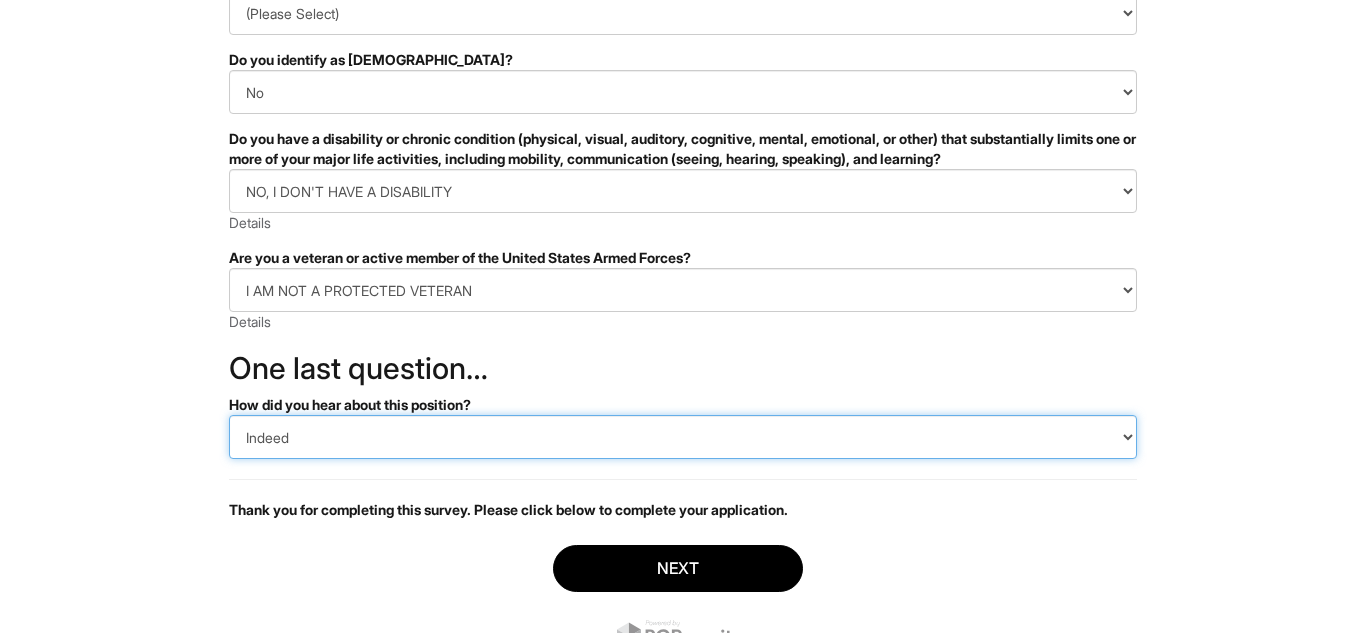 click on "(Please Select) CareerBuilder Indeed LinkedIn Monster Referral Other" at bounding box center [683, 437] 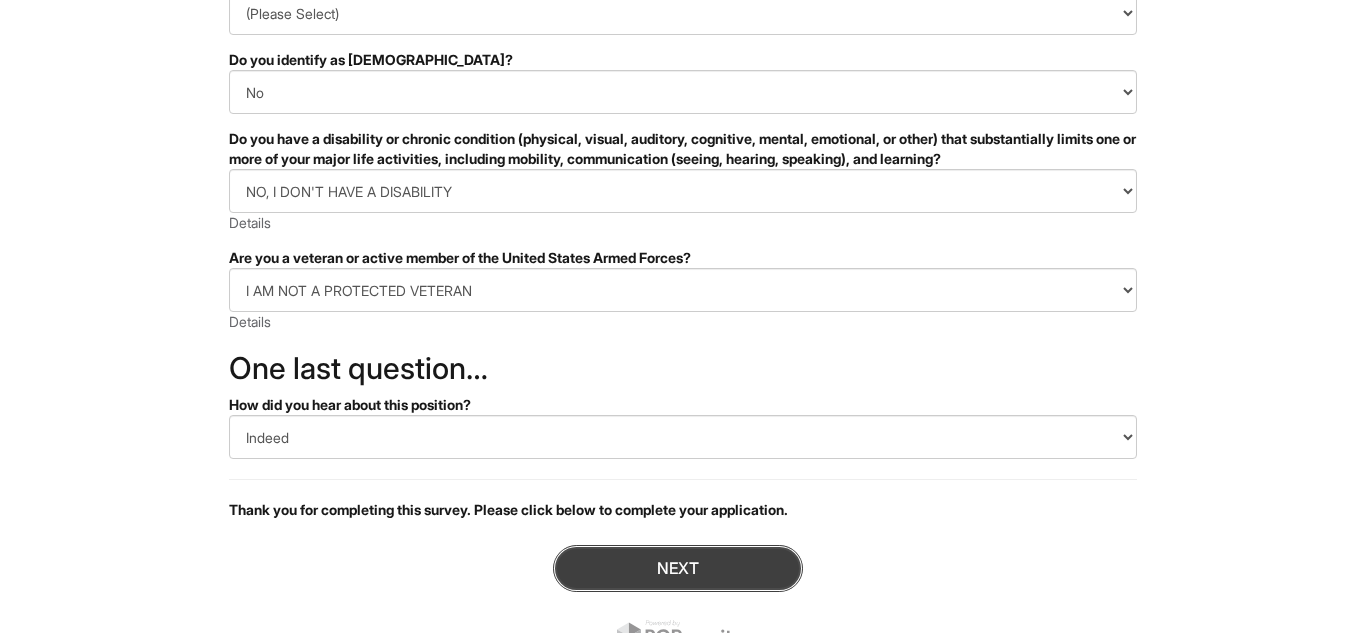 click on "Next" at bounding box center (678, 568) 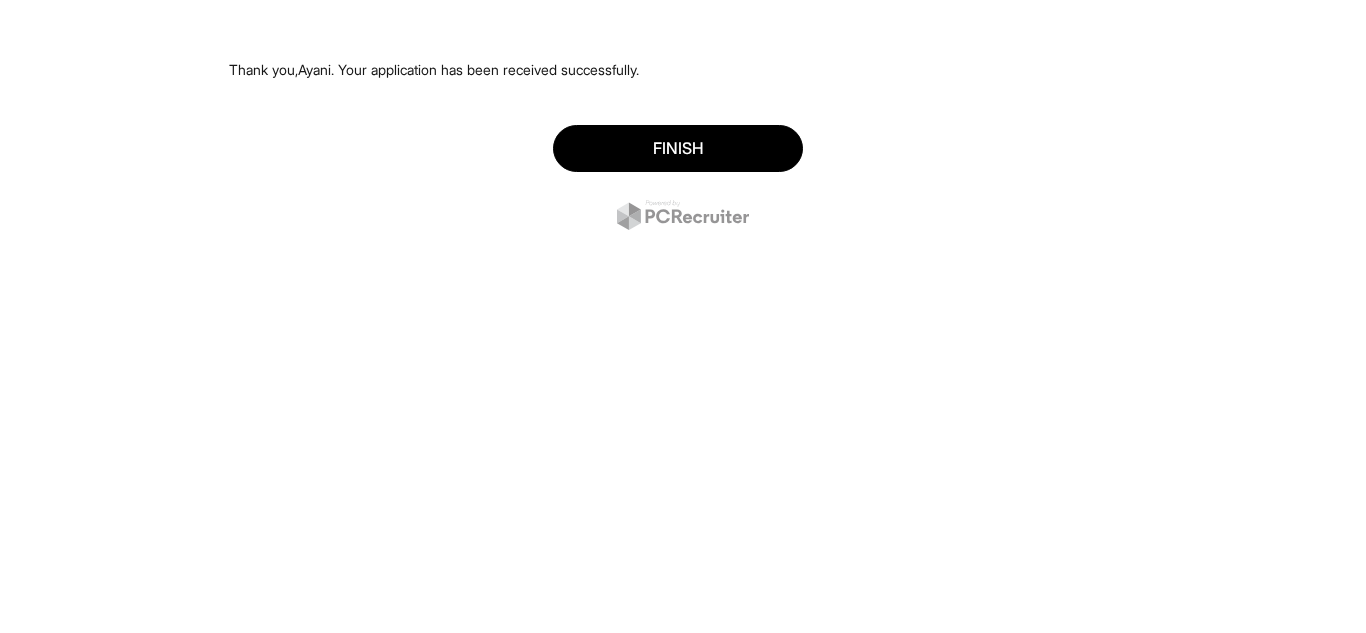 scroll, scrollTop: 0, scrollLeft: 0, axis: both 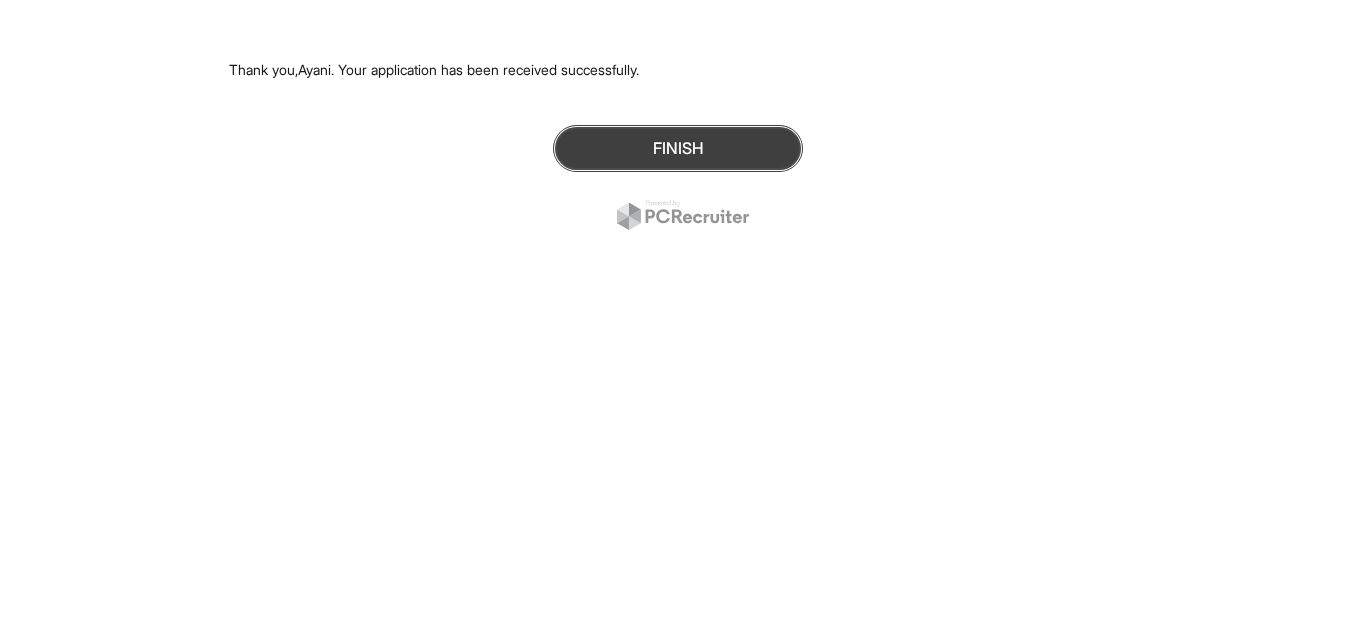 click on "Finish" at bounding box center [678, 148] 